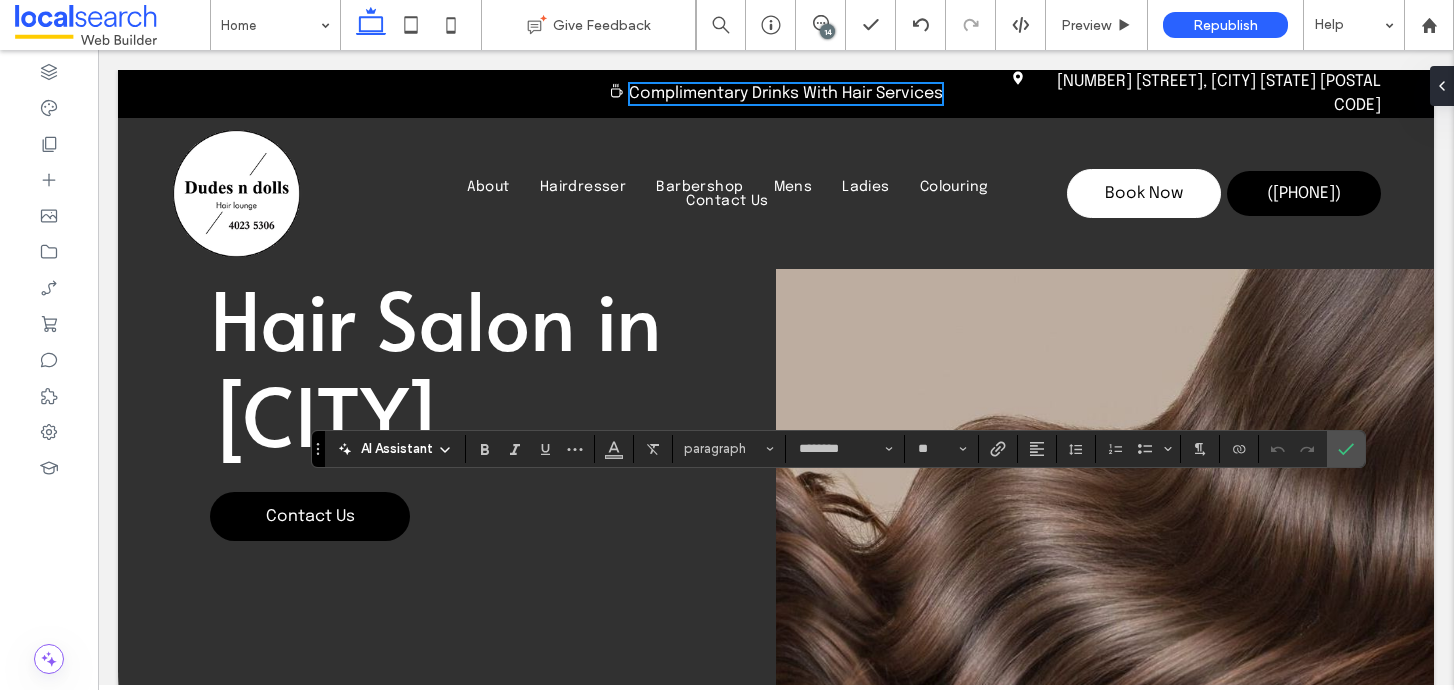 scroll, scrollTop: 1137, scrollLeft: 0, axis: vertical 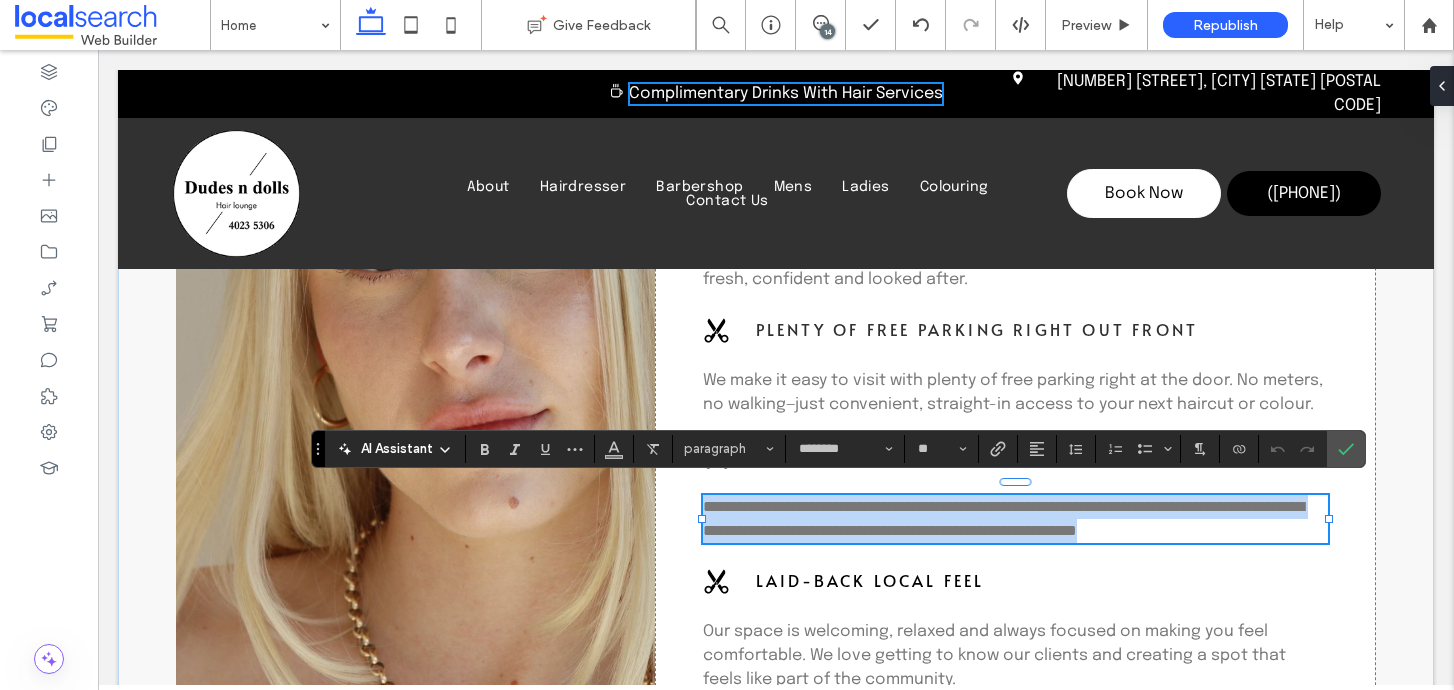 type on "**" 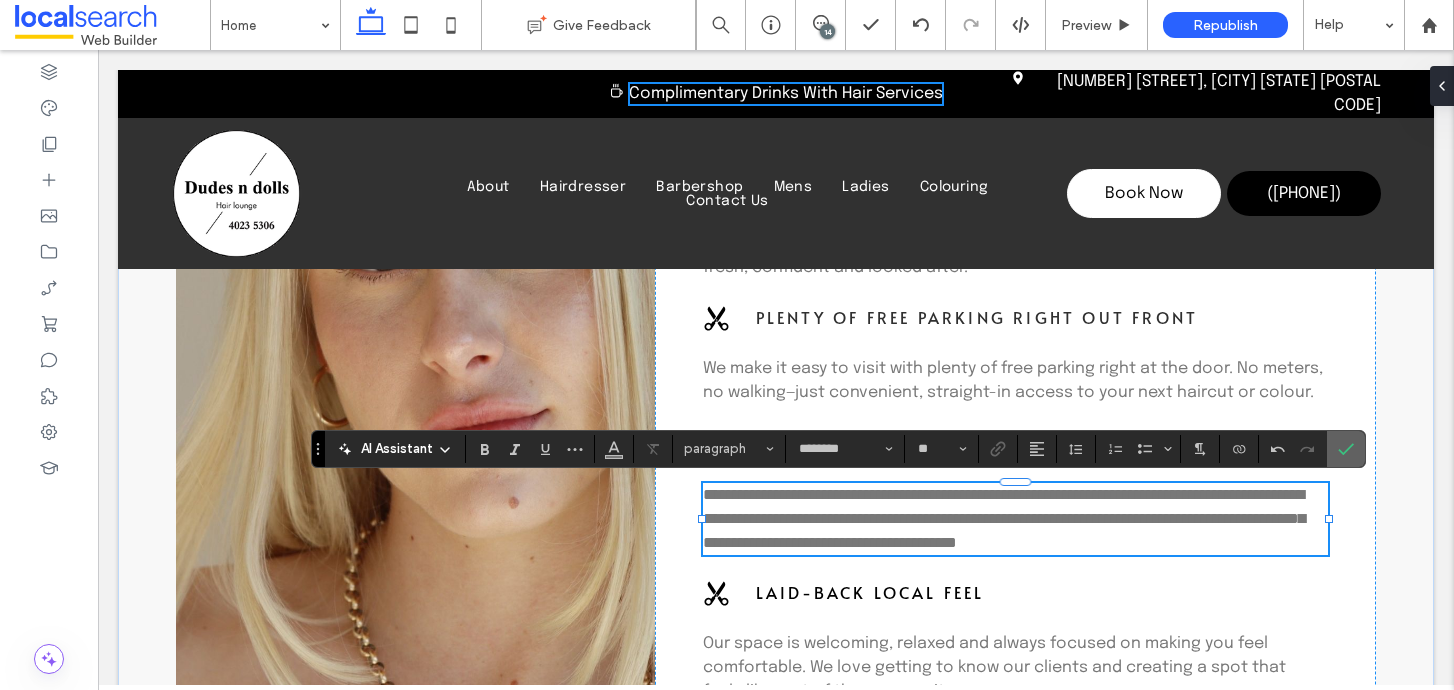 click 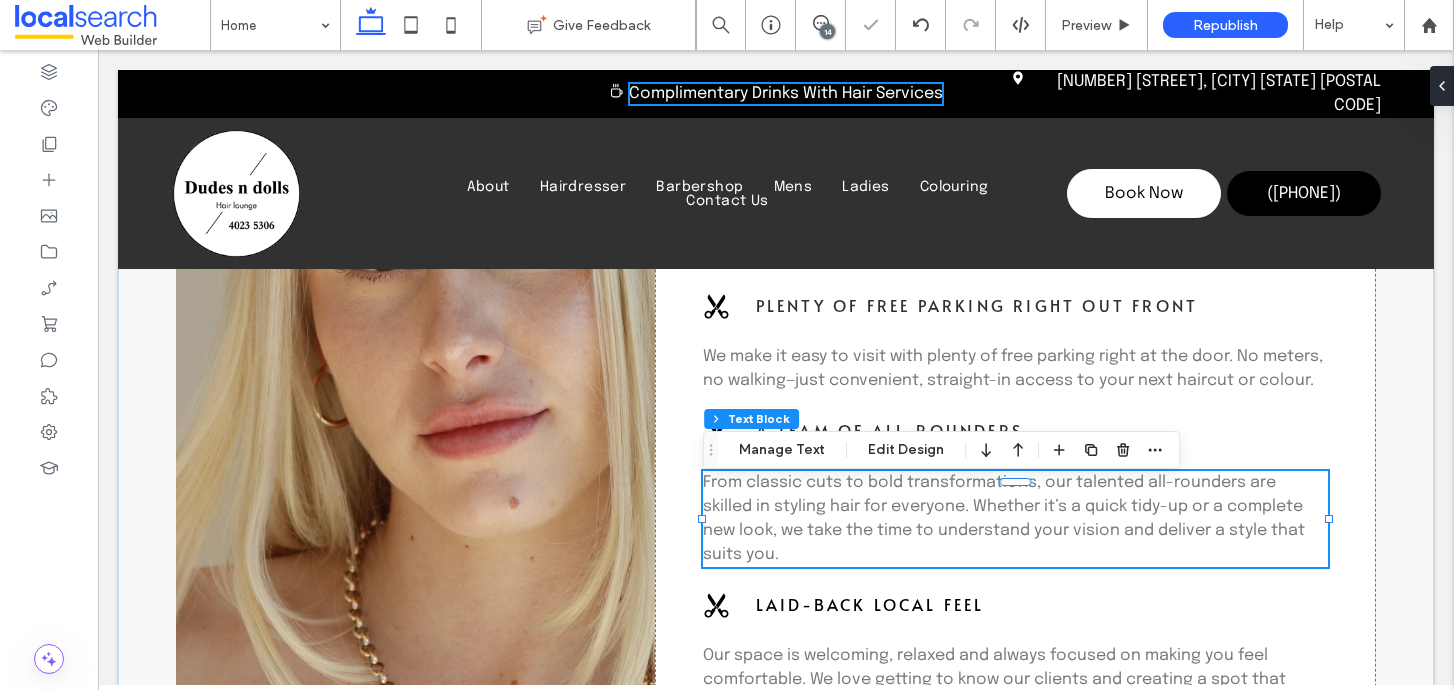 click on "14" at bounding box center (827, 31) 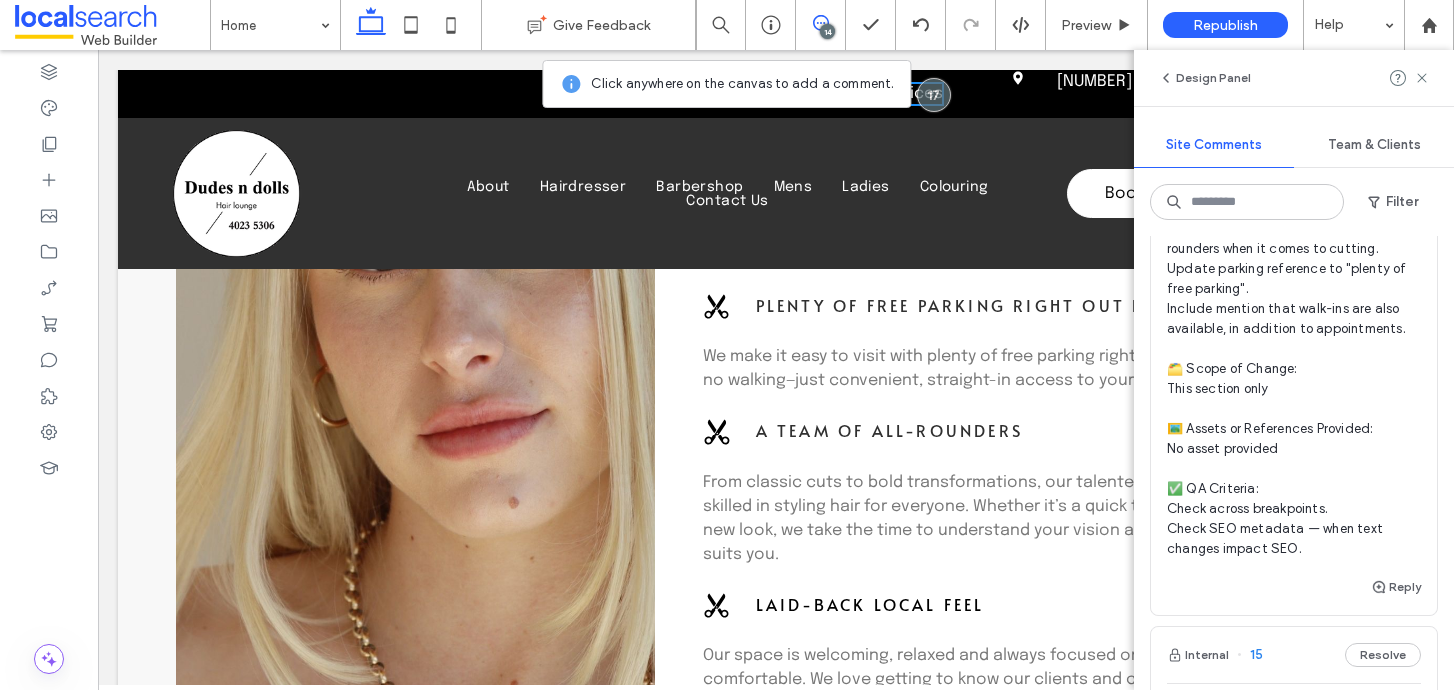 scroll, scrollTop: 1946, scrollLeft: 0, axis: vertical 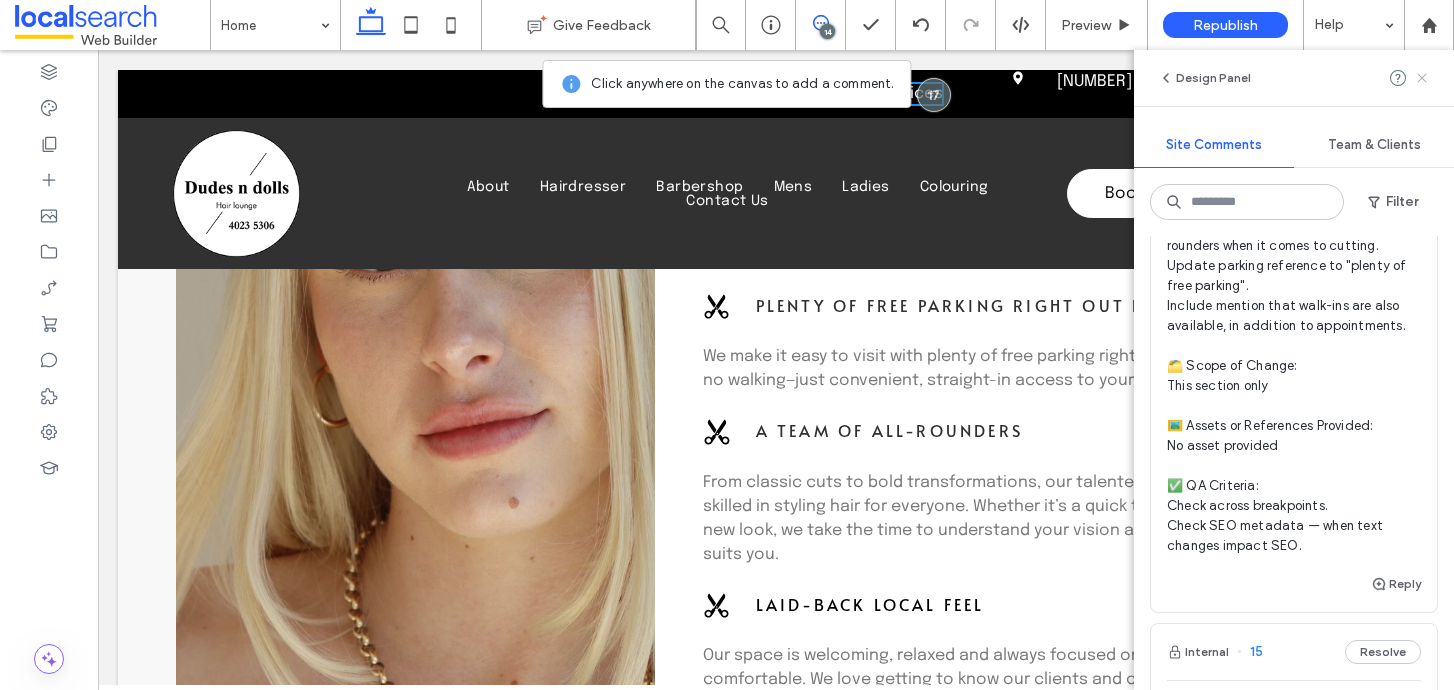 click 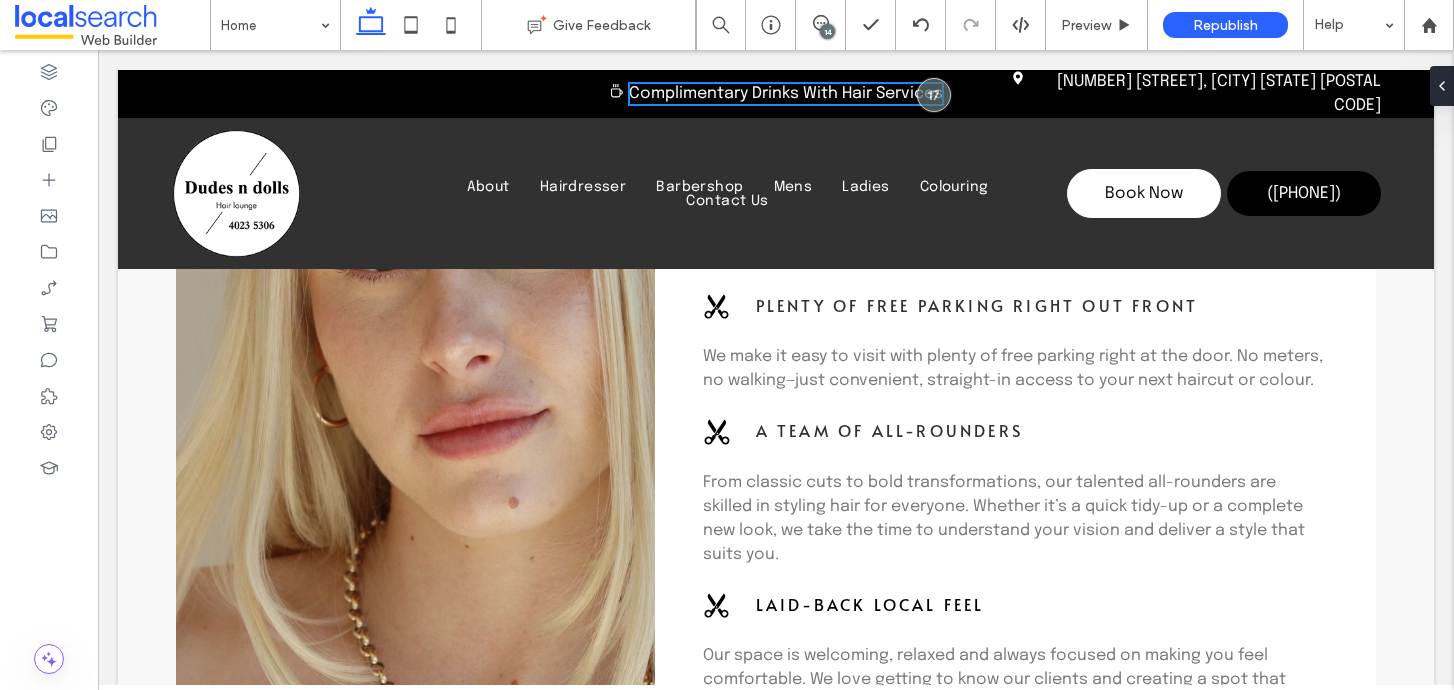 scroll, scrollTop: 0, scrollLeft: 0, axis: both 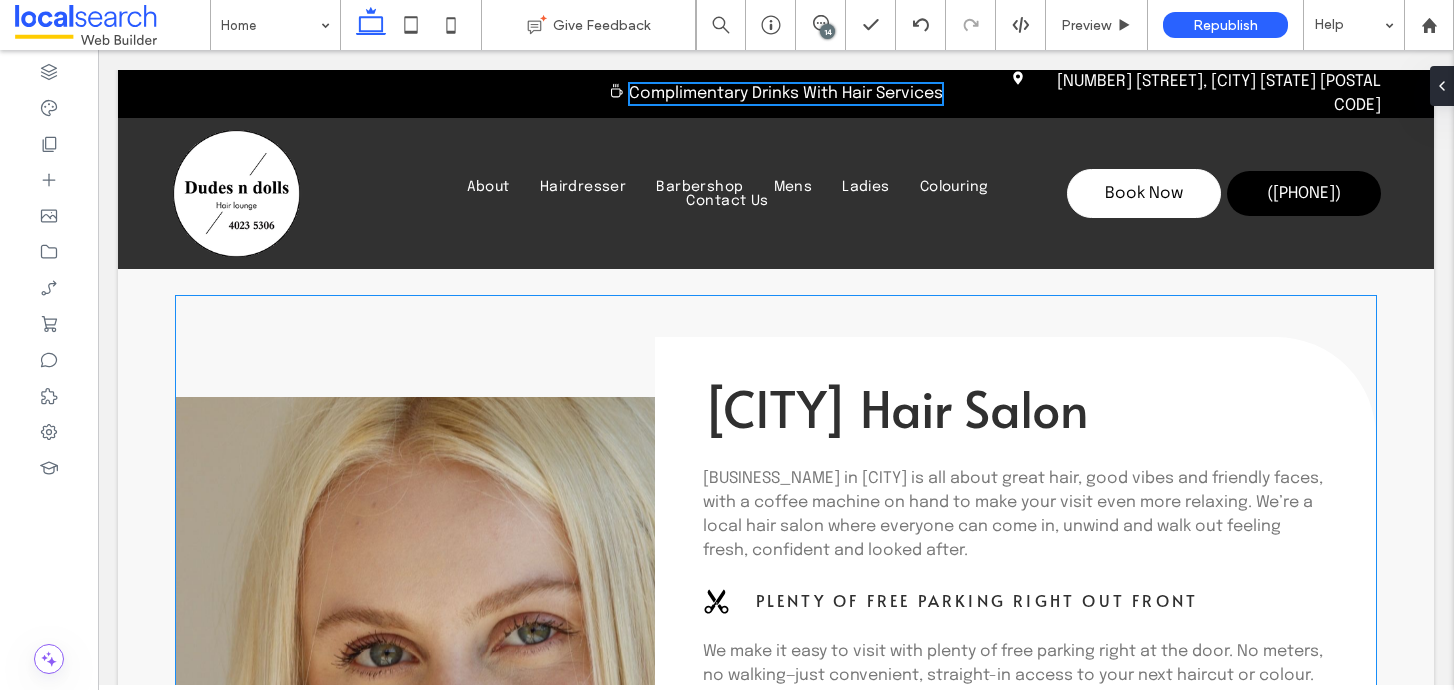 click on "[BUSINESS_NAME] in [CITY] is all about great hair, good vibes and friendly faces, with a coffee machine on hand to make your visit even more relaxing. We’re a local hair salon where everyone can come in, unwind and walk out feeling fresh, confident and looked after." at bounding box center (1013, 514) 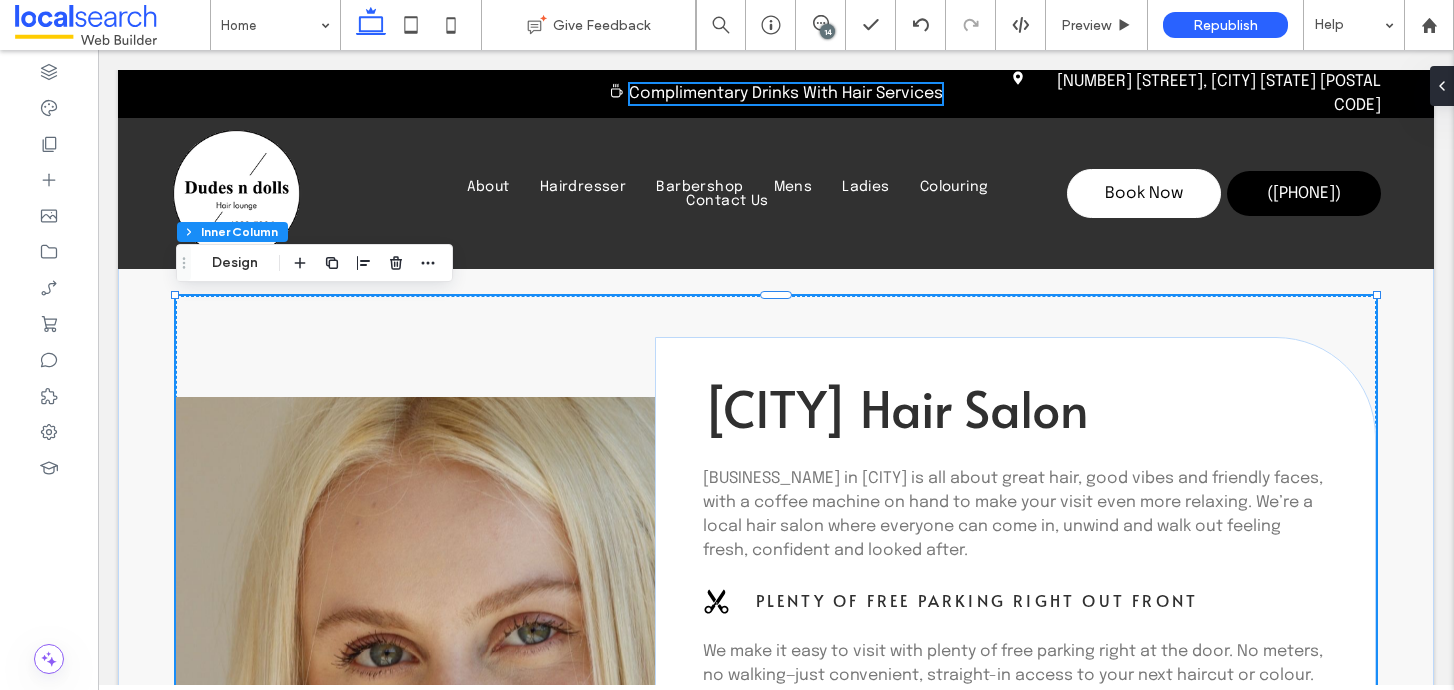click on "[BUSINESS_NAME] in [CITY] is all about great hair, good vibes and friendly faces, with a coffee machine on hand to make your visit even more relaxing. We’re a local hair salon where everyone can come in, unwind and walk out feeling fresh, confident and looked after." at bounding box center (1013, 514) 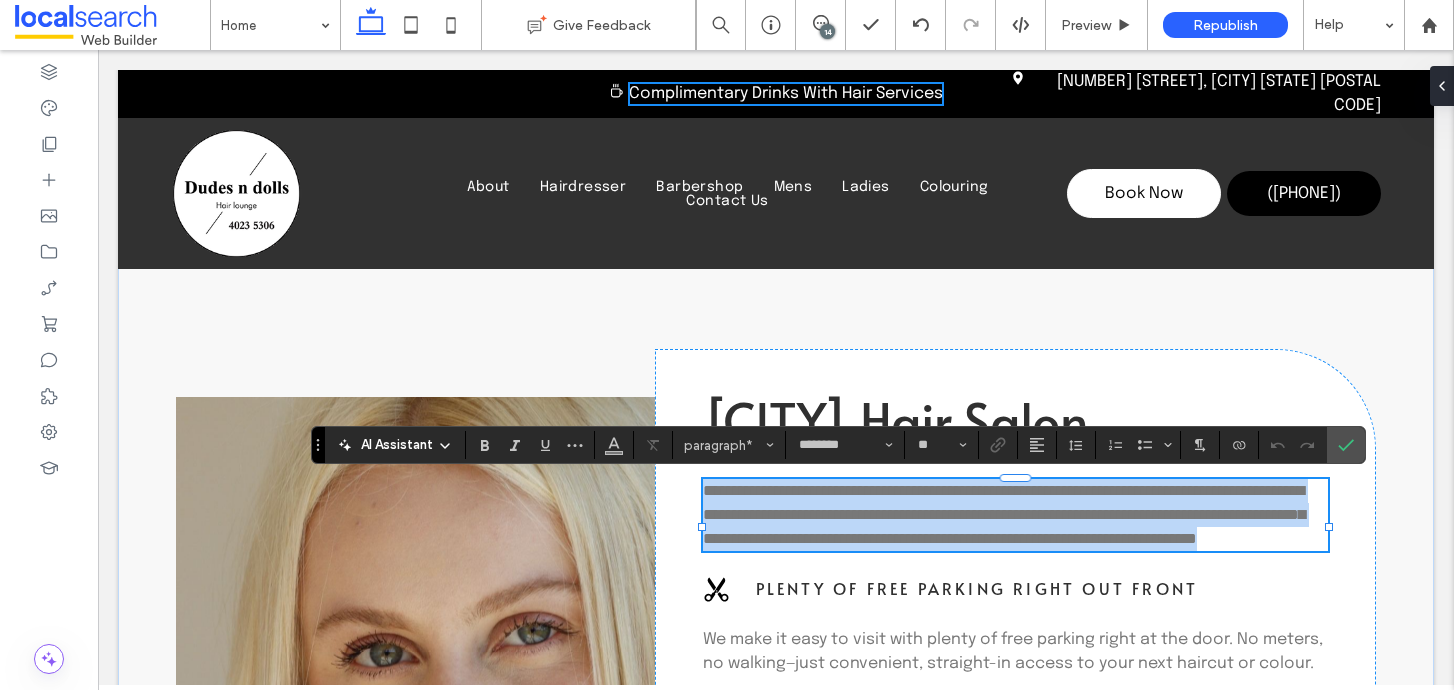 click on "**********" at bounding box center [1015, 515] 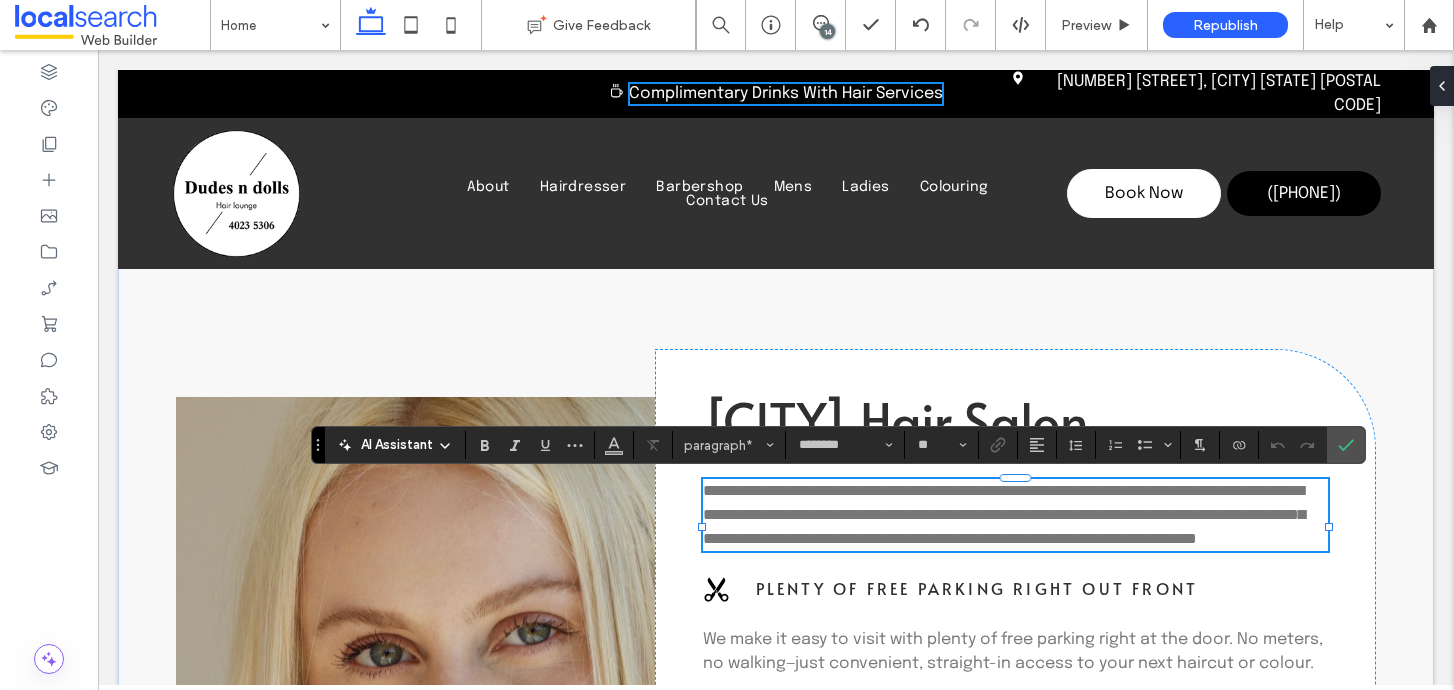 click on "**********" at bounding box center (1004, 514) 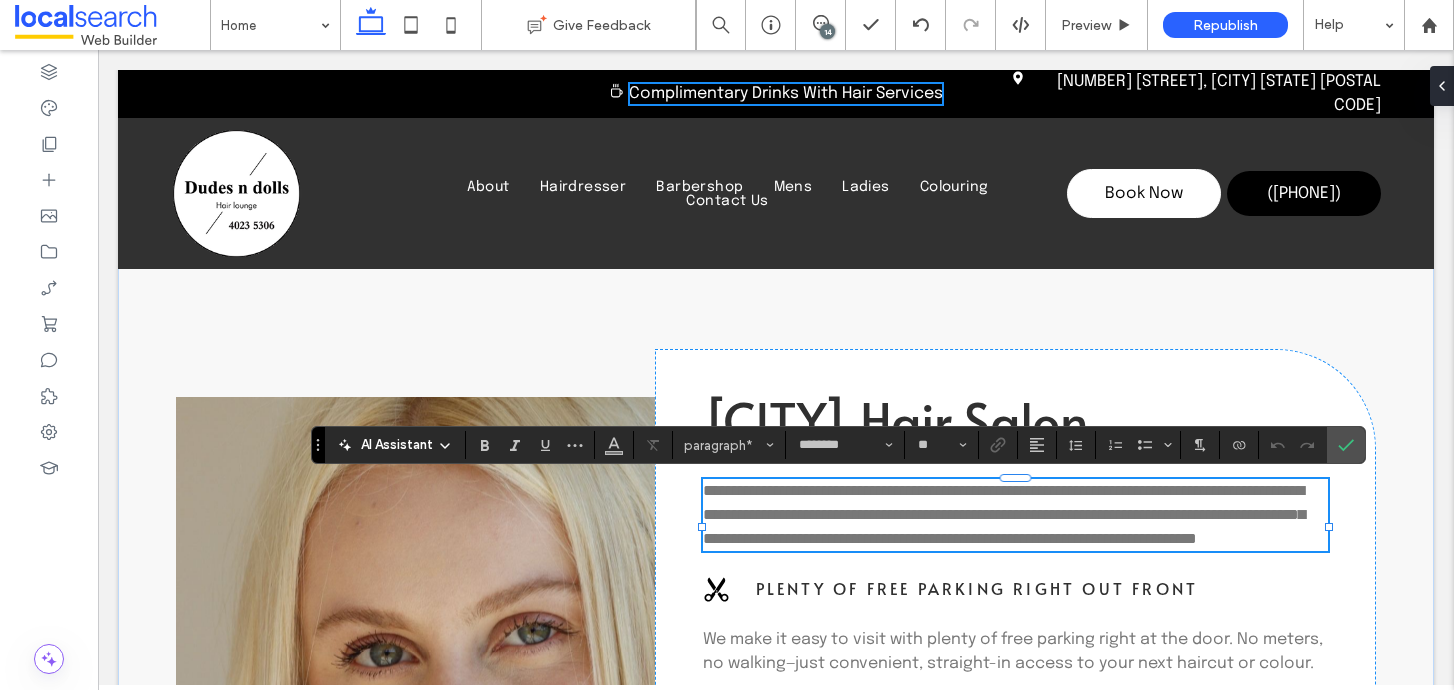type 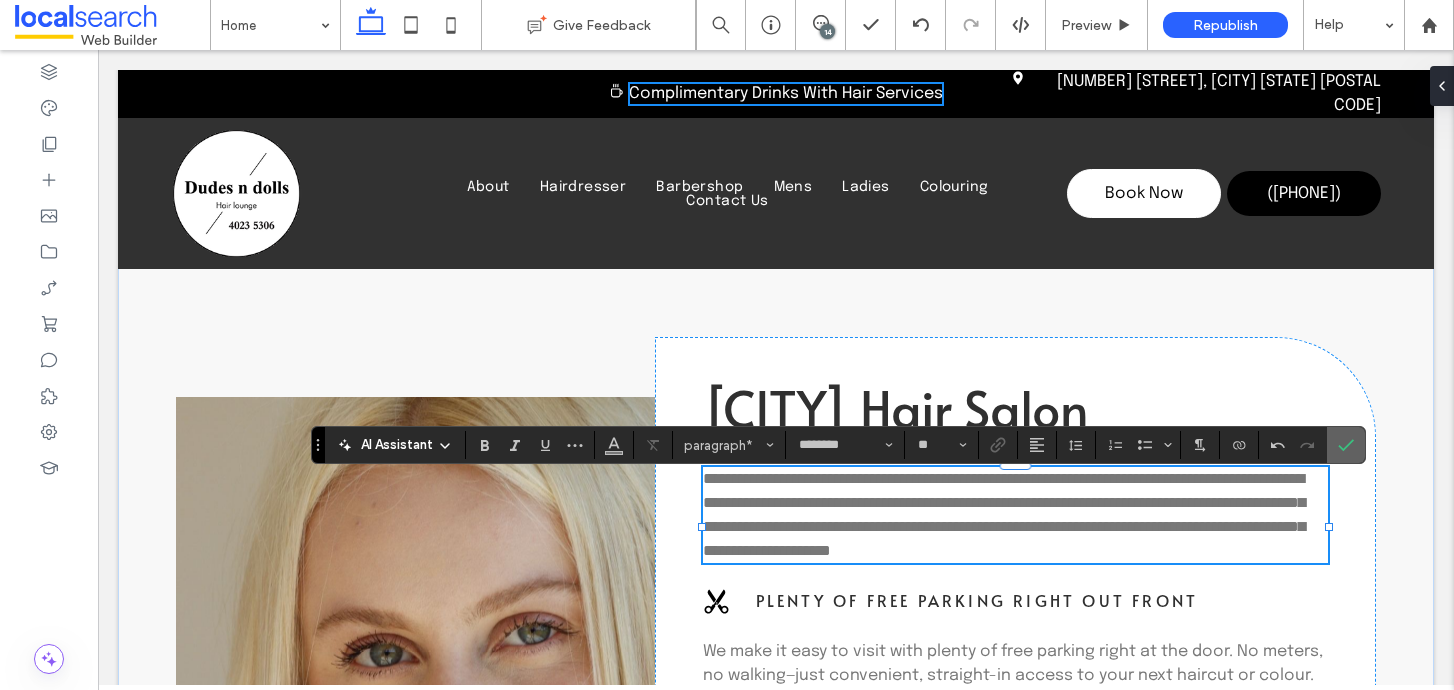 click 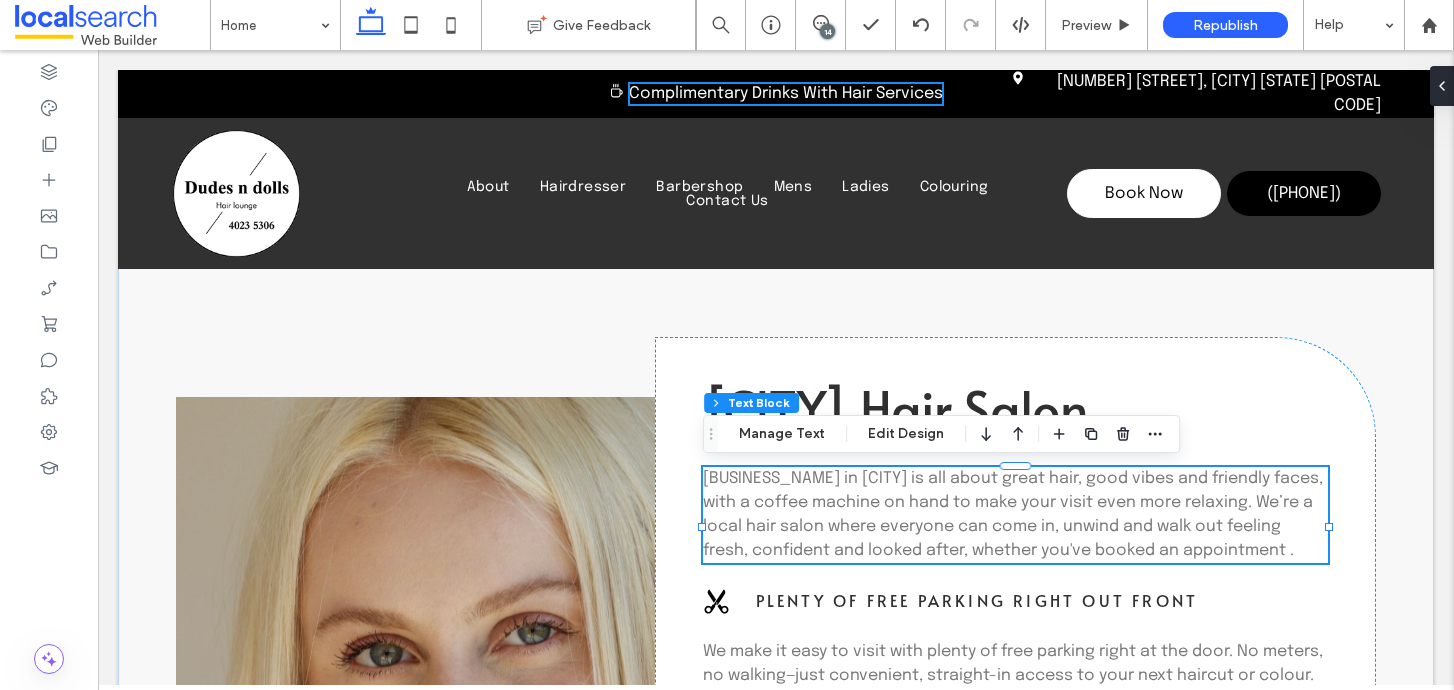 click on "[BUSINESS_NAME] in [CITY] is all about great hair, good vibes and friendly faces, with a coffee machine on hand to make your visit even more relaxing. We’re a local hair salon where everyone can come in, unwind and walk out feeling fresh, confident and looked after, whether you've booked an appointment ." at bounding box center [1013, 514] 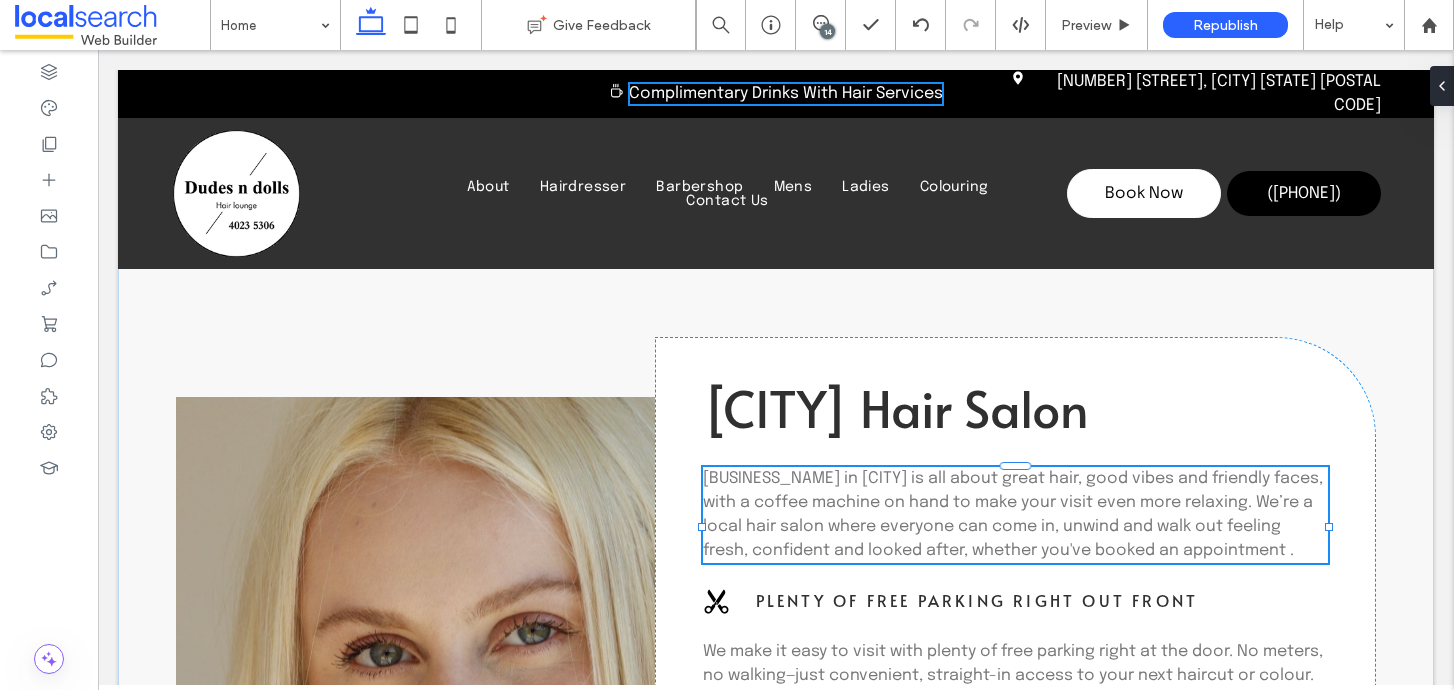 type on "********" 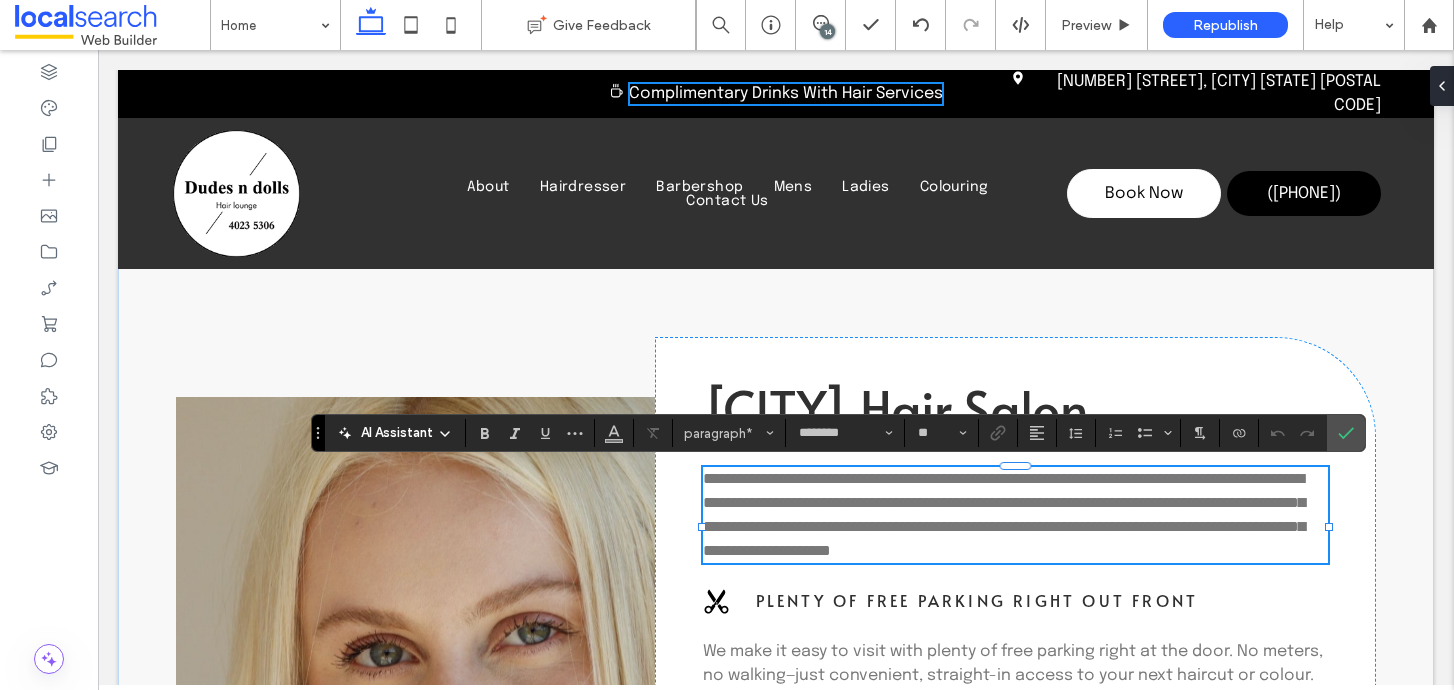 click on "**********" at bounding box center [1004, 514] 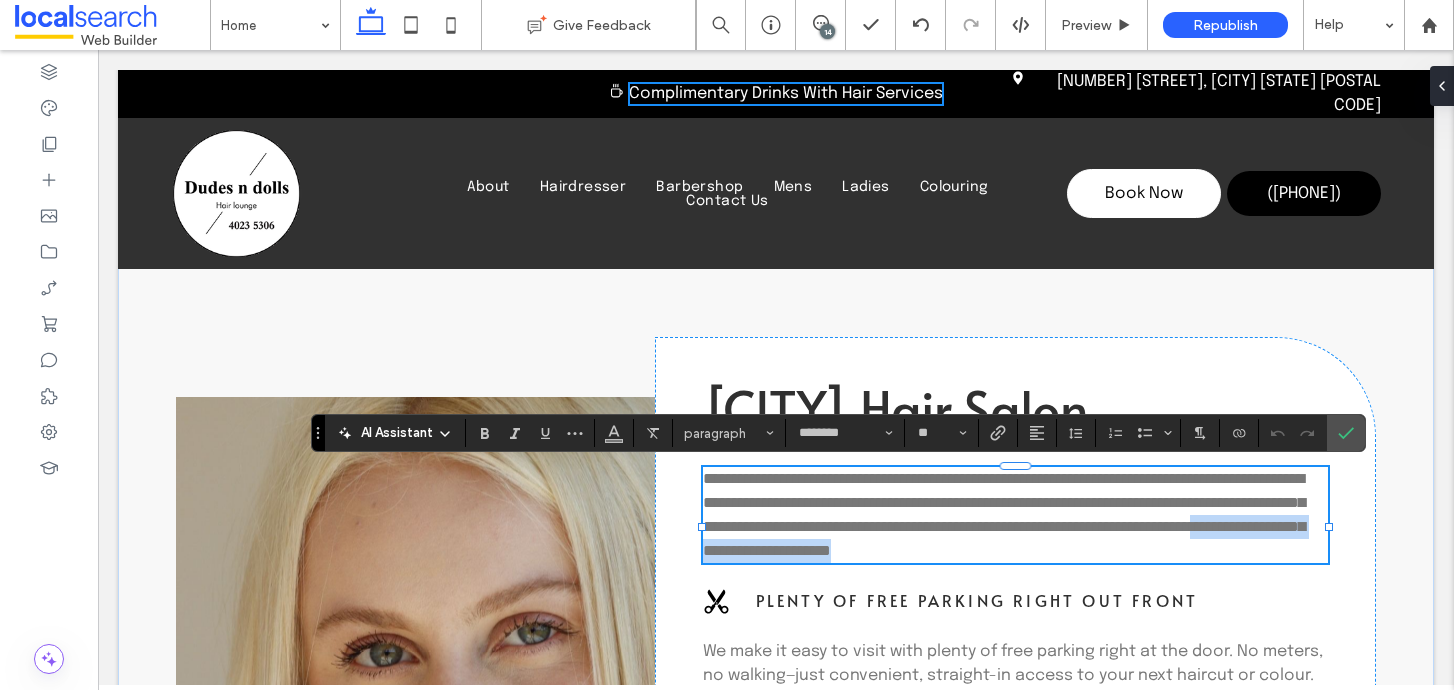 drag, startPoint x: 1055, startPoint y: 548, endPoint x: 1072, endPoint y: 566, distance: 24.758837 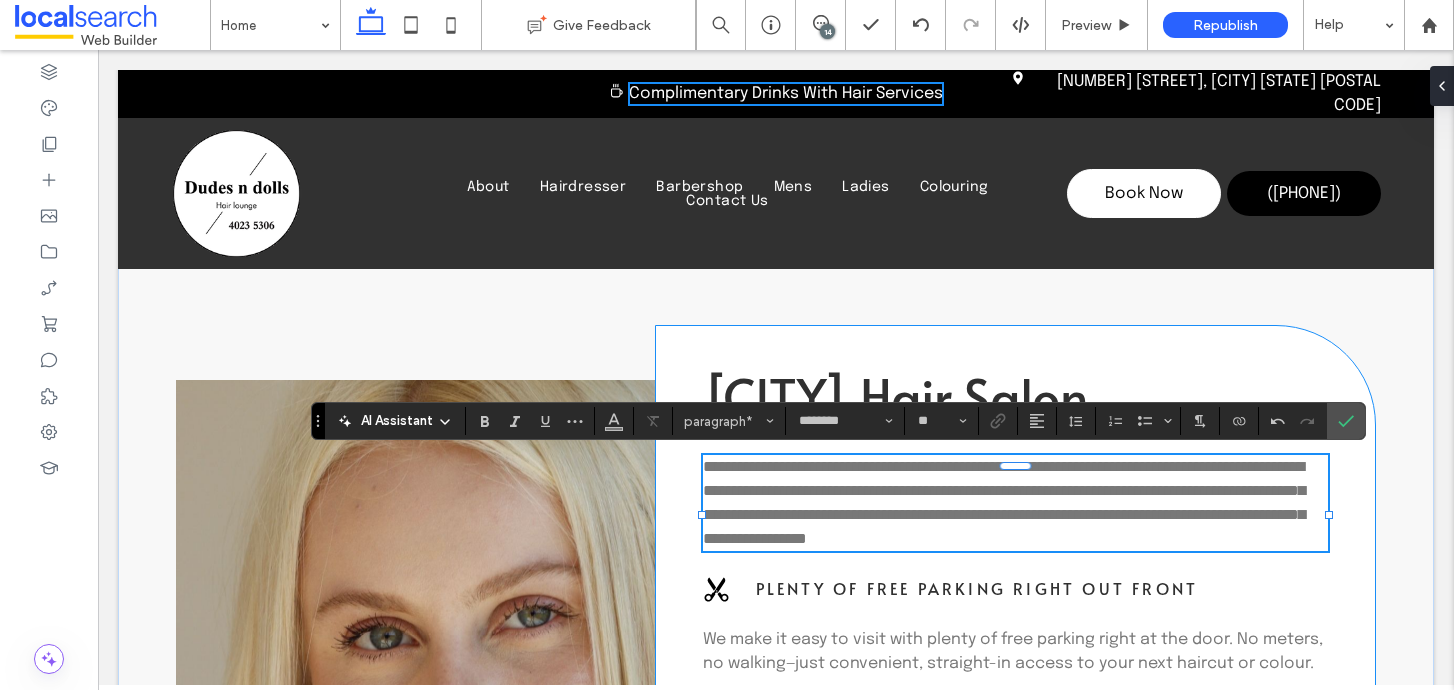 scroll, scrollTop: 842, scrollLeft: 0, axis: vertical 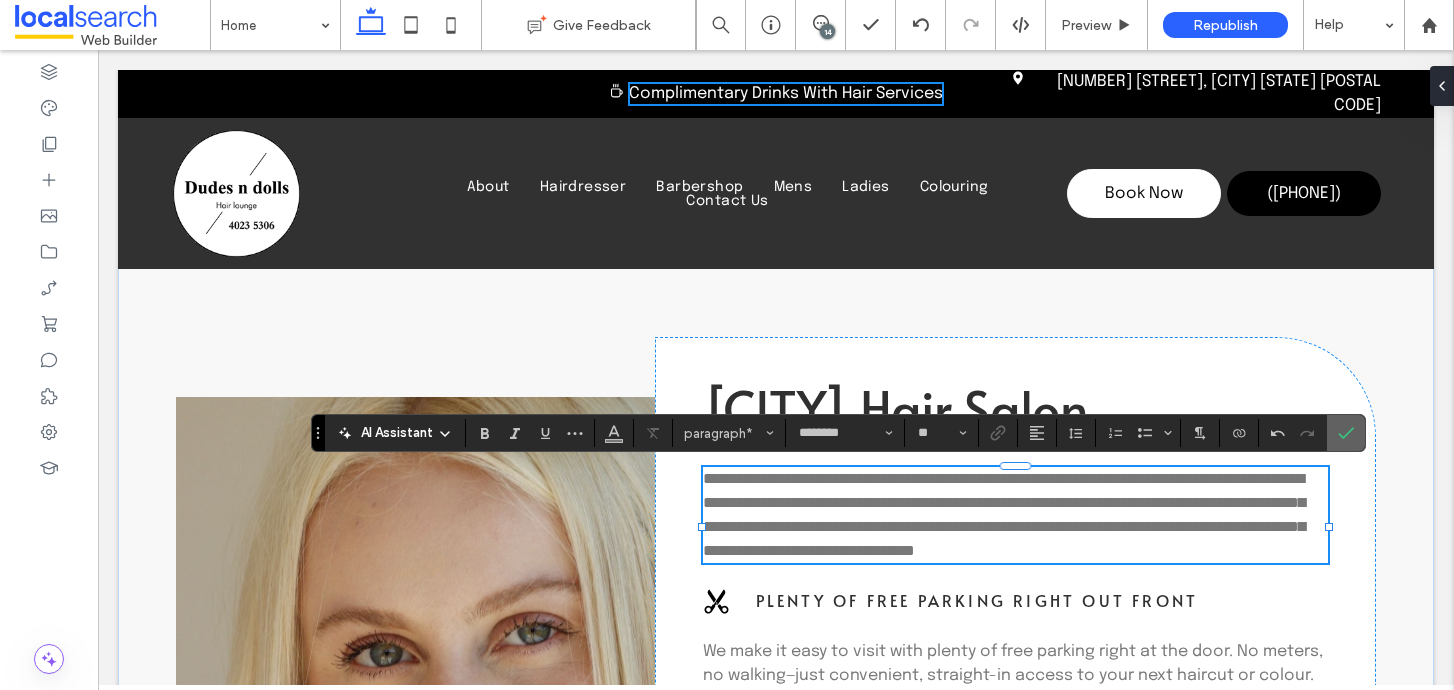 click 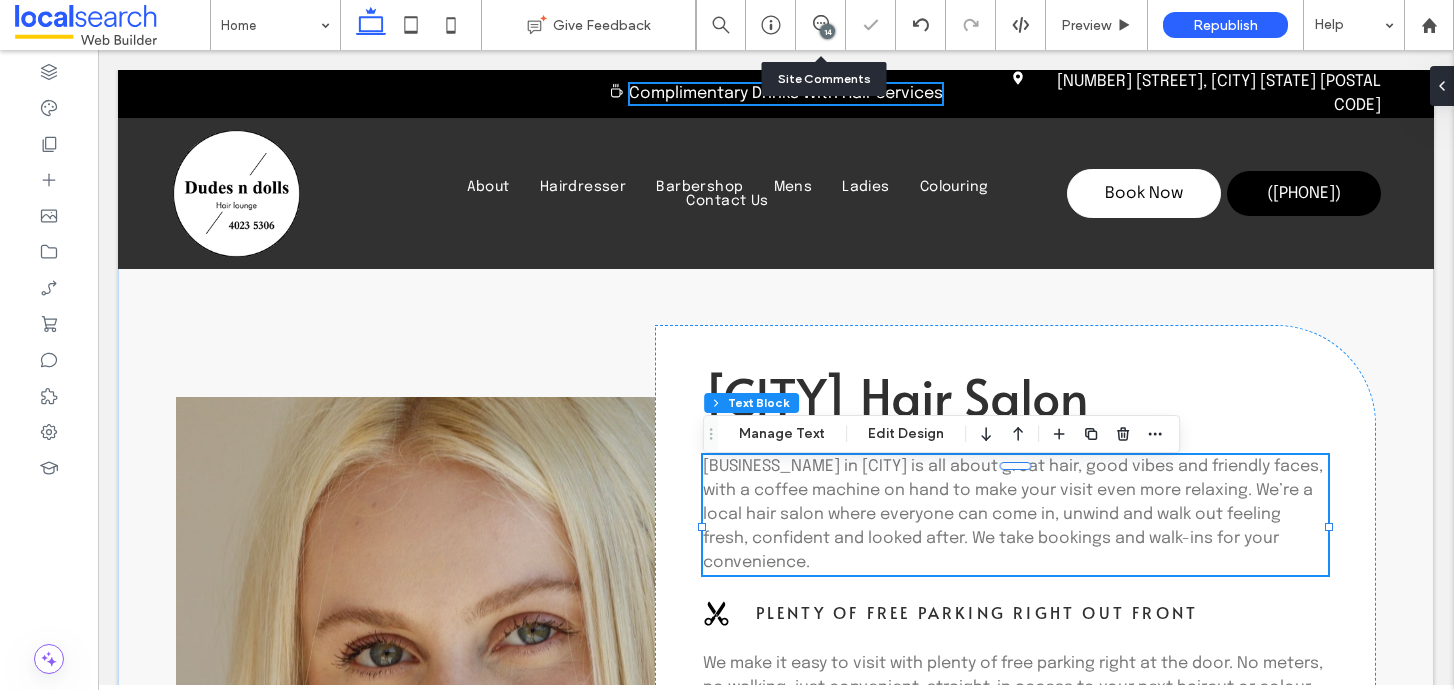 click on "14" at bounding box center (820, 25) 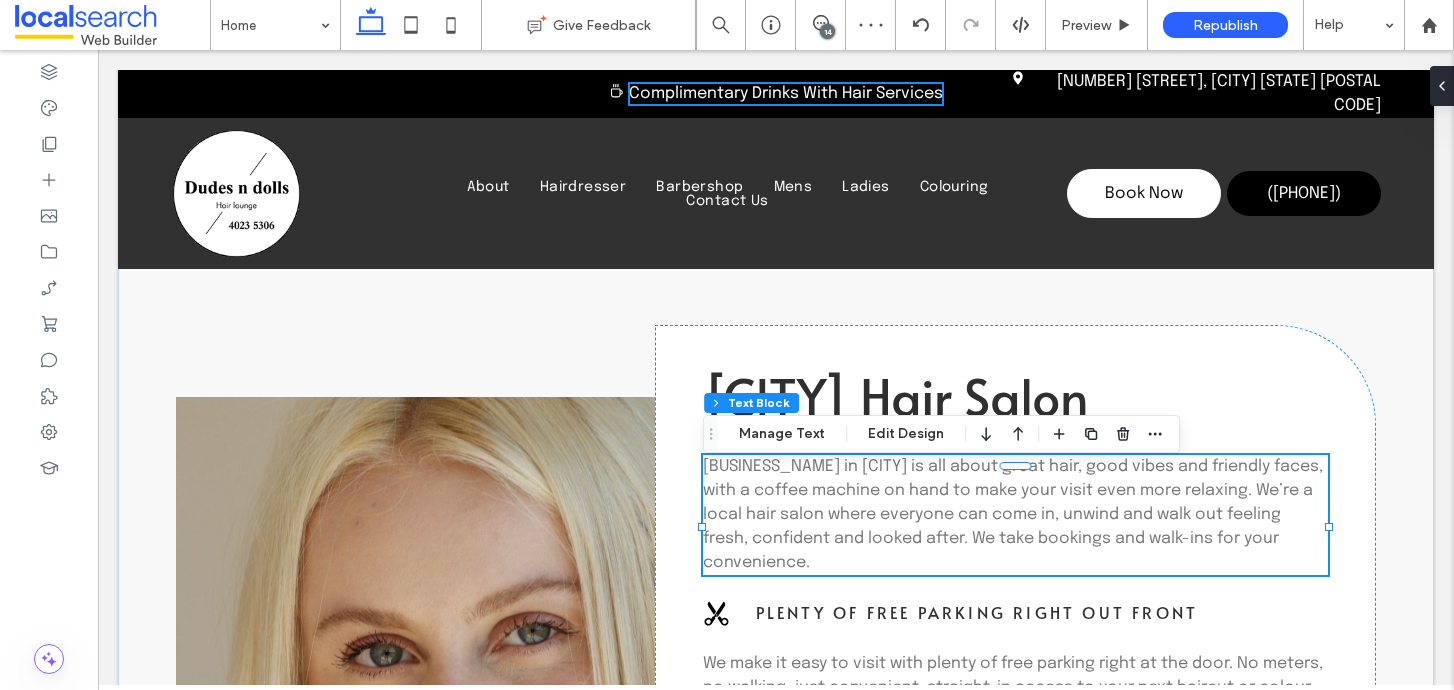 click on "14" at bounding box center (827, 31) 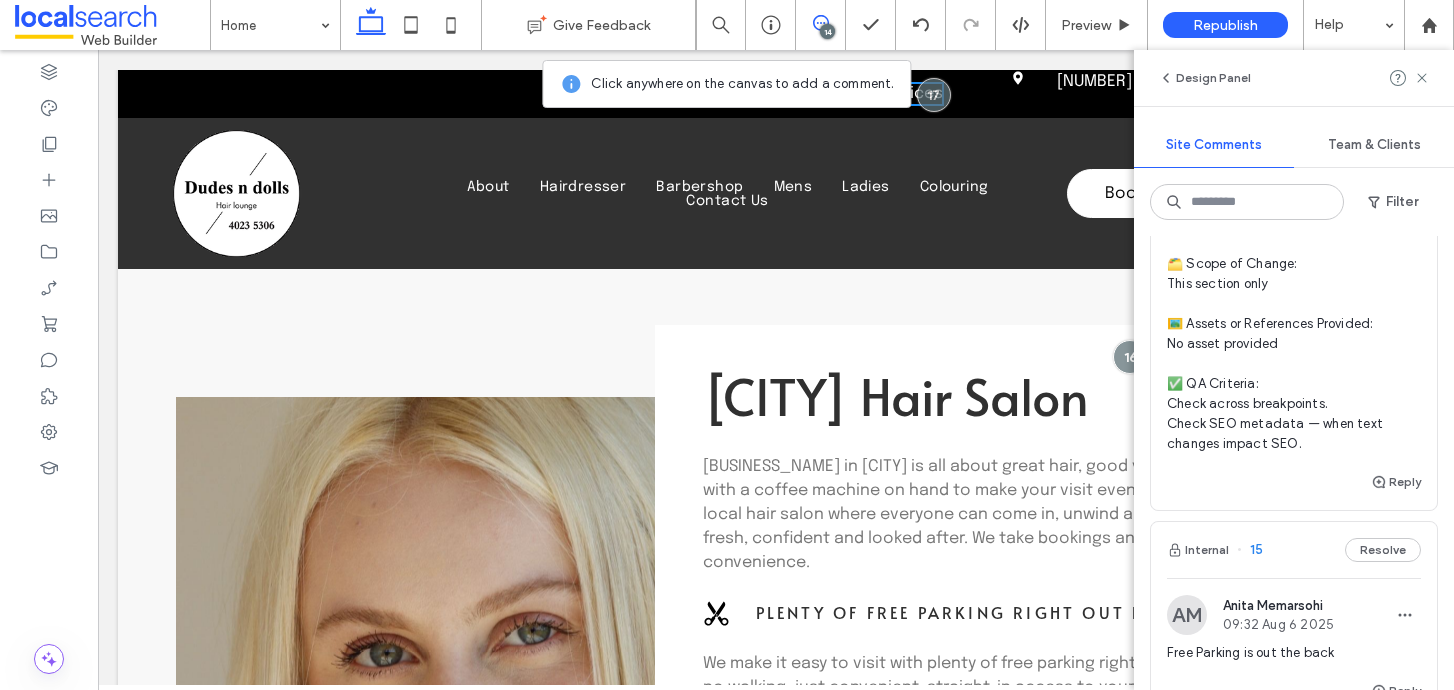scroll, scrollTop: 2065, scrollLeft: 0, axis: vertical 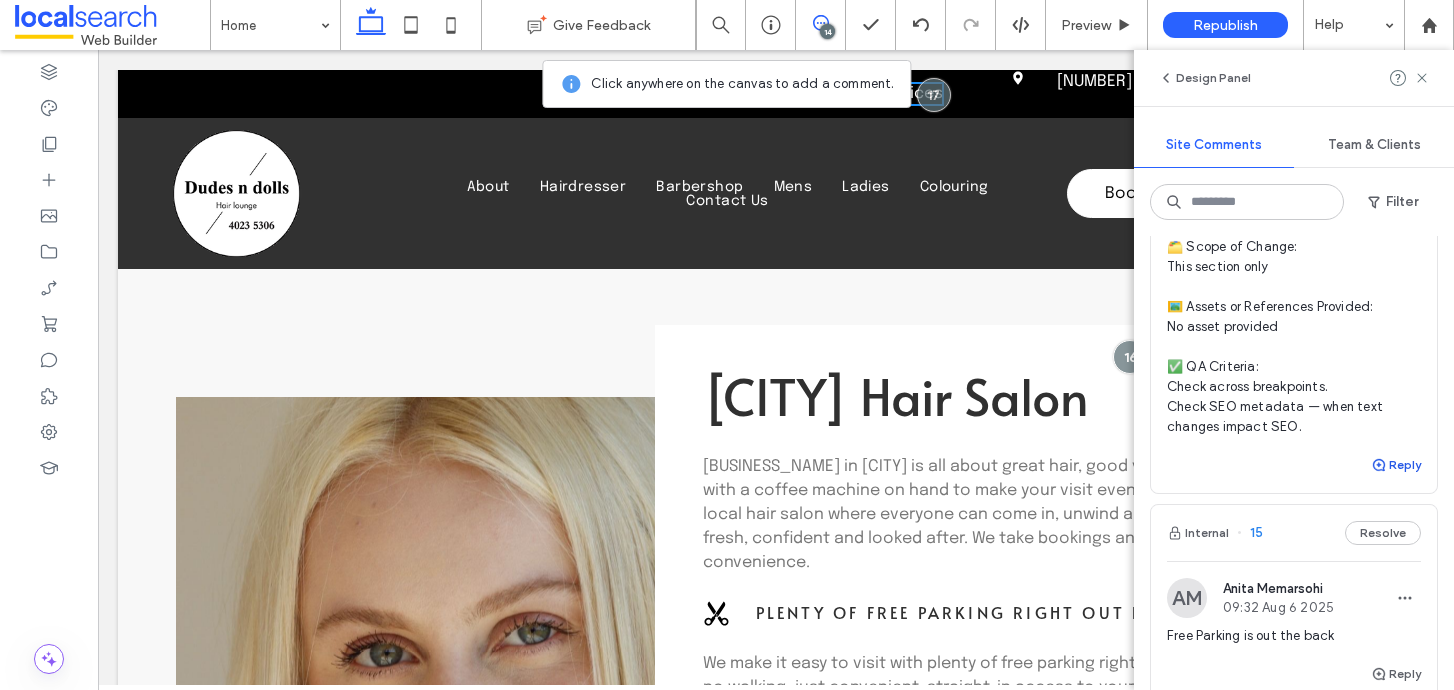 click 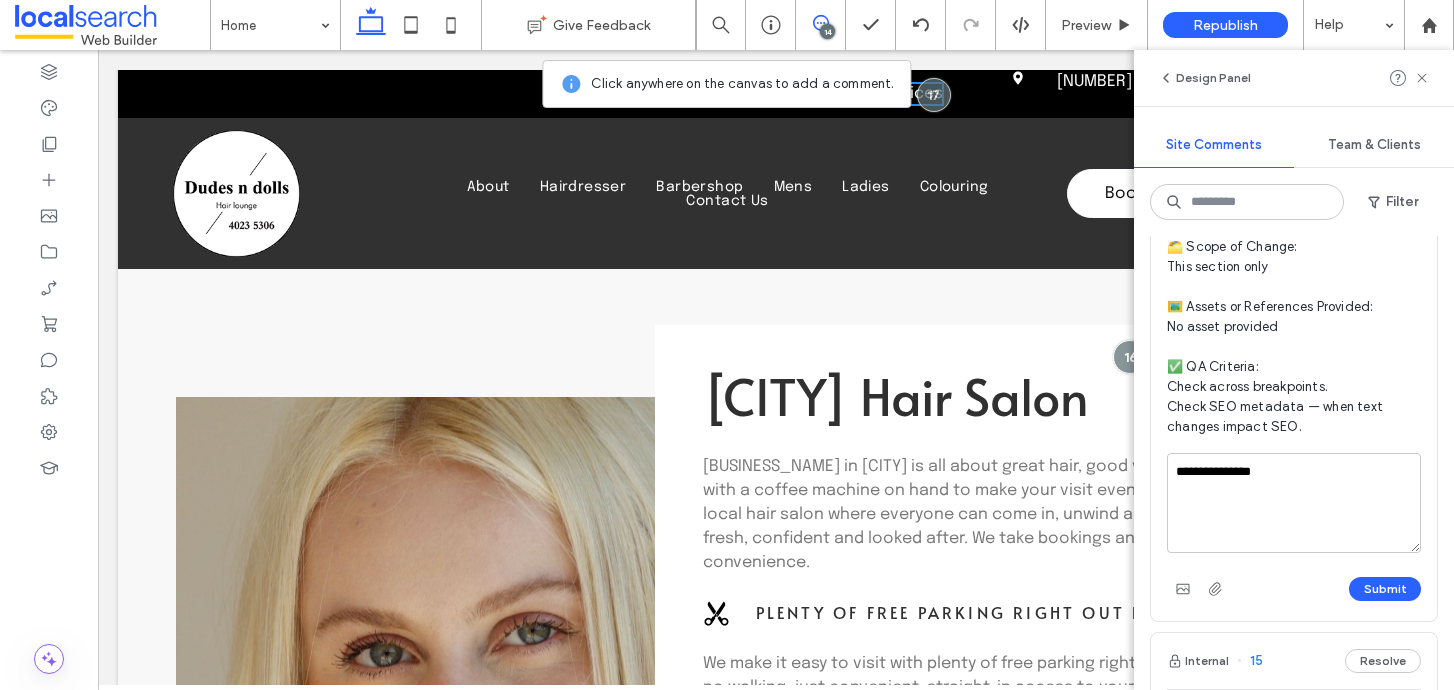 type on "**********" 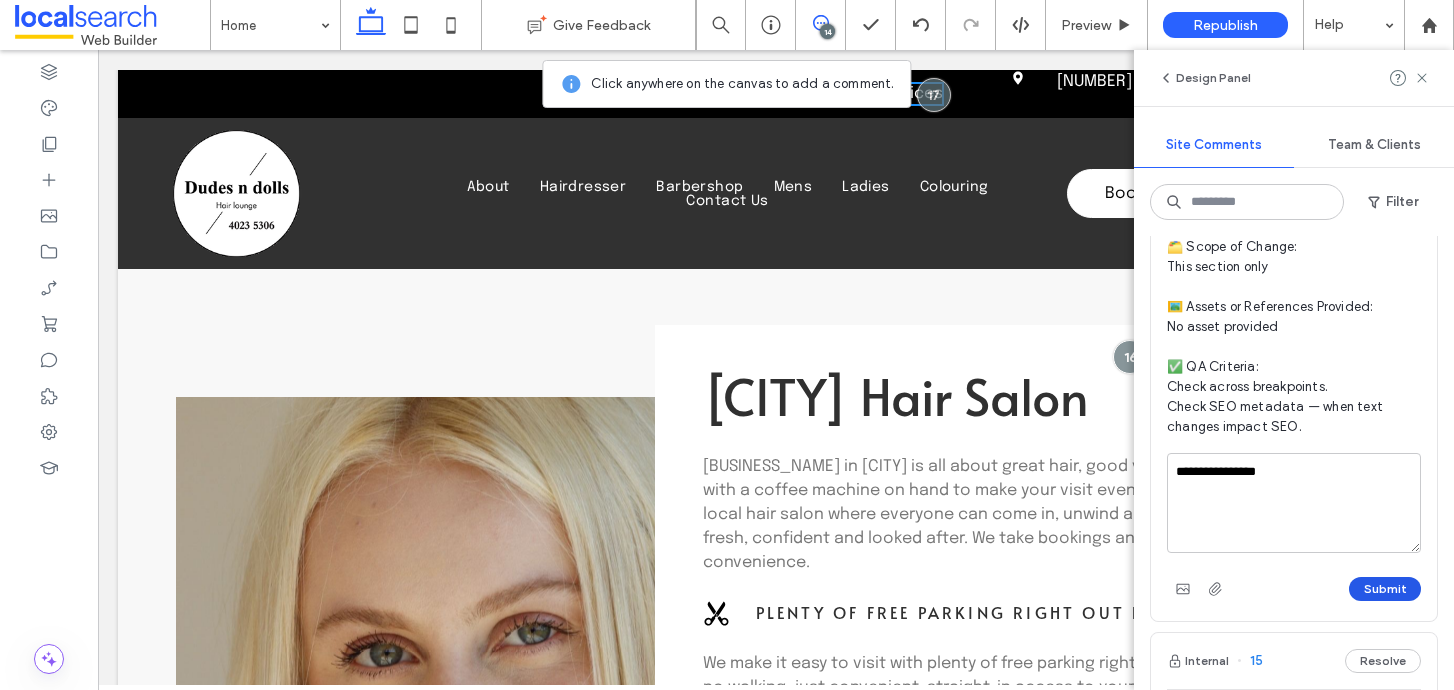 click on "Submit" at bounding box center [1385, 589] 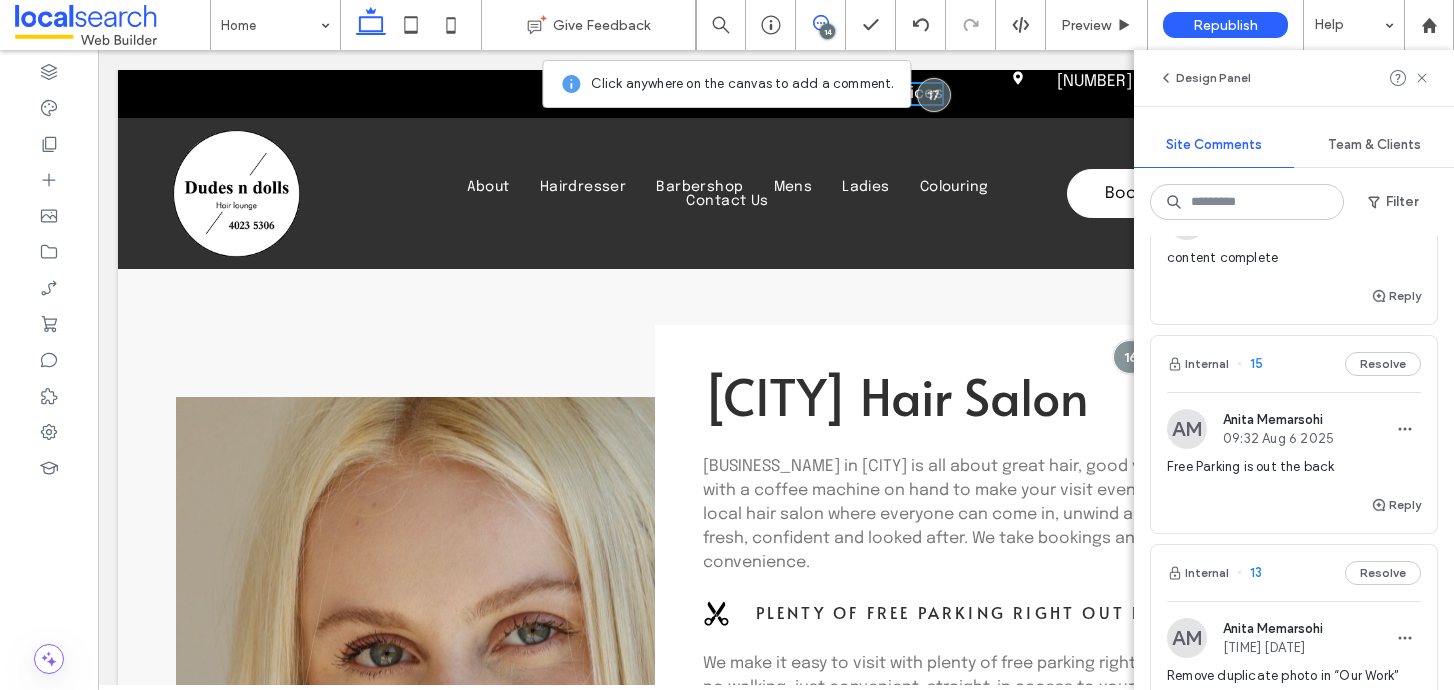 scroll, scrollTop: 2369, scrollLeft: 0, axis: vertical 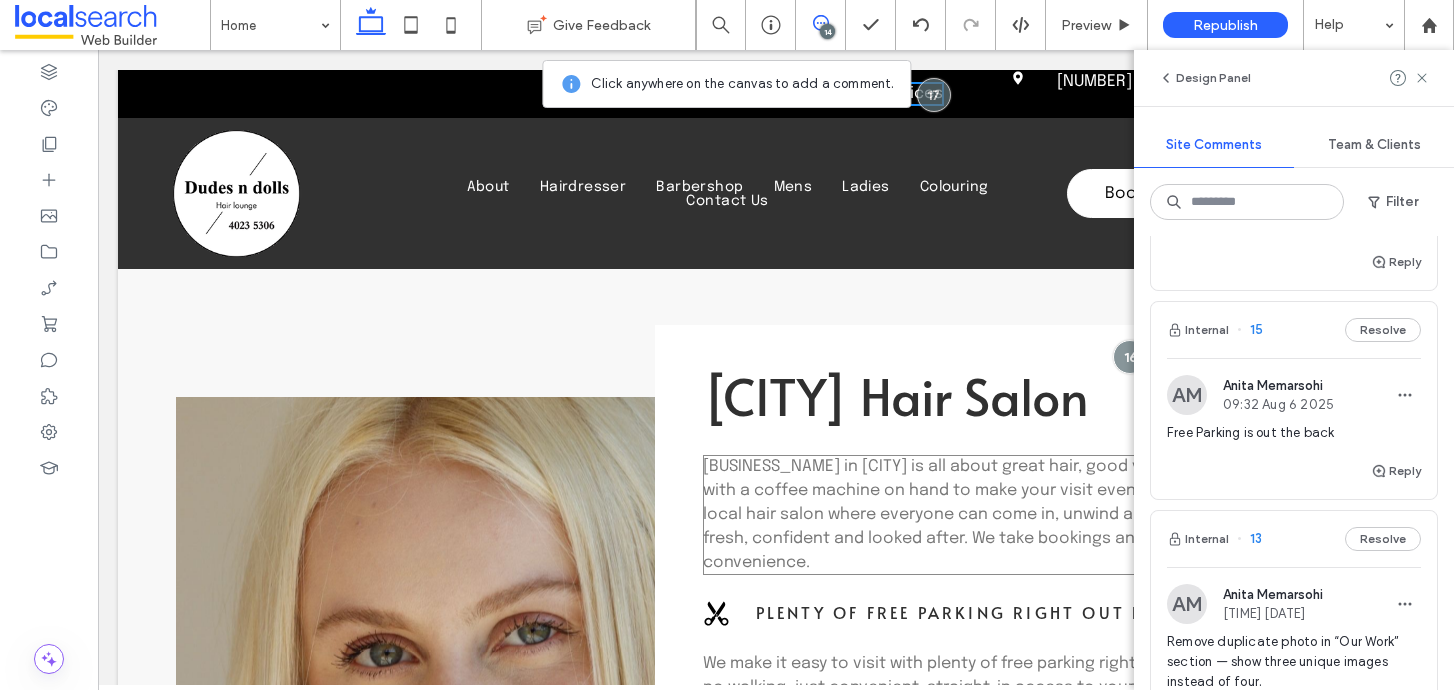 click on "[BUSINESS_NAME] in [CITY] is all about great hair, good vibes and friendly faces, with a coffee machine on hand to make your visit even more relaxing. We’re a local hair salon where everyone can come in, unwind and walk out feeling fresh, confident and looked after. We take bookings and walk-ins for your convenience." at bounding box center (1013, 514) 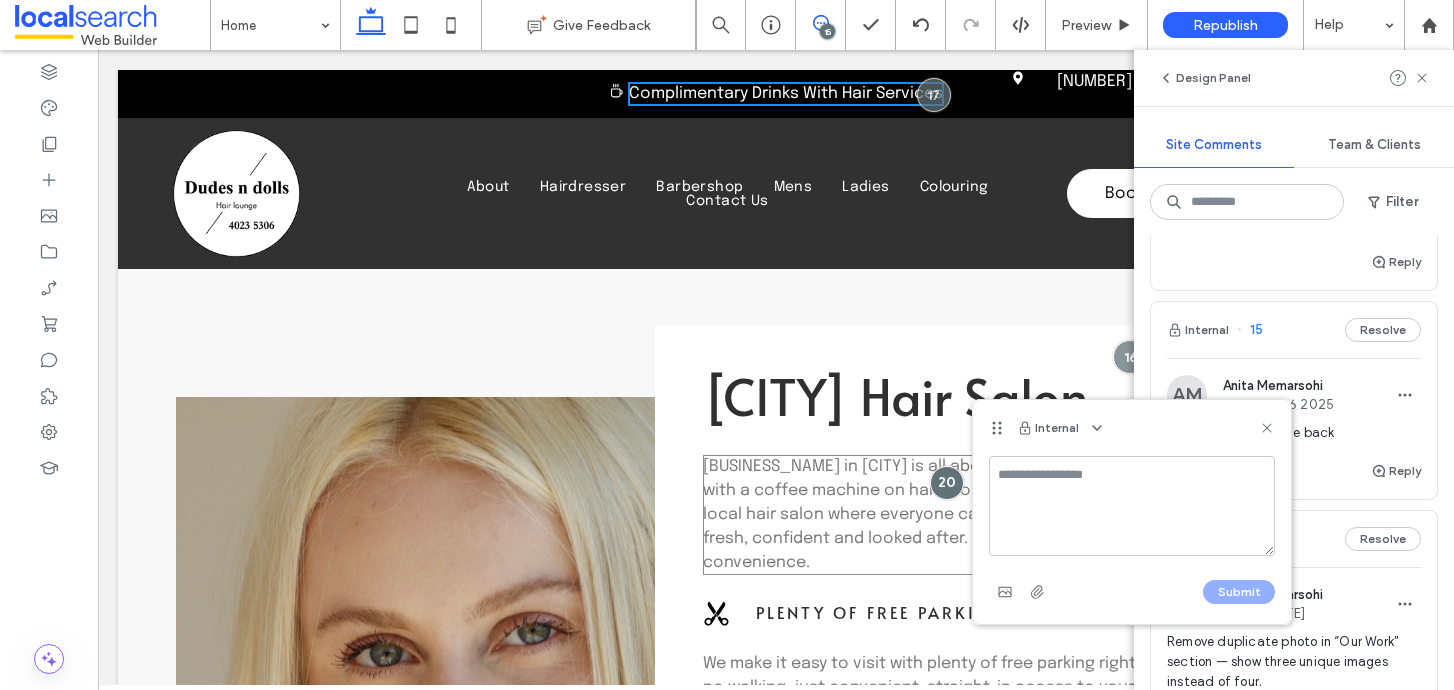 click on "[BUSINESS_NAME] in [CITY] is all about great hair, good vibes and friendly faces, with a coffee machine on hand to make your visit even more relaxing. We’re a local hair salon where everyone can come in, unwind and walk out feeling fresh, confident and looked after. We take bookings and walk-ins for your convenience." at bounding box center (1015, 515) 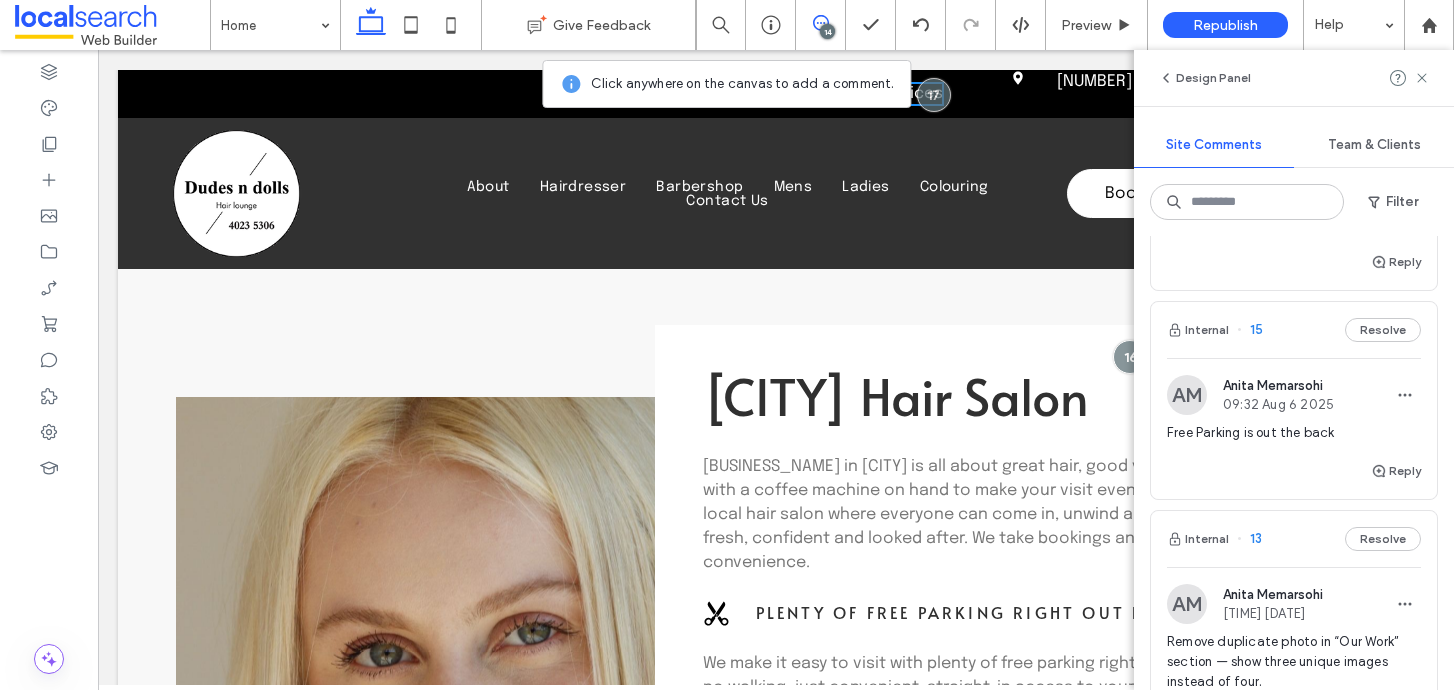 click on "14" at bounding box center (827, 31) 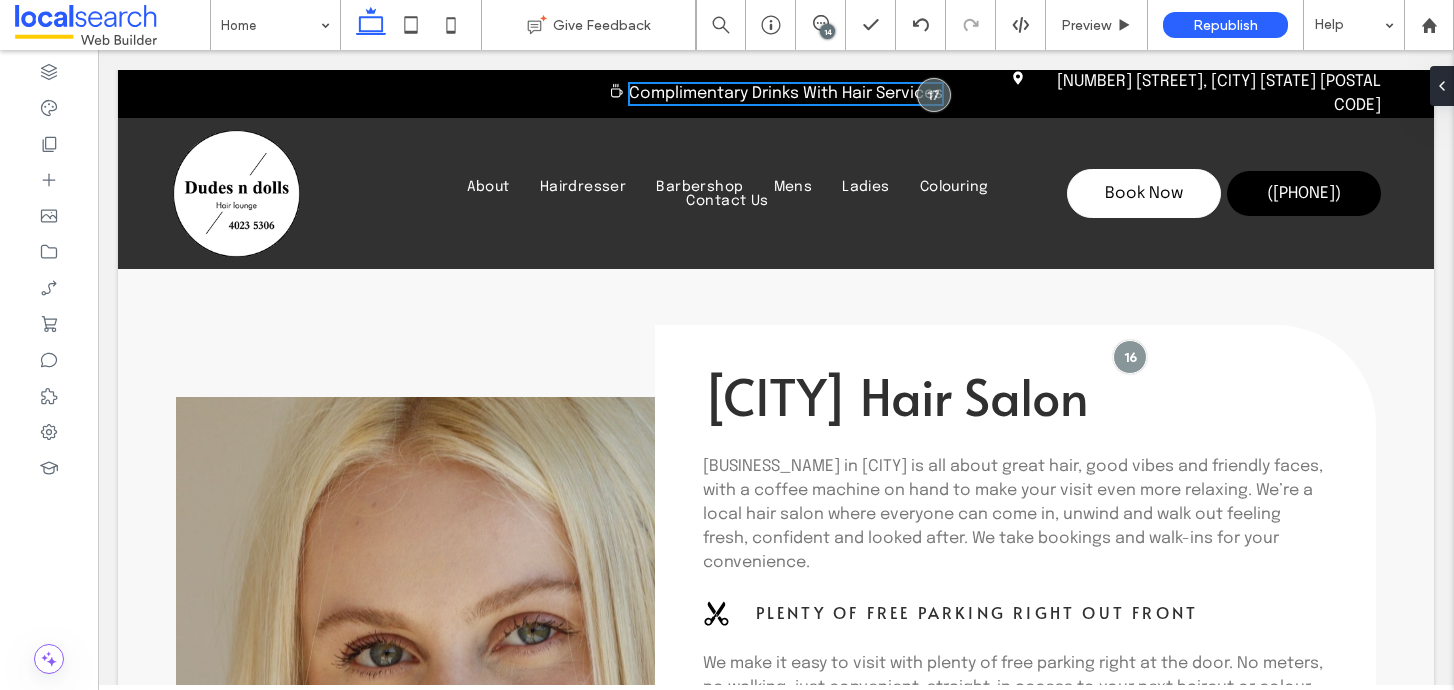 scroll, scrollTop: 0, scrollLeft: 0, axis: both 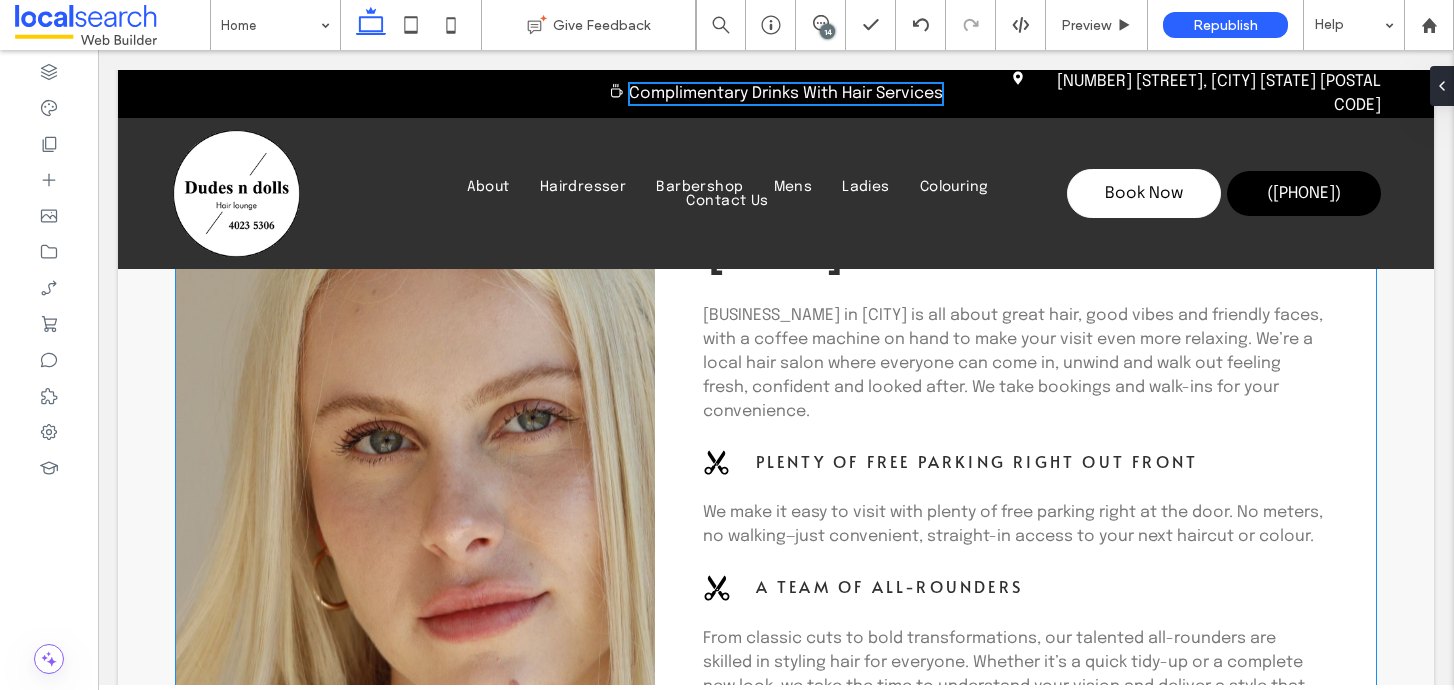 click on "Plenty of Free Parking Right Out Front" at bounding box center [977, 461] 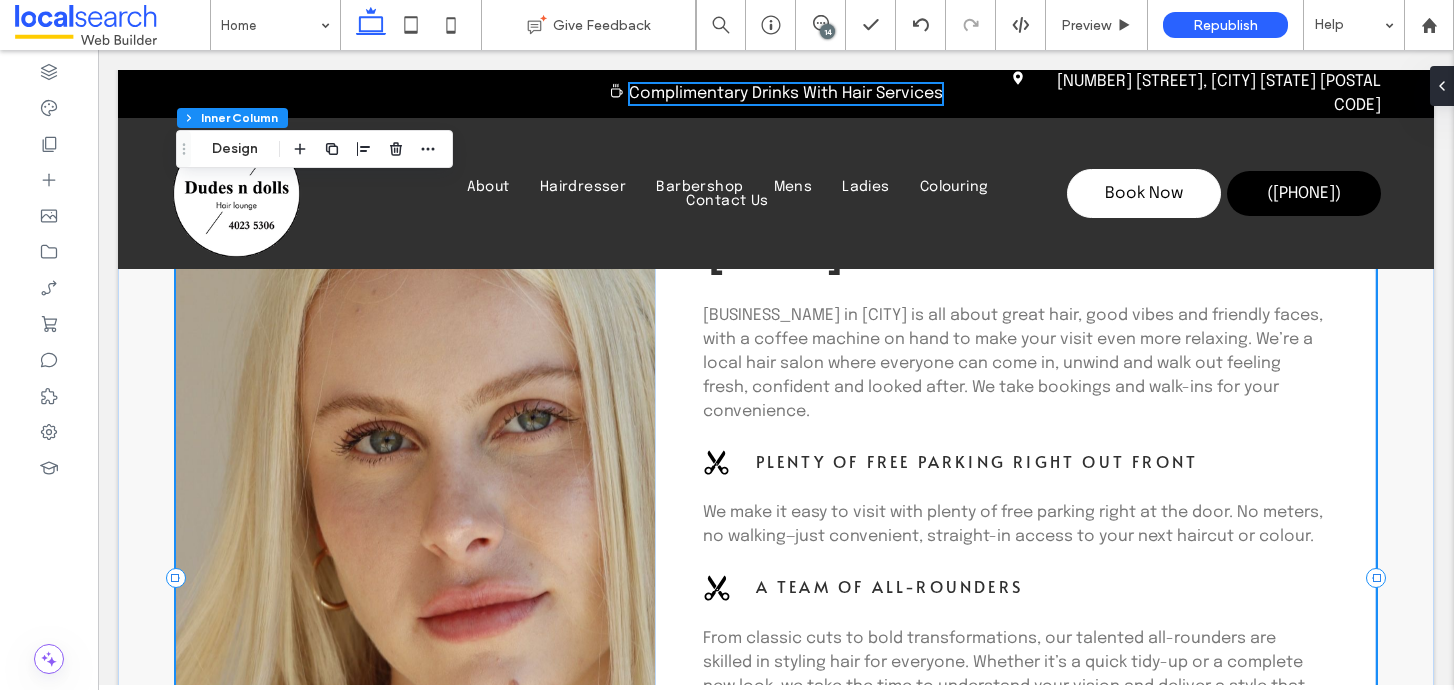 click on "Plenty of Free Parking Right Out Front" at bounding box center [977, 461] 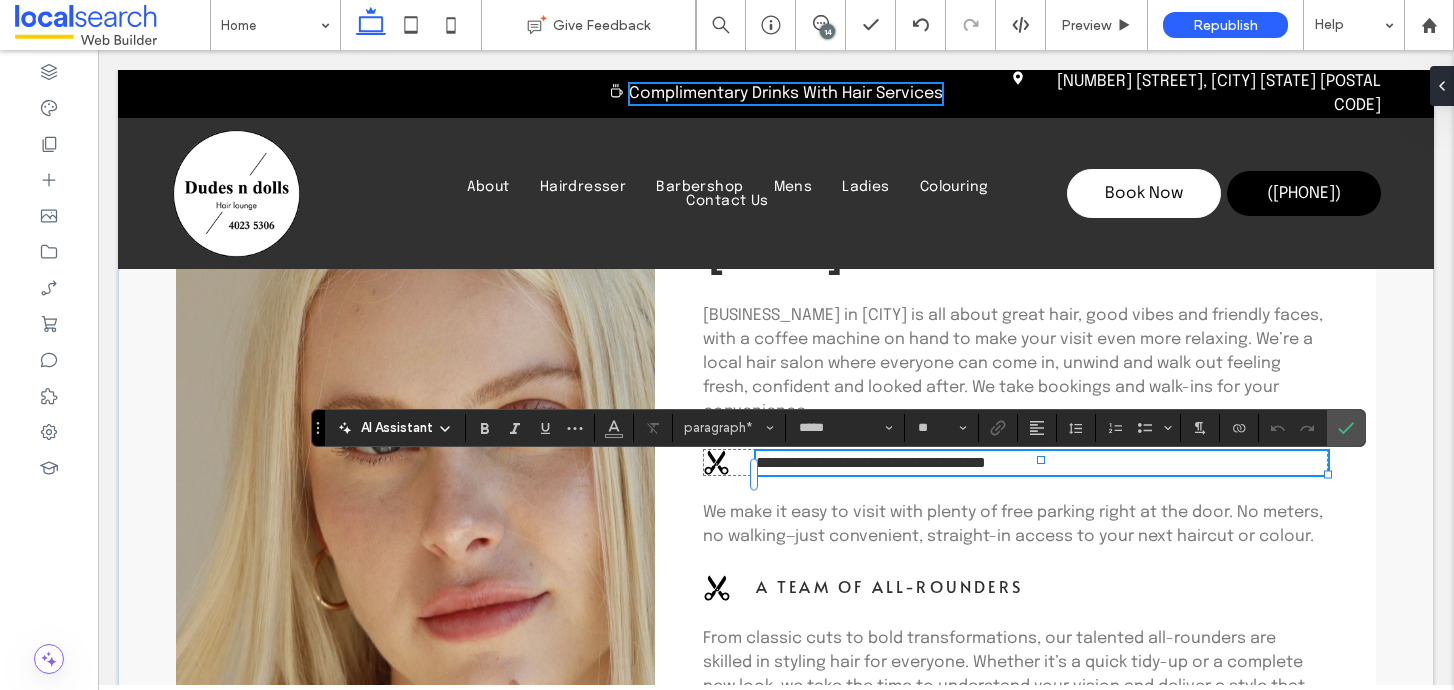 click on "**********" at bounding box center (871, 462) 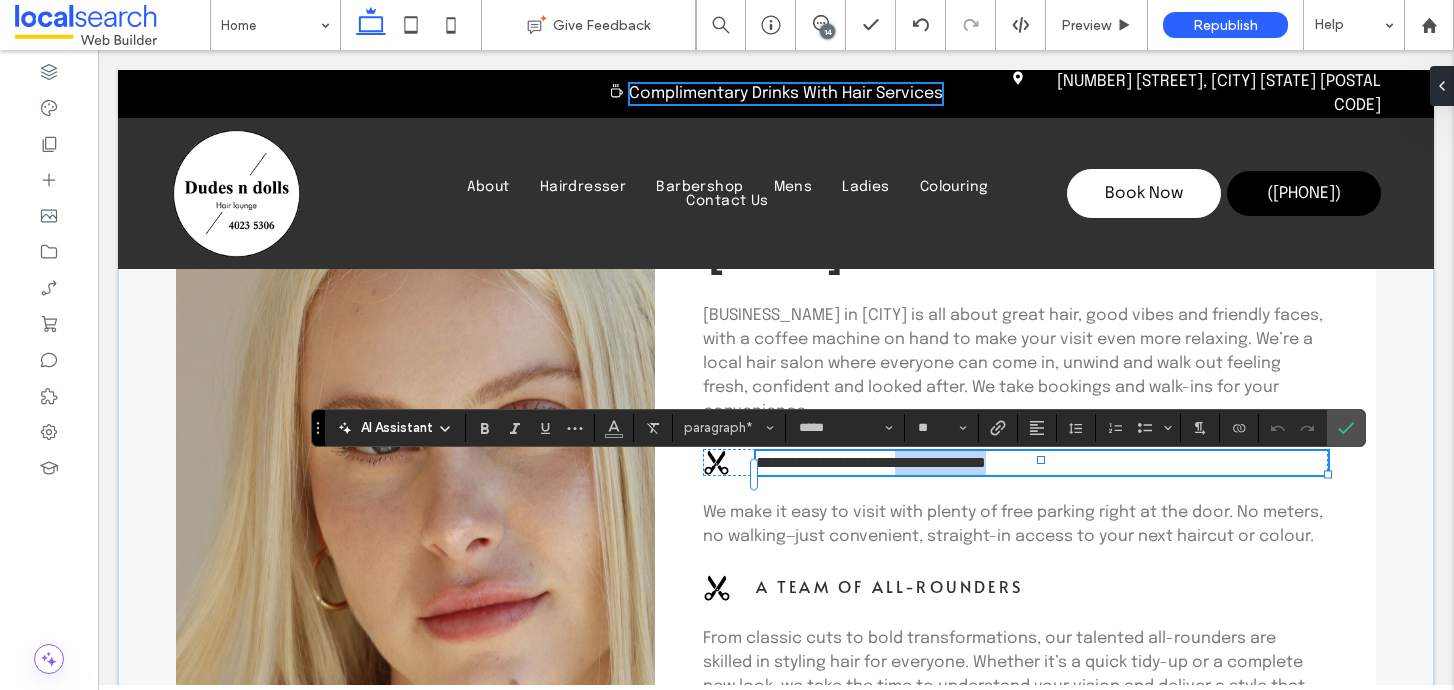 drag, startPoint x: 1221, startPoint y: 476, endPoint x: 1016, endPoint y: 474, distance: 205.00975 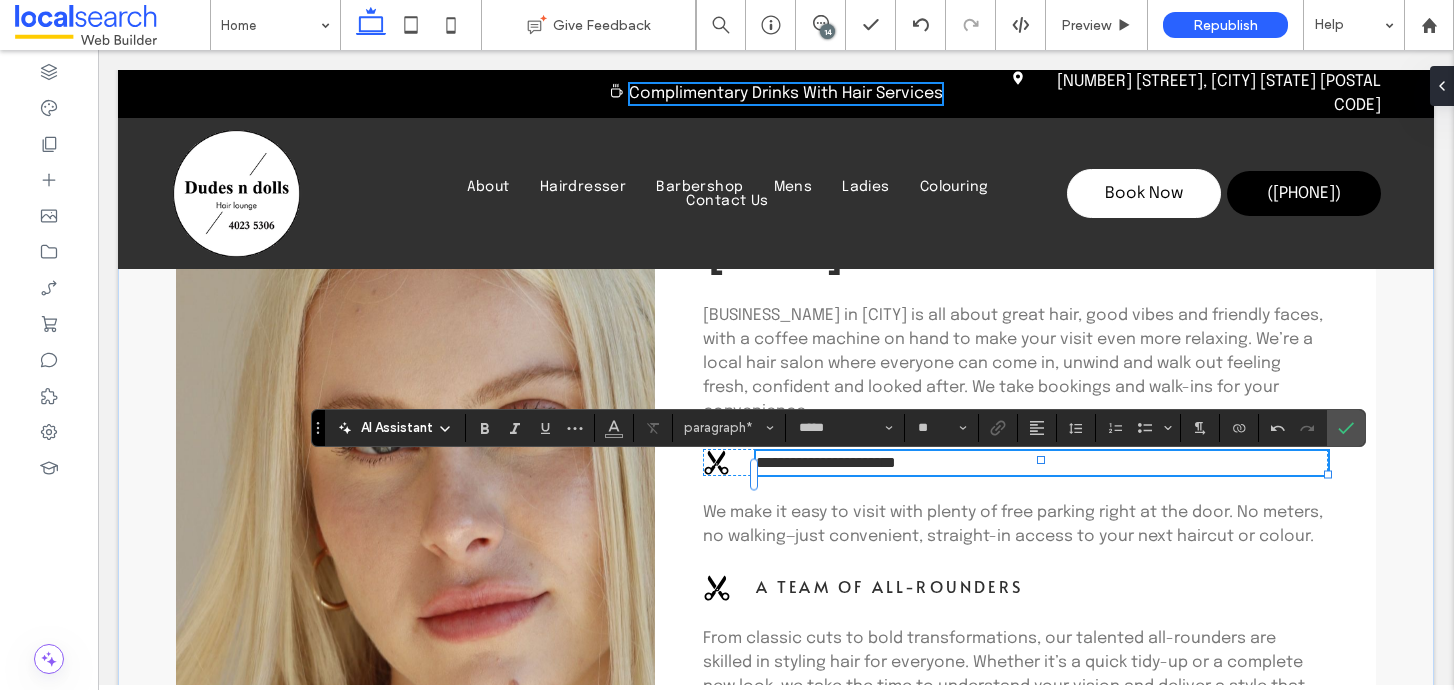 type 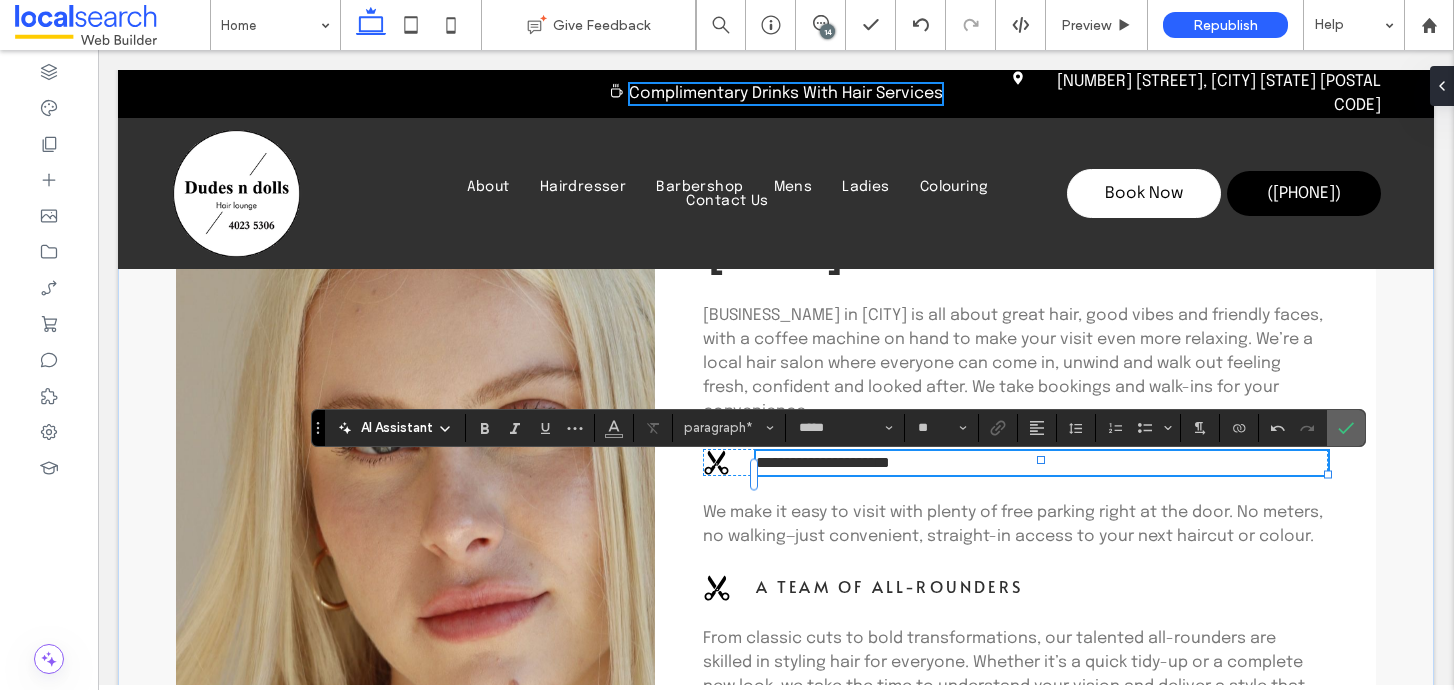 click at bounding box center (1346, 428) 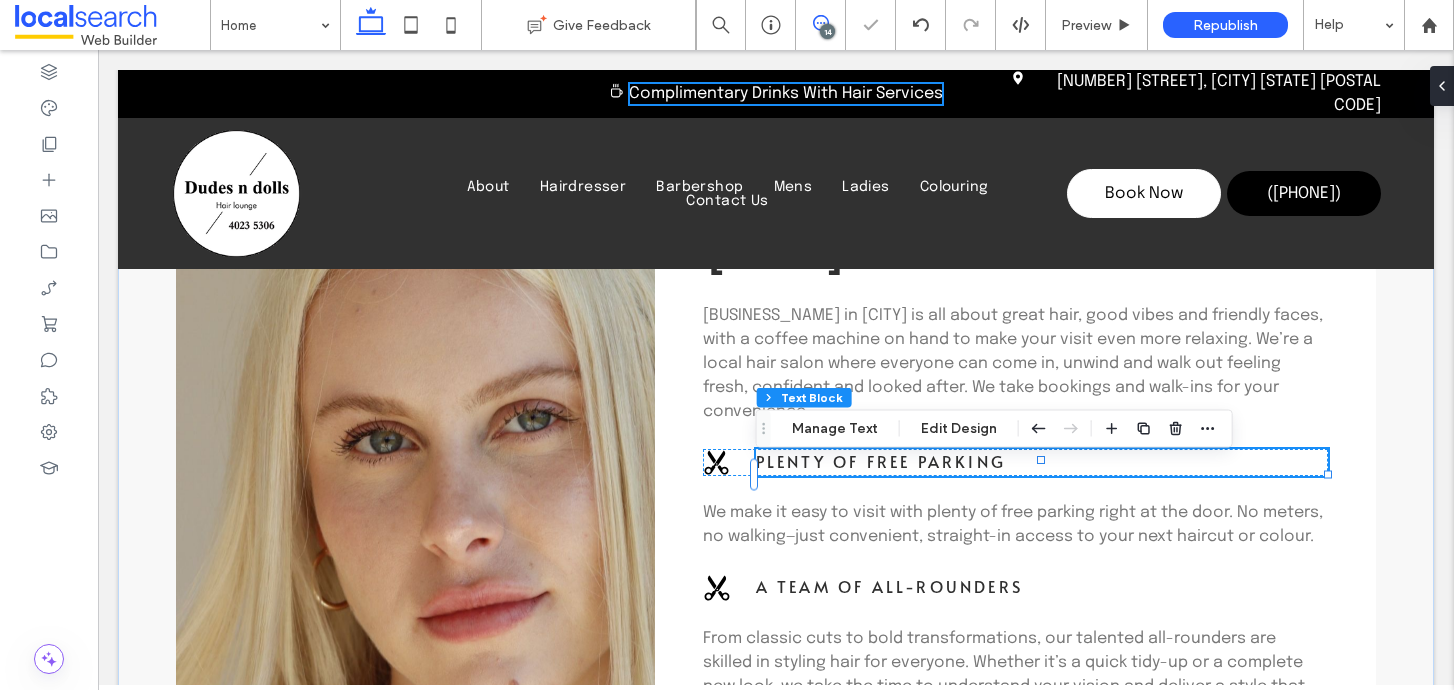 click 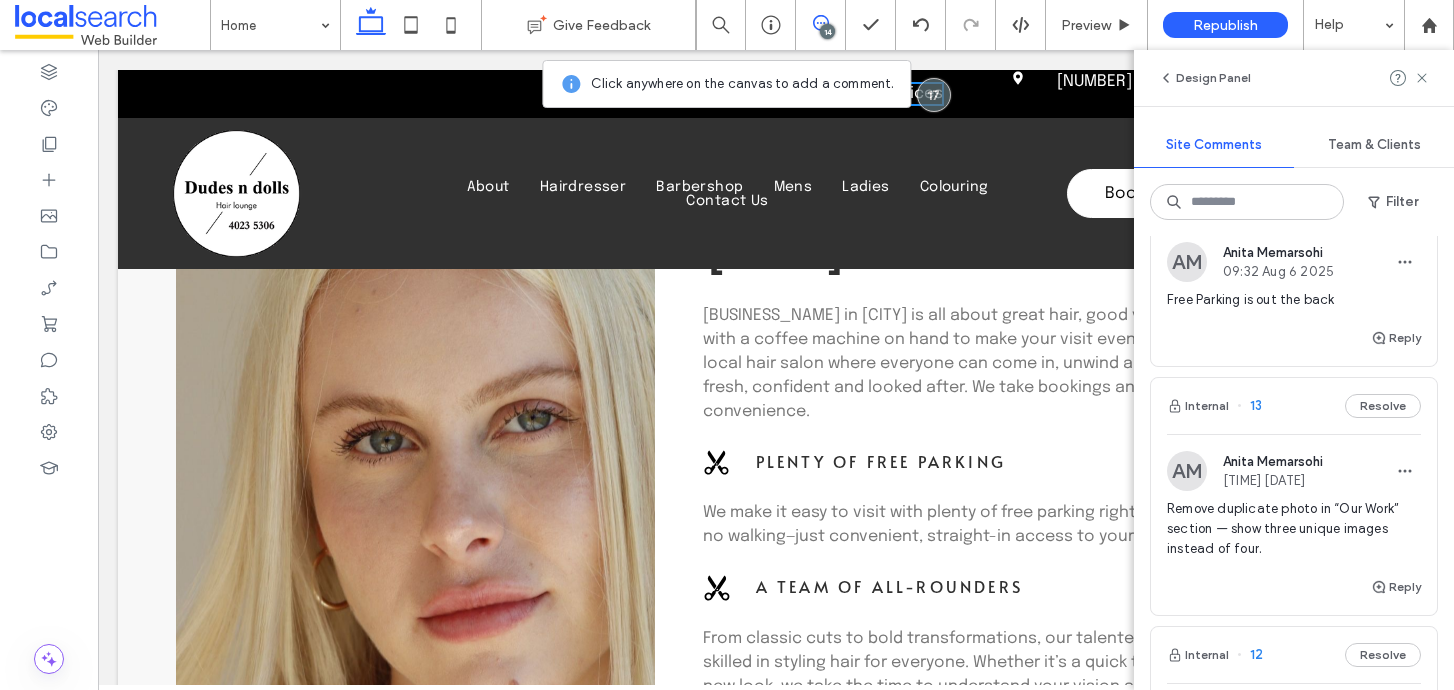 scroll, scrollTop: 2504, scrollLeft: 0, axis: vertical 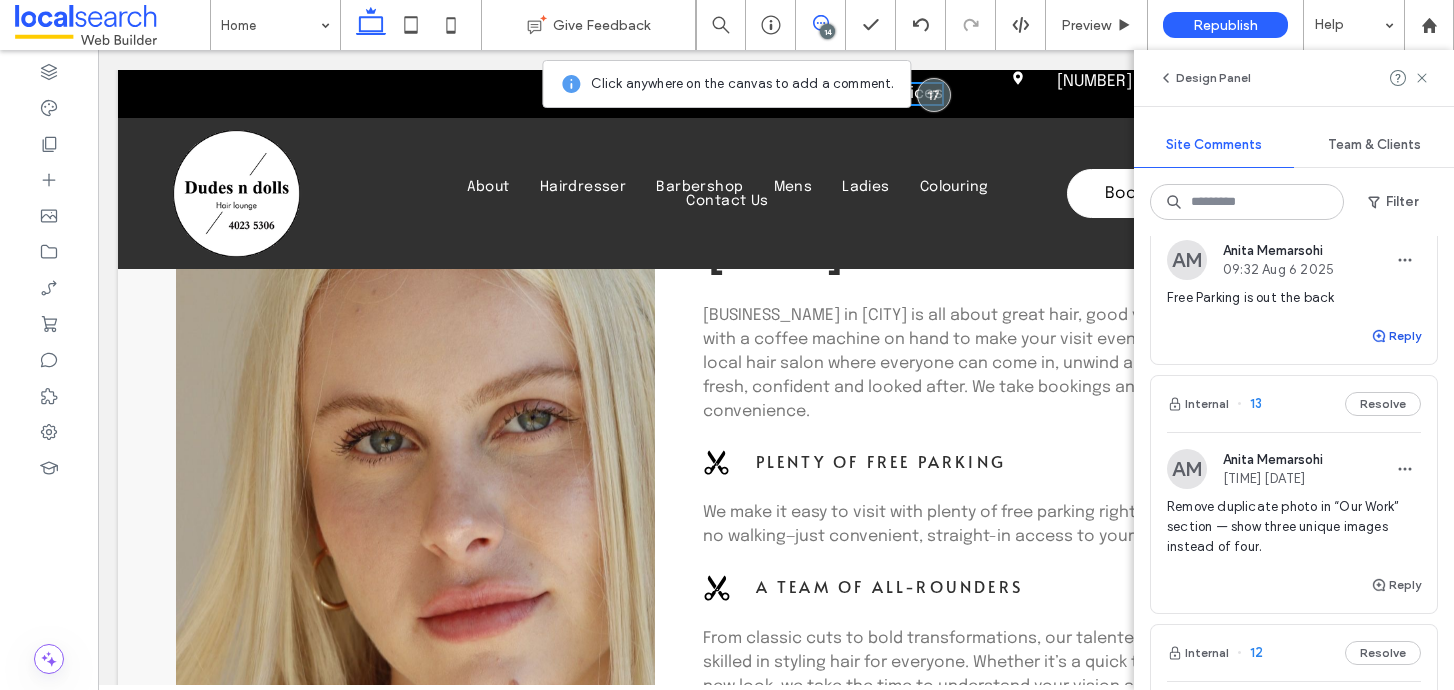 click on "Reply" at bounding box center [1396, 336] 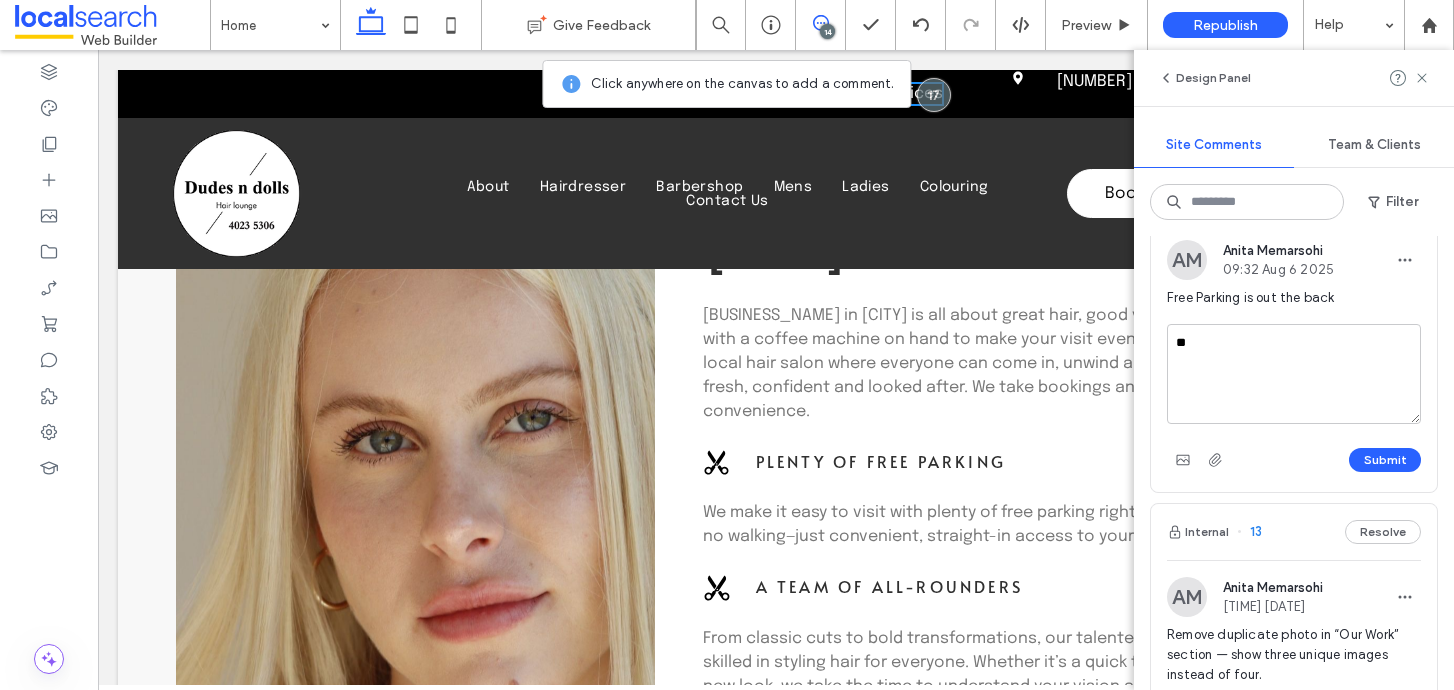 type on "*" 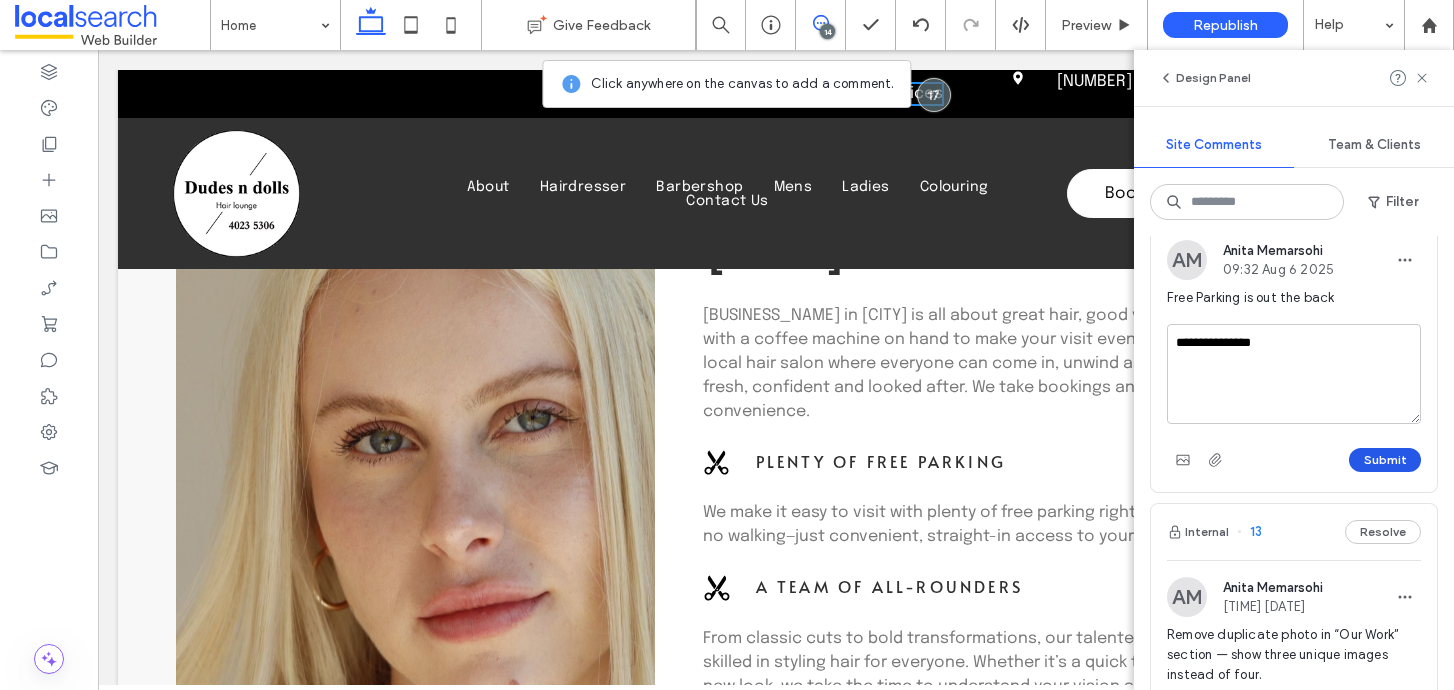 type on "**********" 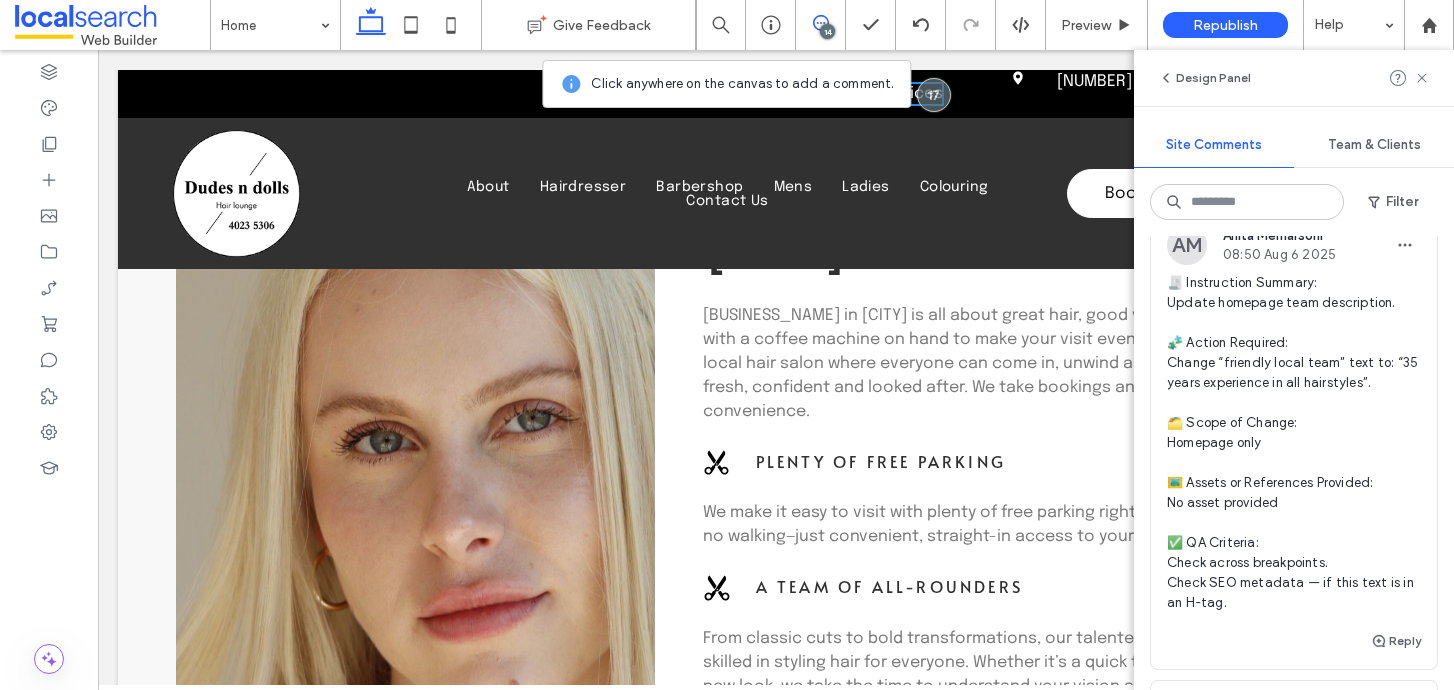 scroll, scrollTop: 4006, scrollLeft: 0, axis: vertical 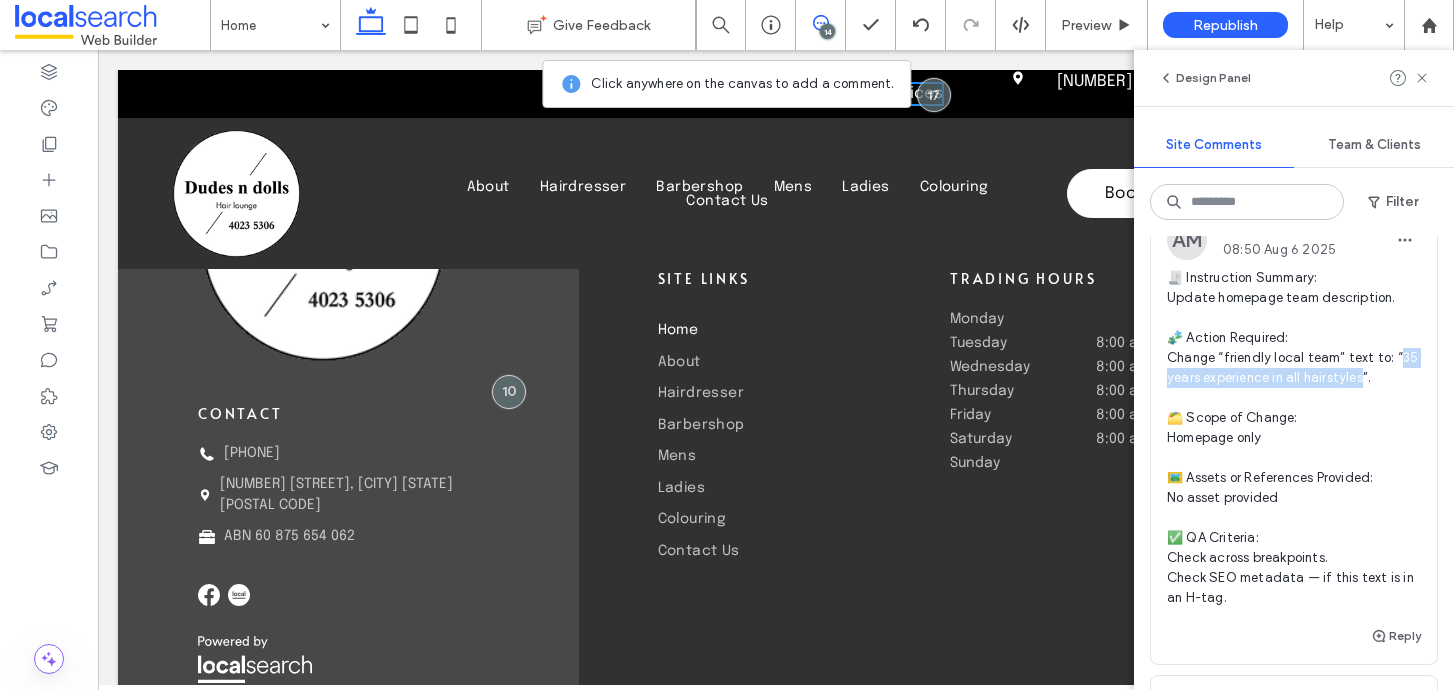 drag, startPoint x: 1396, startPoint y: 378, endPoint x: 1360, endPoint y: 399, distance: 41.677334 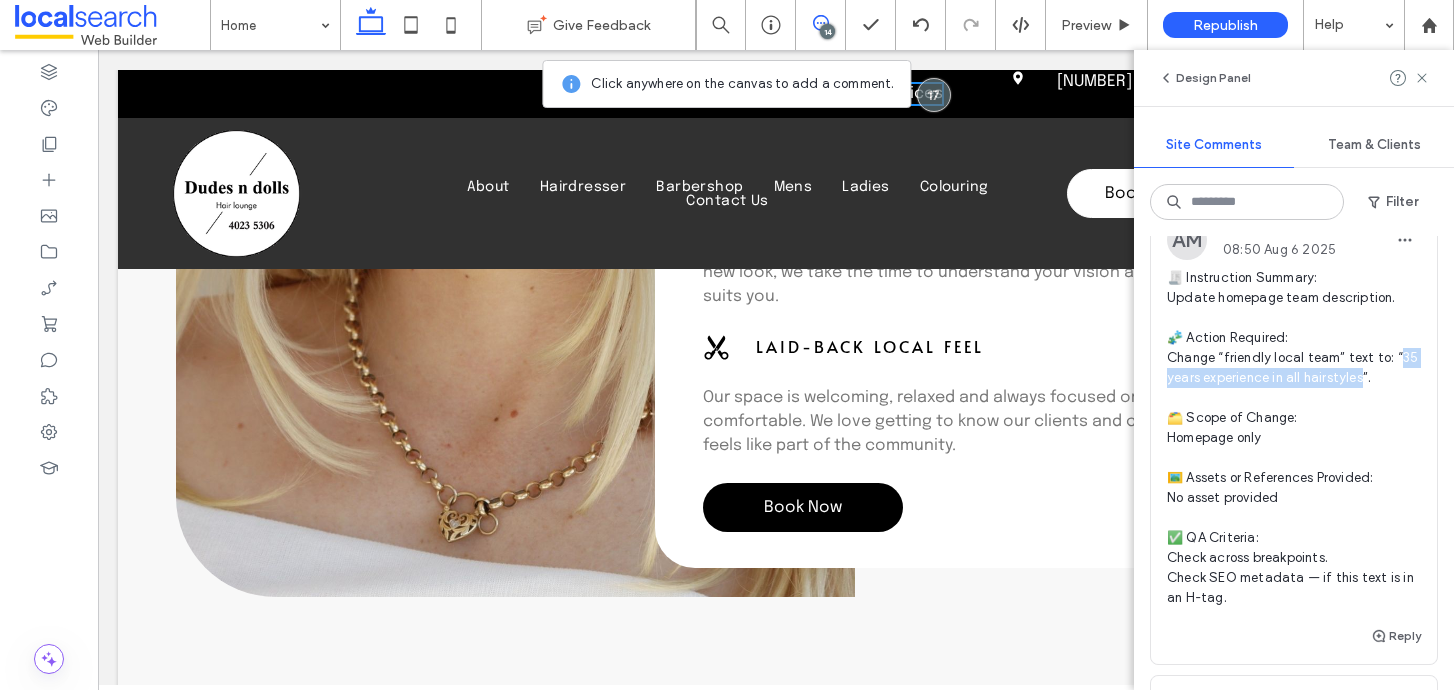 scroll, scrollTop: 412, scrollLeft: 0, axis: vertical 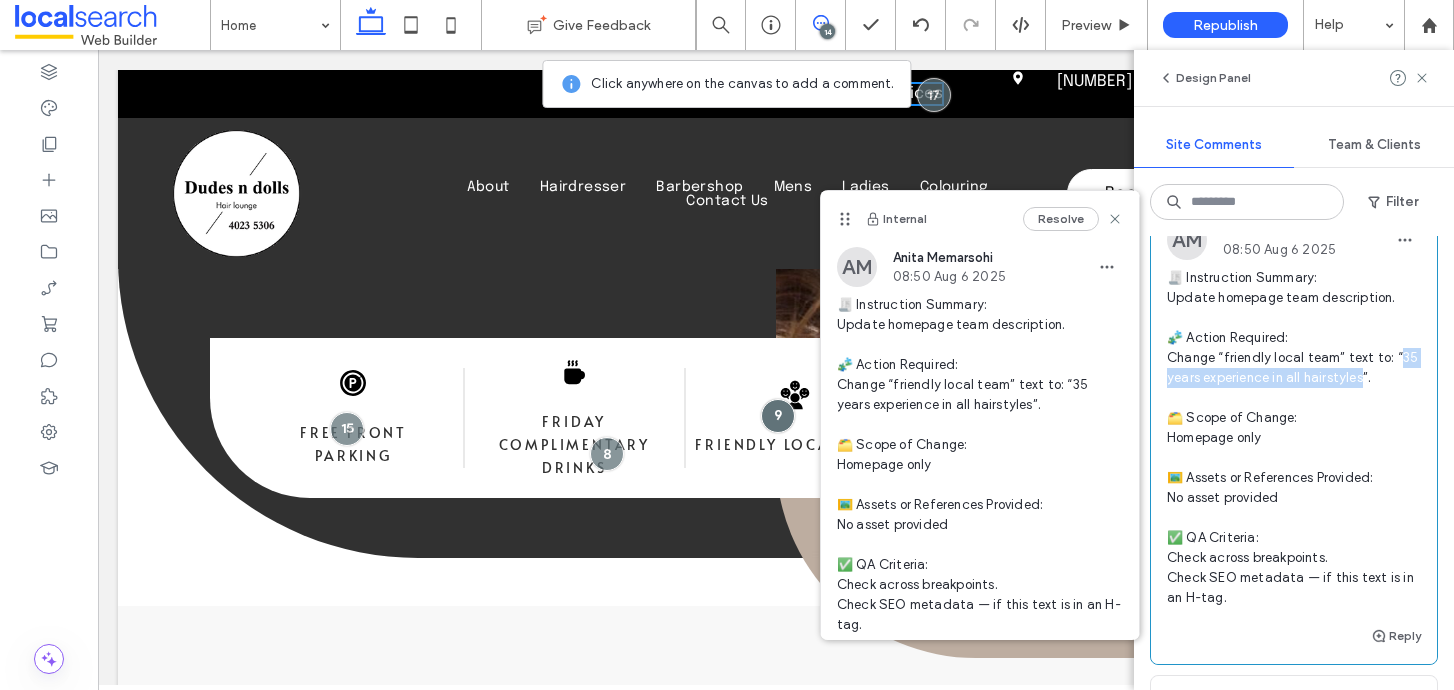 copy on "[AGE] years experience in all hairstyles”." 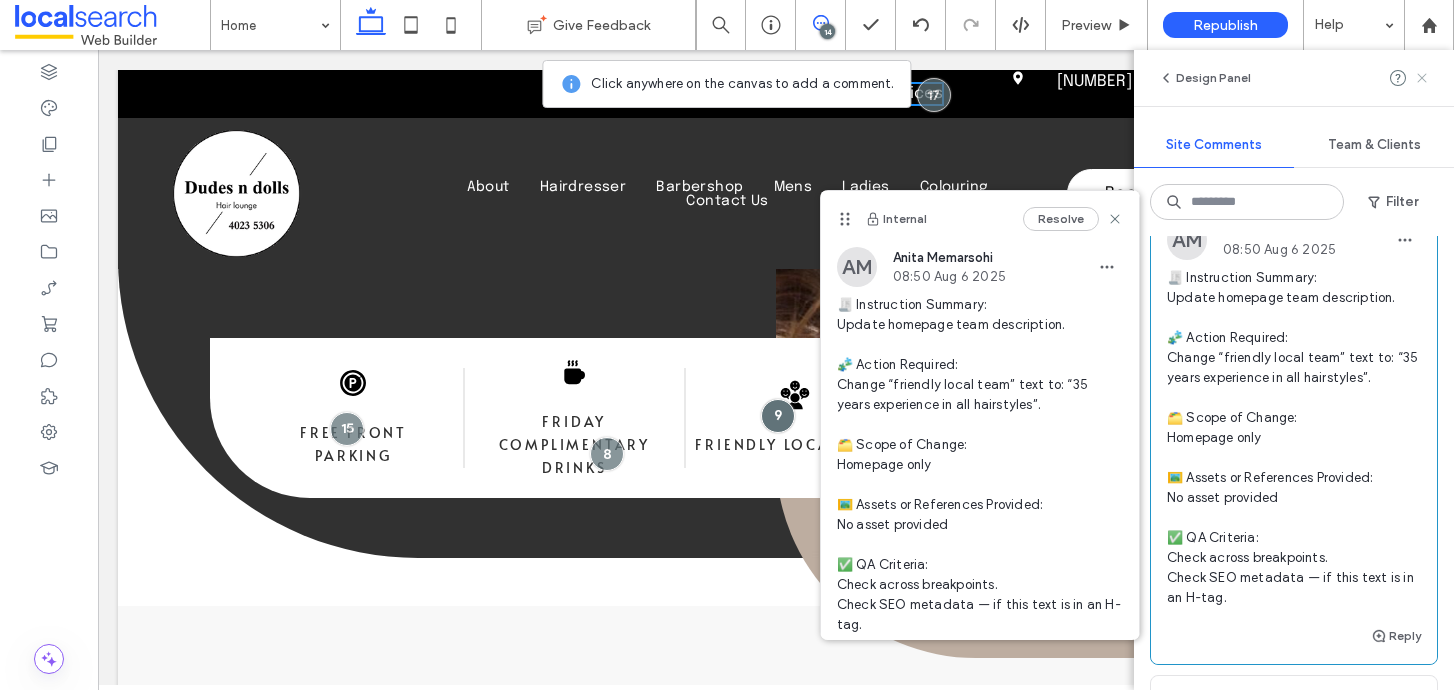 click 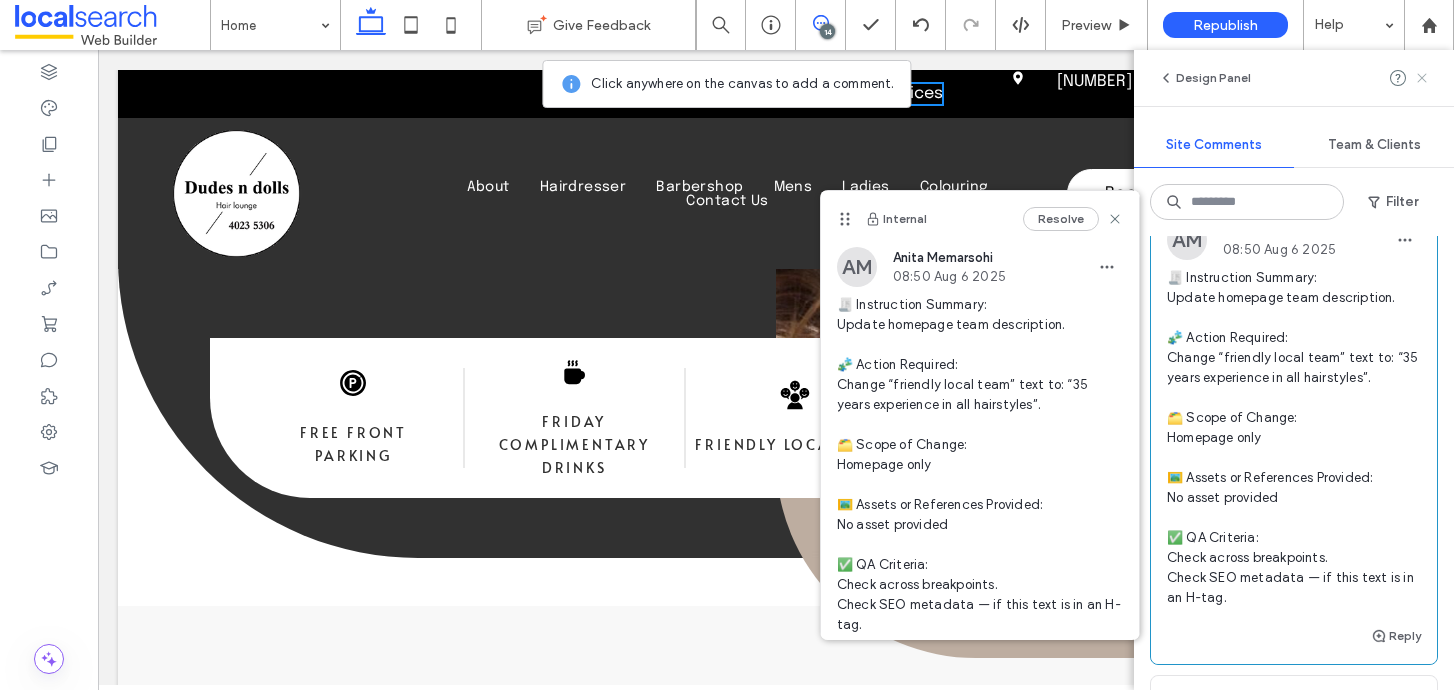 scroll, scrollTop: 0, scrollLeft: 0, axis: both 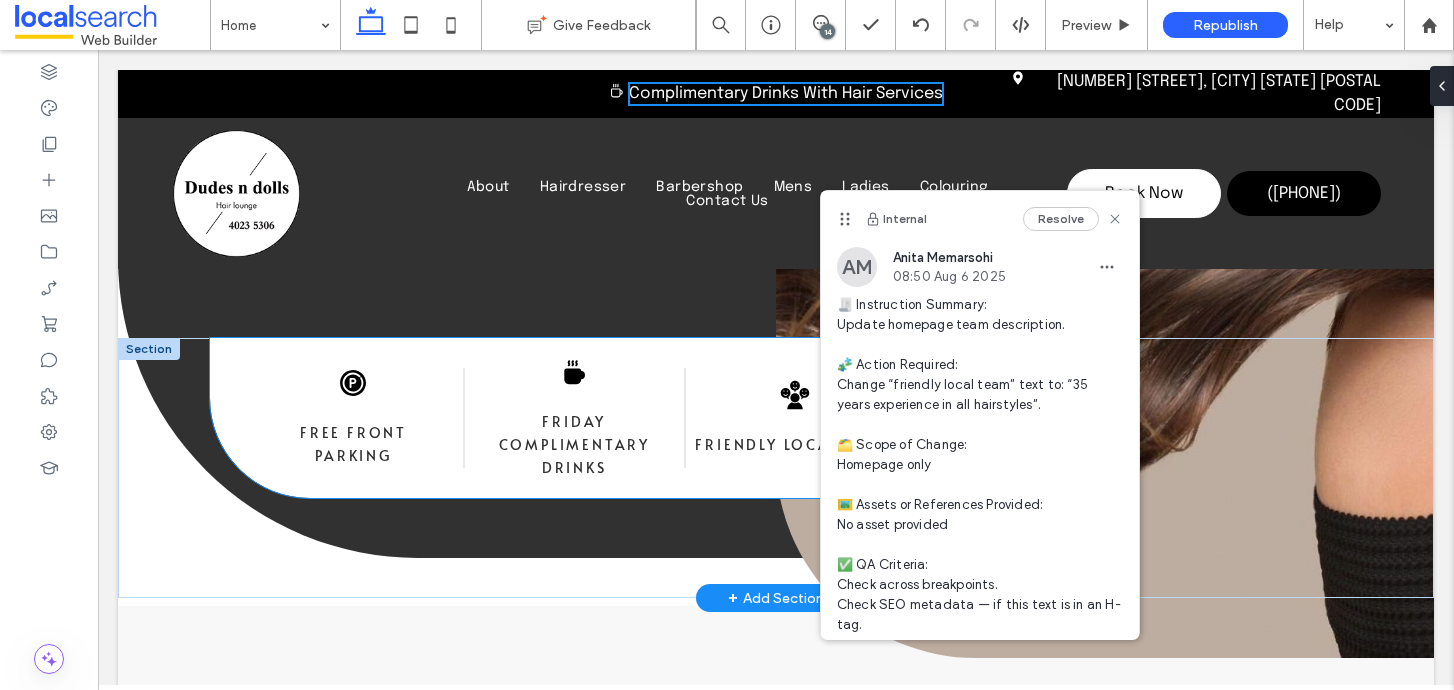 click on "Friendly Local Team" at bounding box center [794, 444] 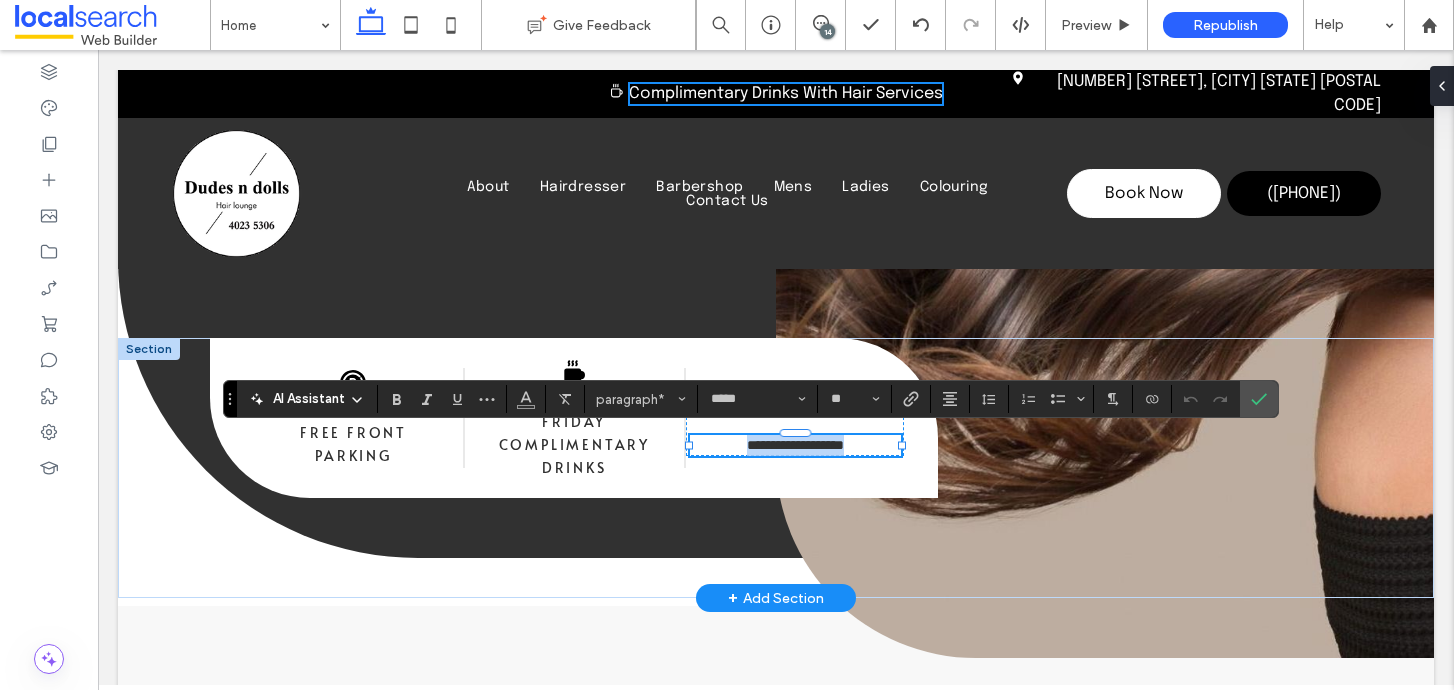 scroll, scrollTop: 412, scrollLeft: 0, axis: vertical 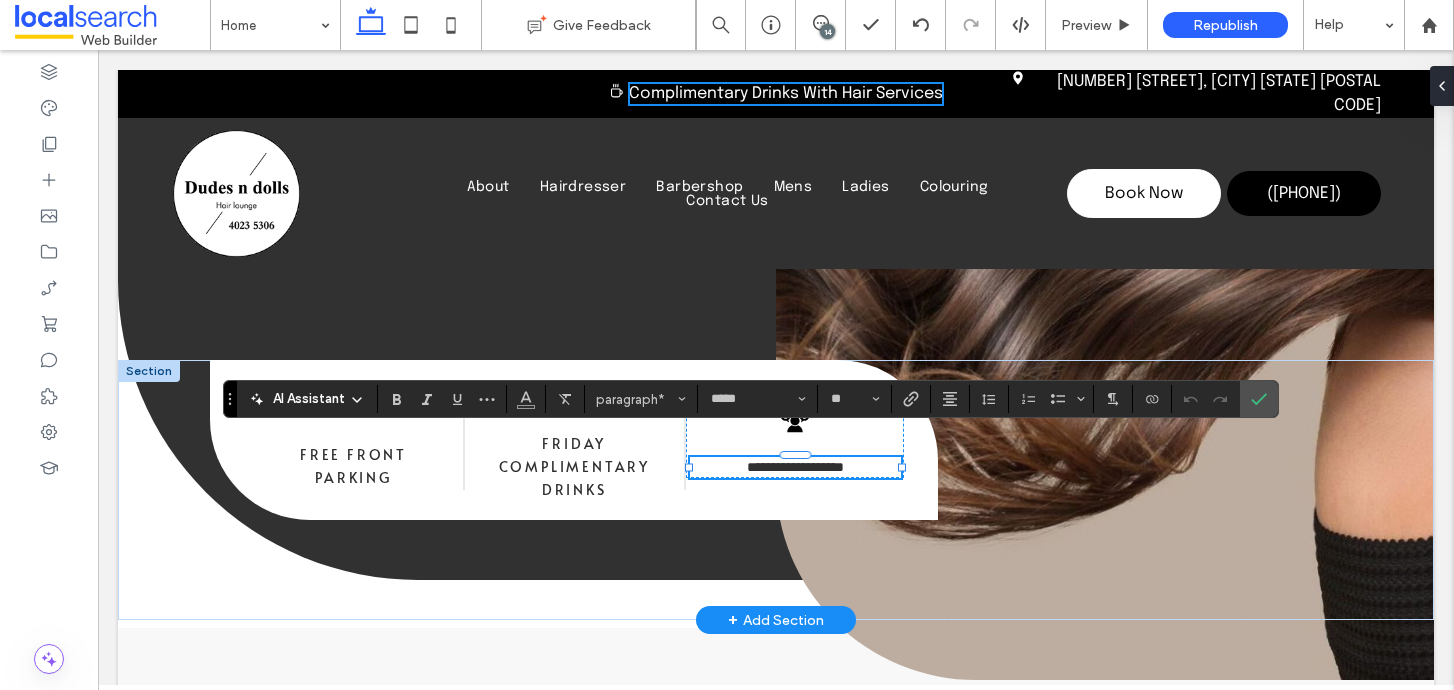 type on "********" 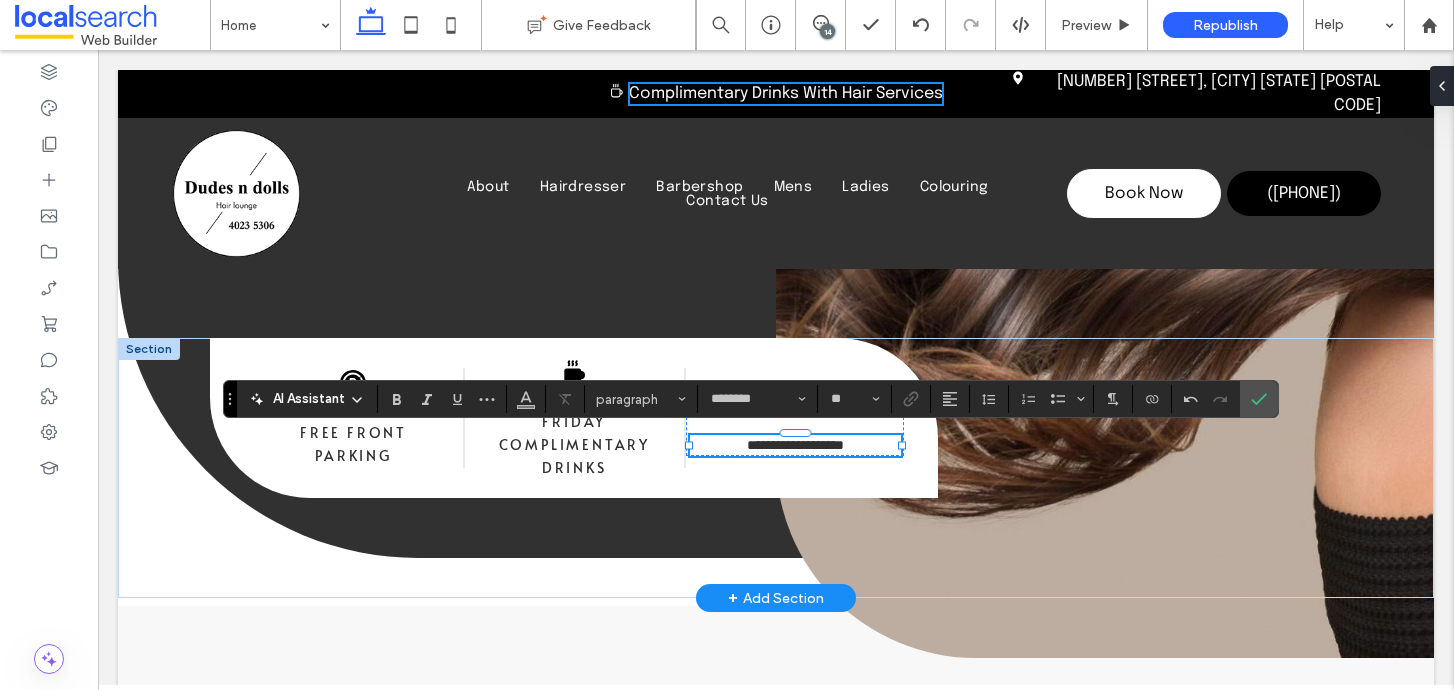 scroll, scrollTop: 0, scrollLeft: 0, axis: both 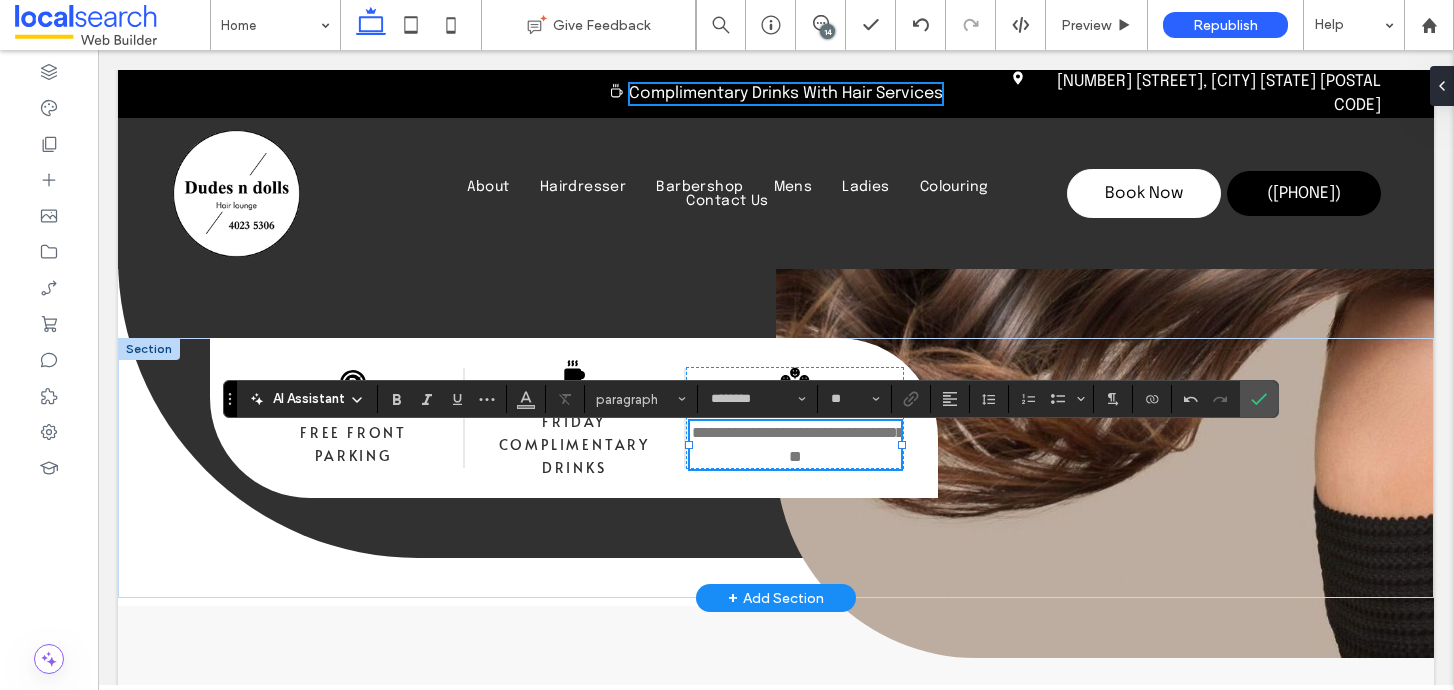 type on "**" 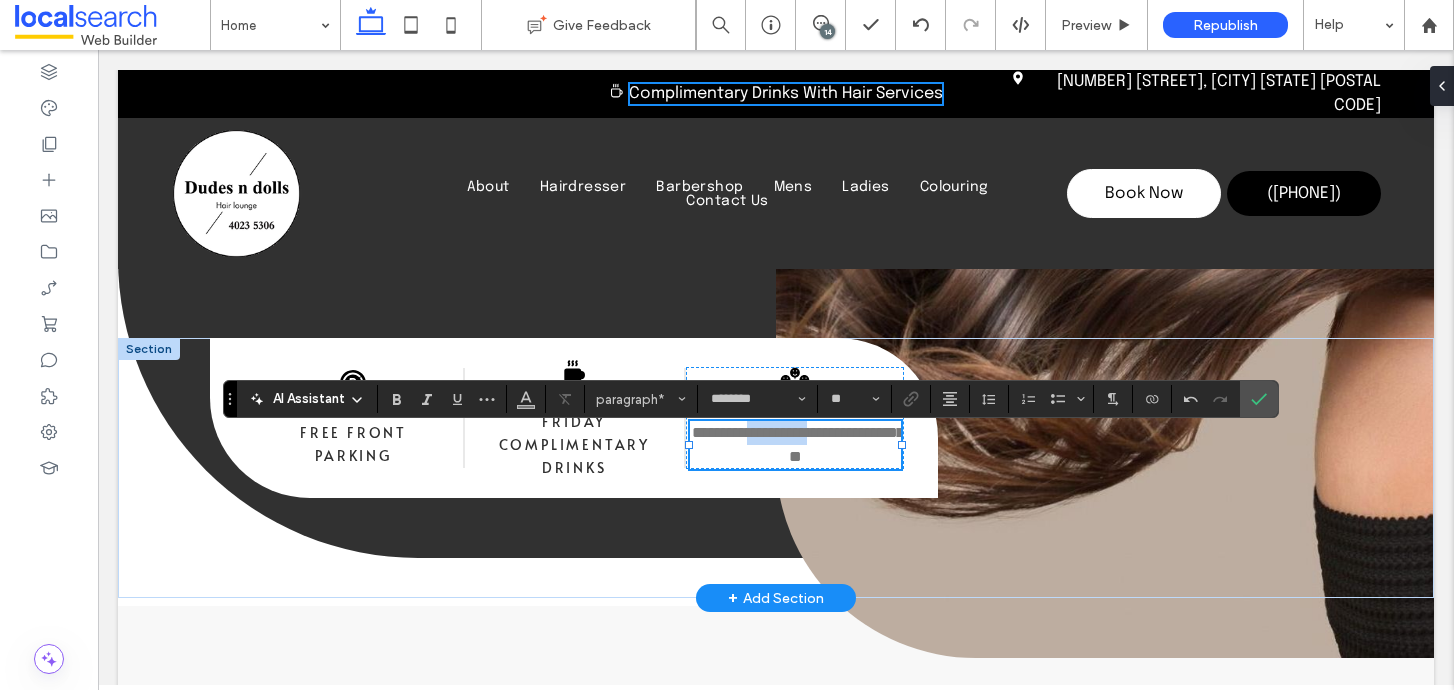click on "**********" at bounding box center (798, 444) 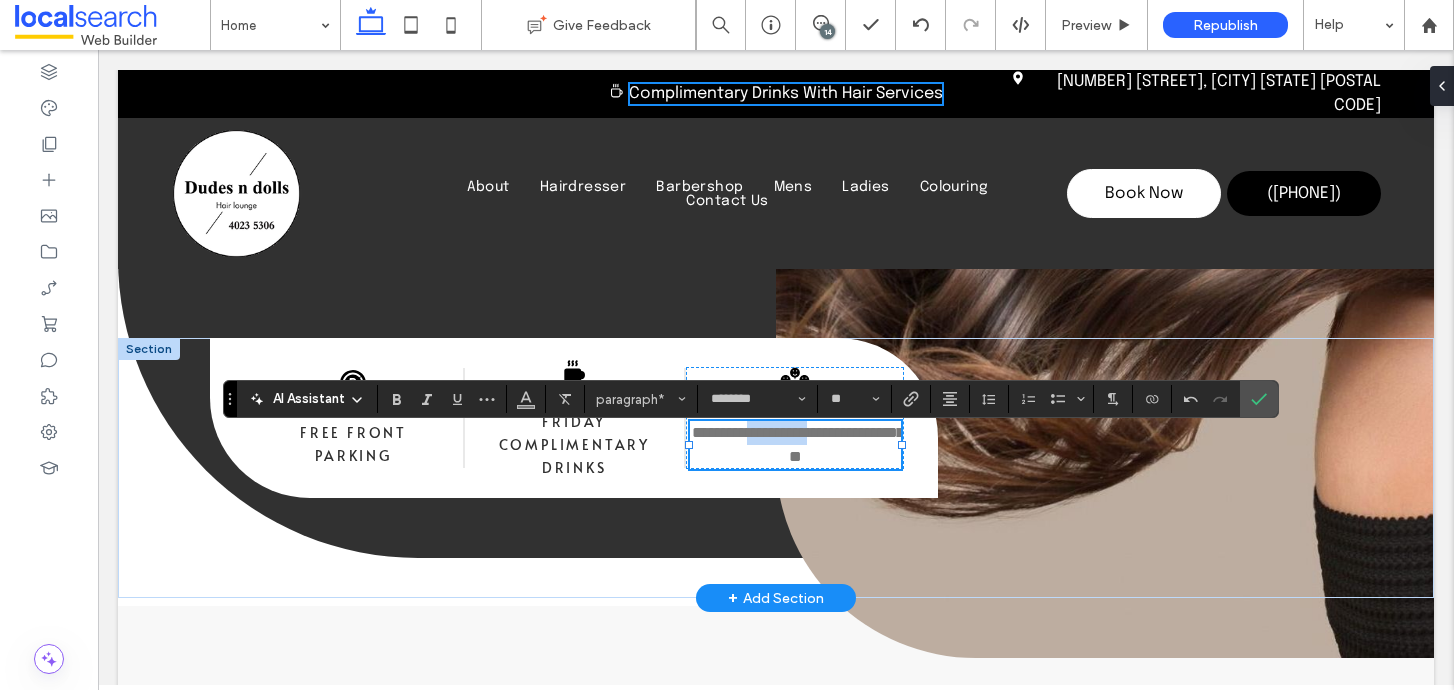 click on "**********" at bounding box center [798, 444] 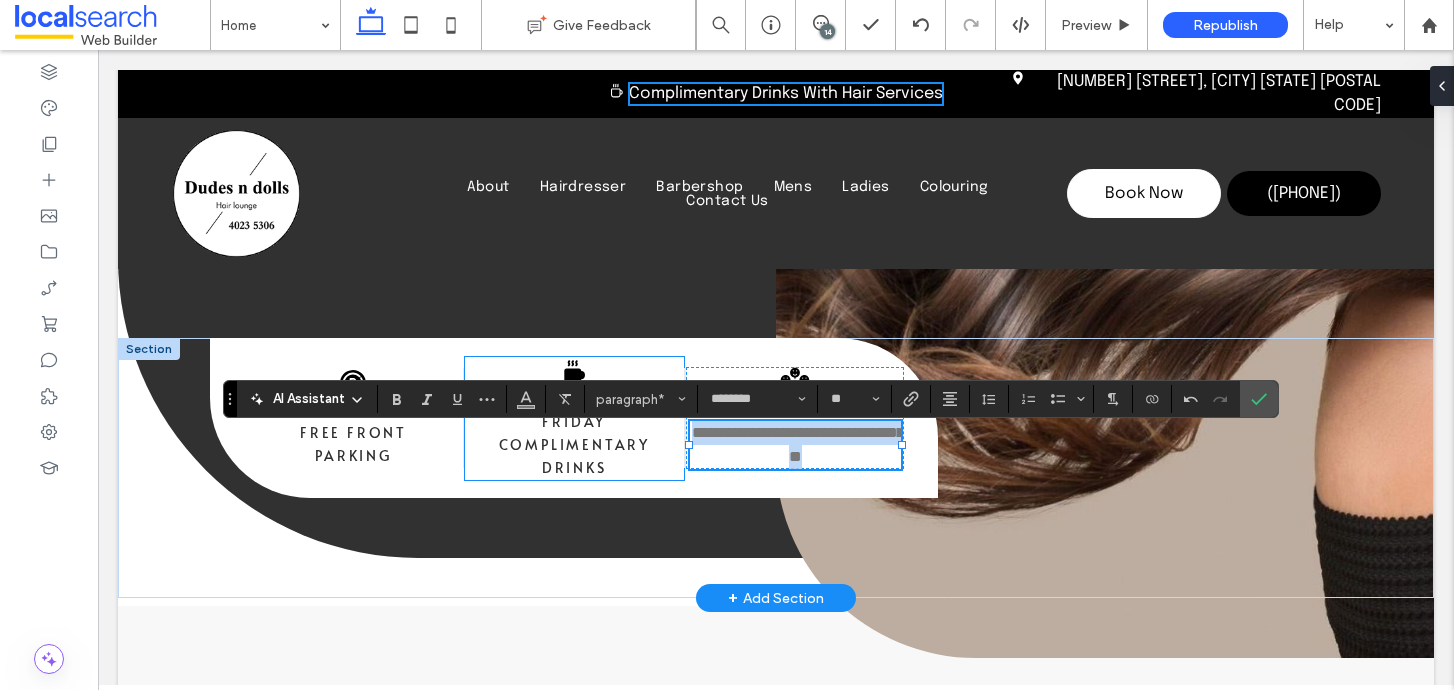 click on "Friday Complimentary Drinks" at bounding box center [574, 444] 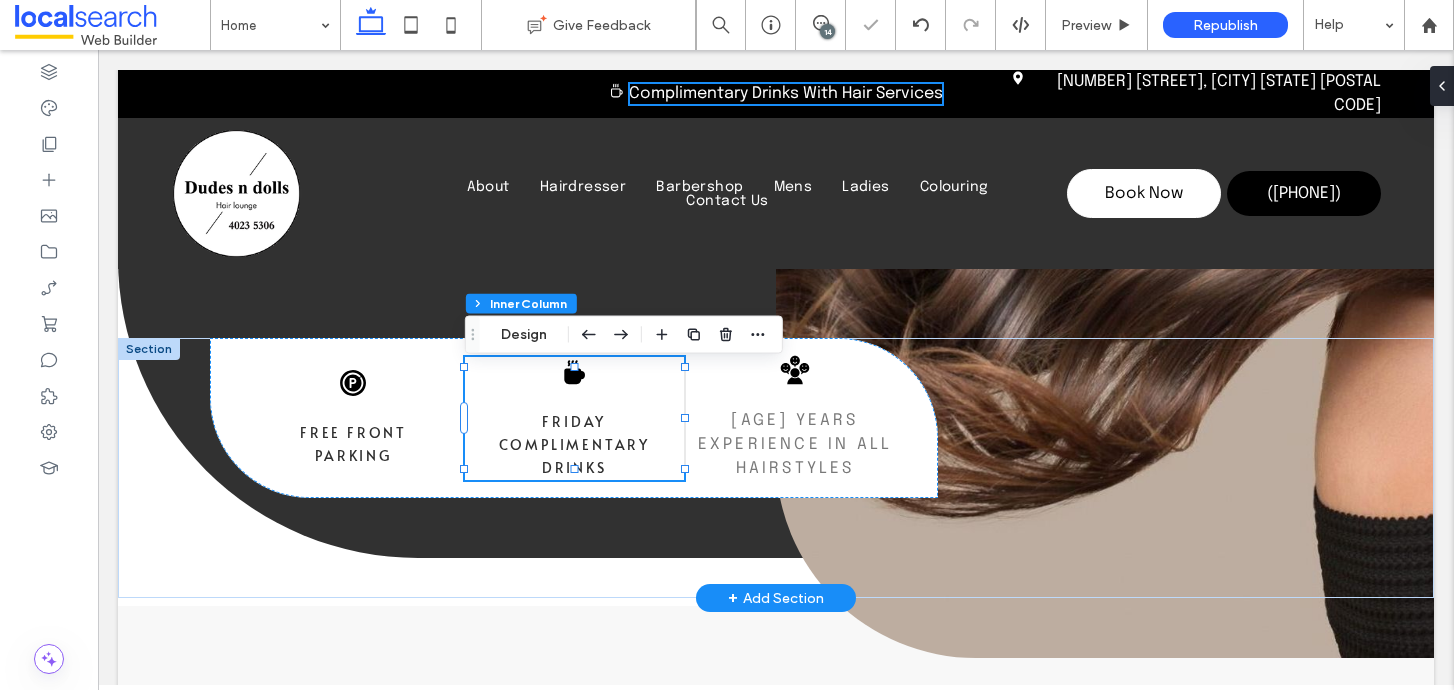 click on "Friday Complimentary Drinks" at bounding box center [574, 444] 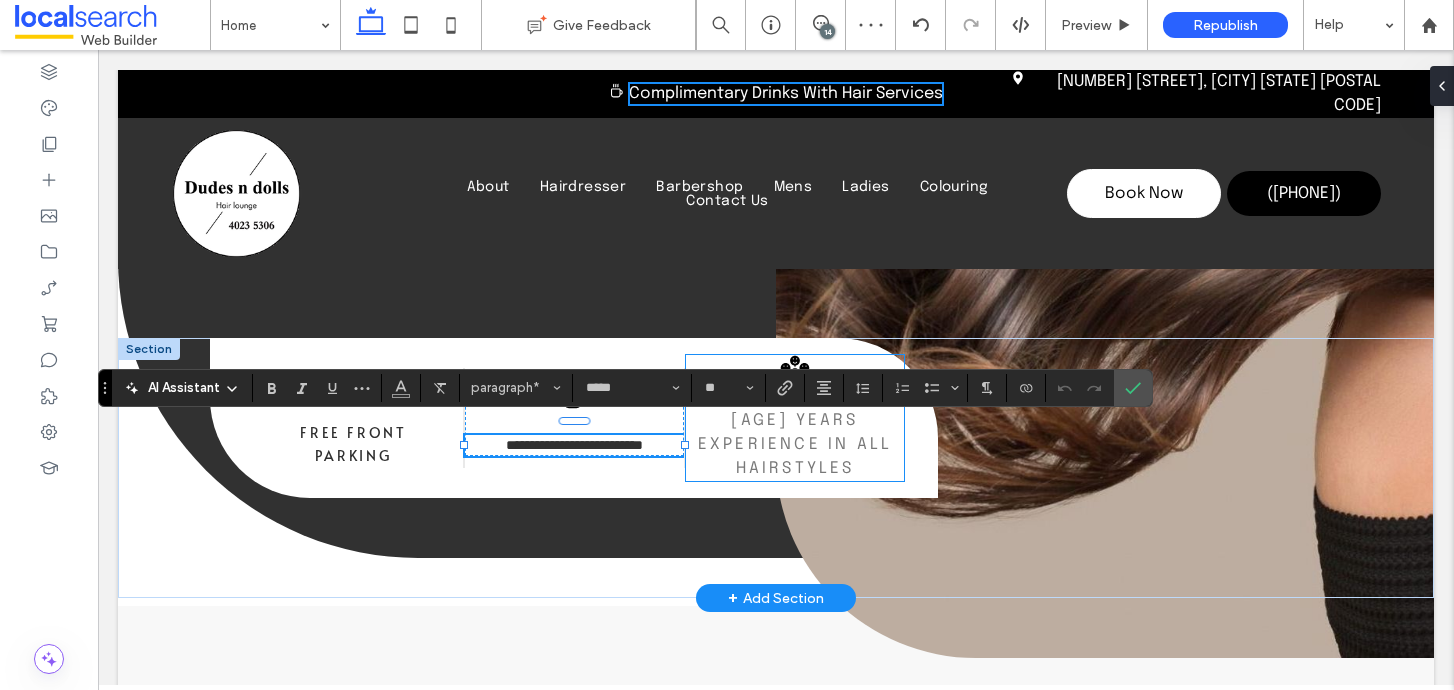 click on "[AGE] years experience in all hairstyles" at bounding box center (795, 444) 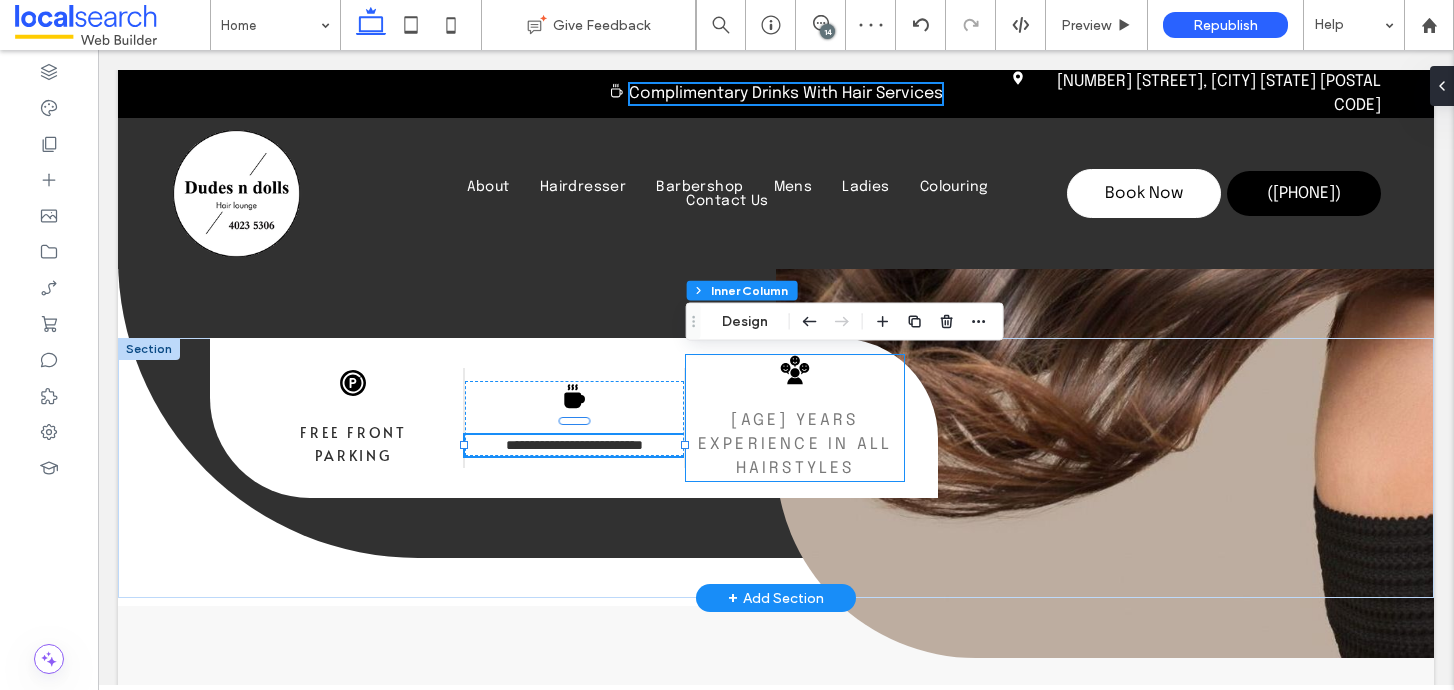 click on "[AGE] years experience in all hairstyles" at bounding box center (795, 444) 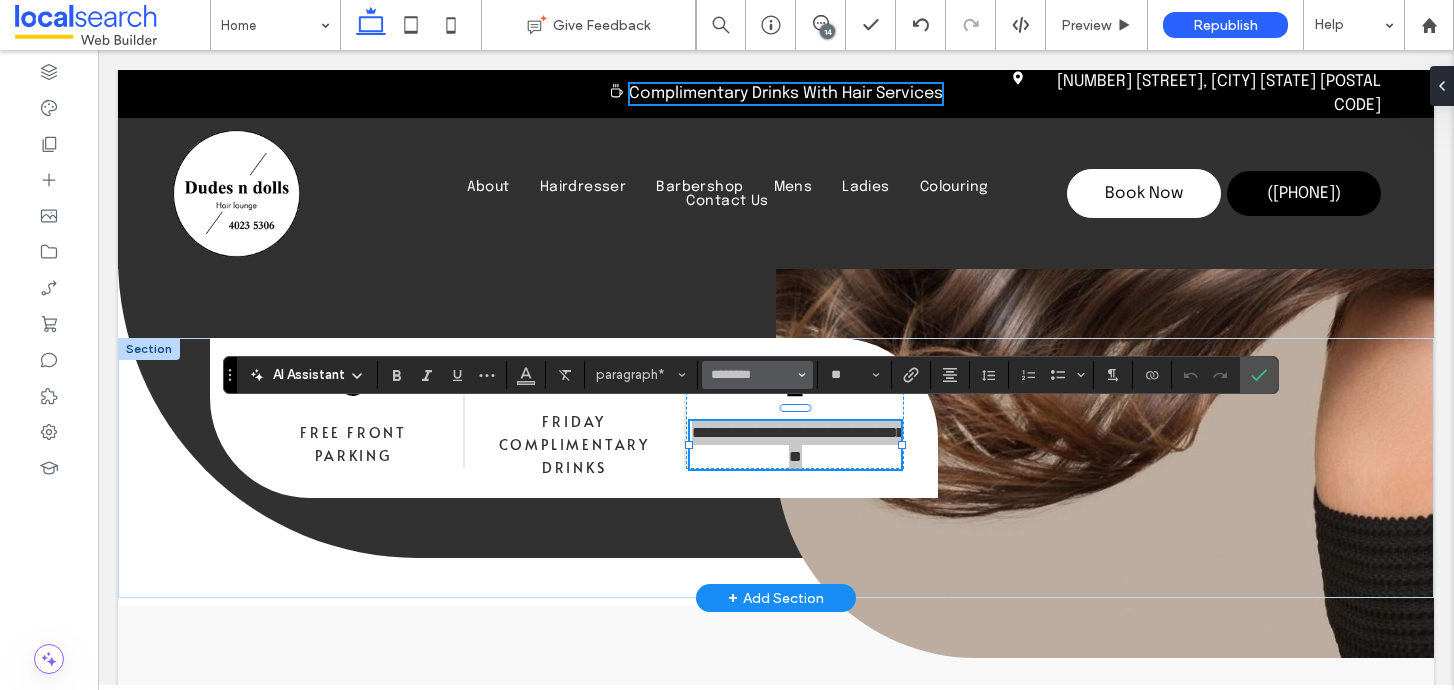click 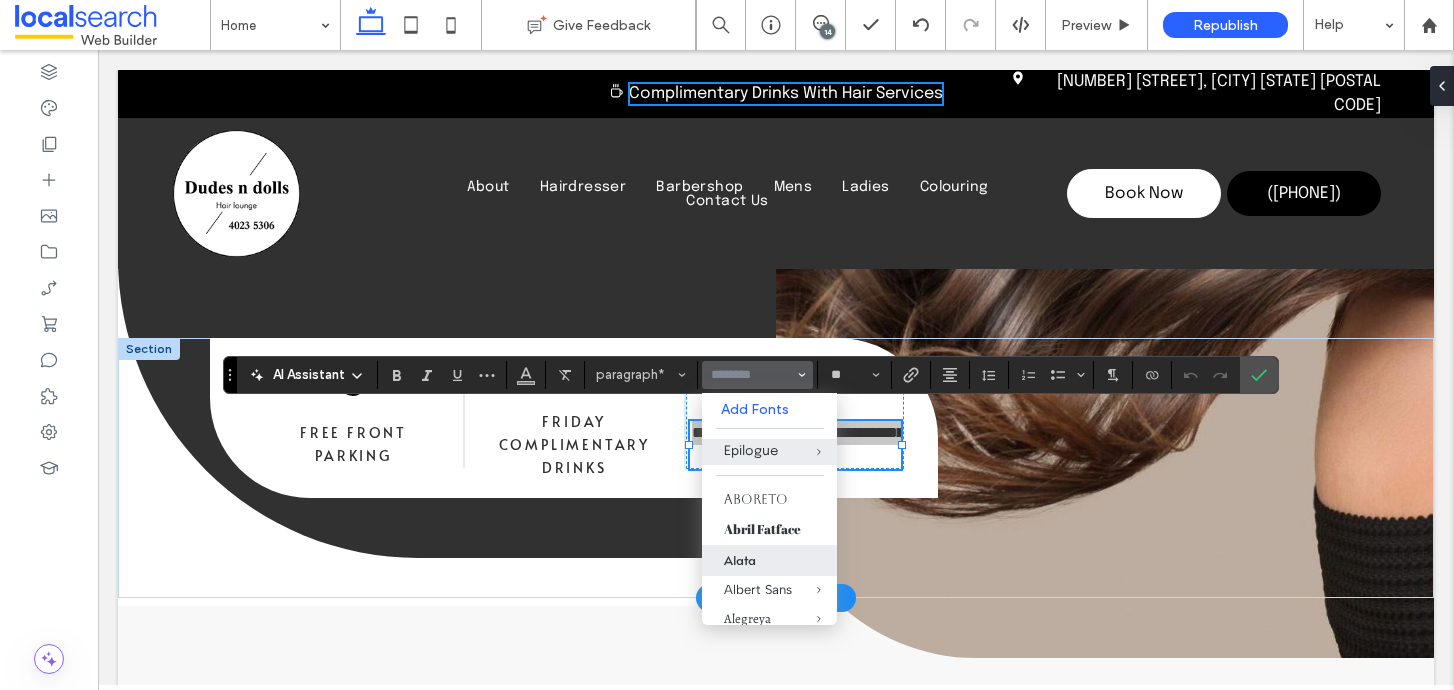 click on "Alata" at bounding box center (769, 560) 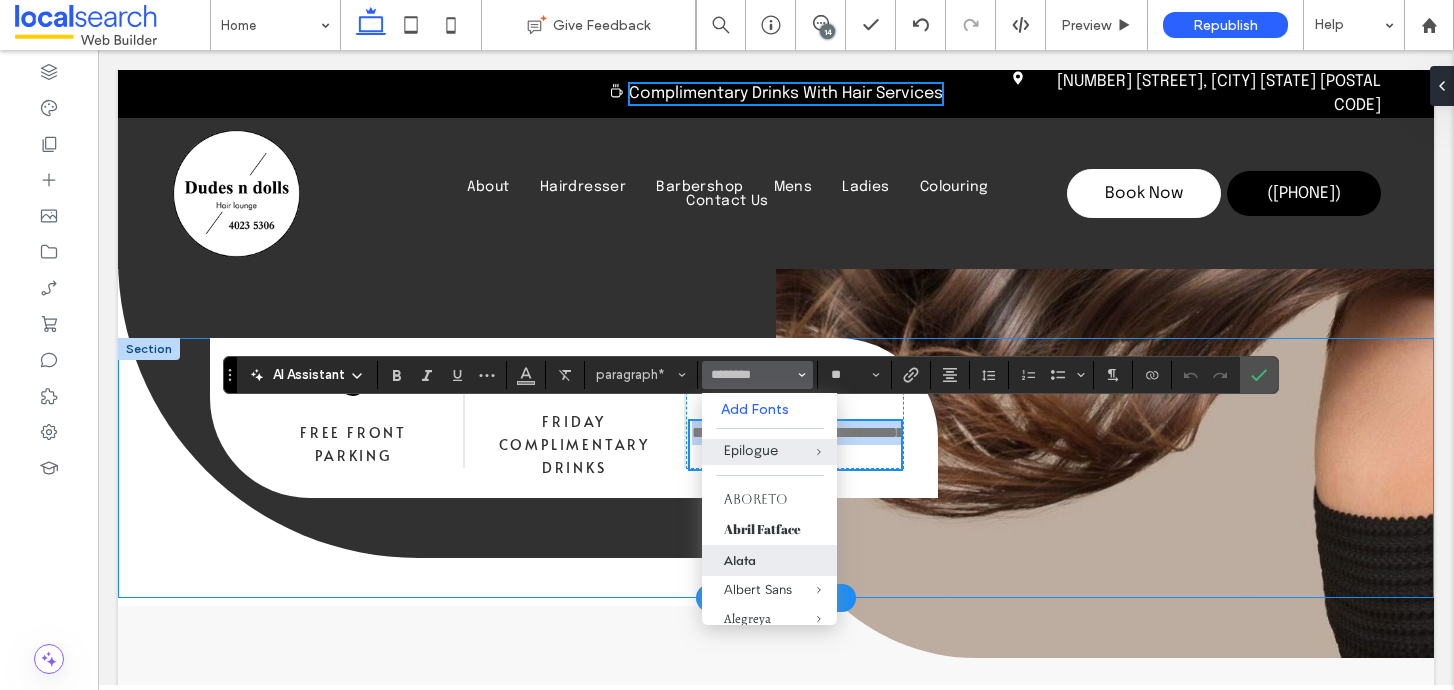 type on "*****" 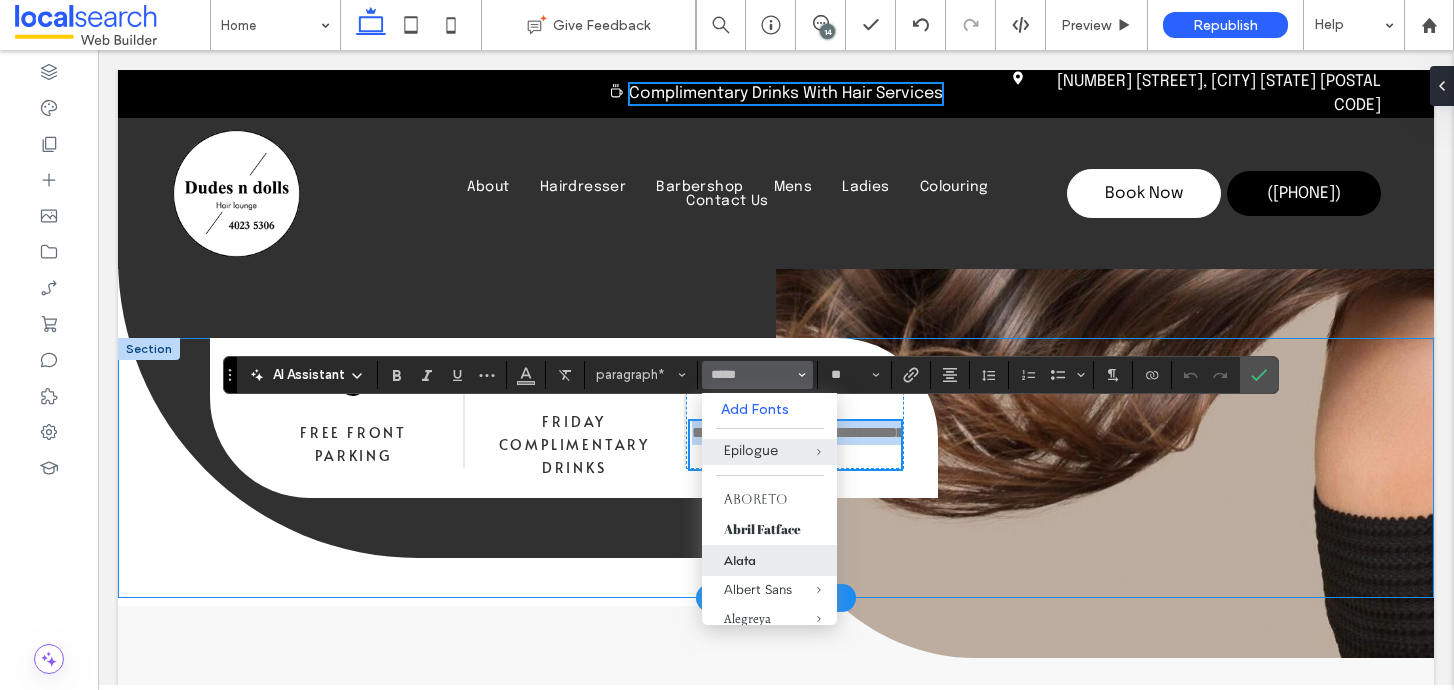 scroll, scrollTop: 409, scrollLeft: 0, axis: vertical 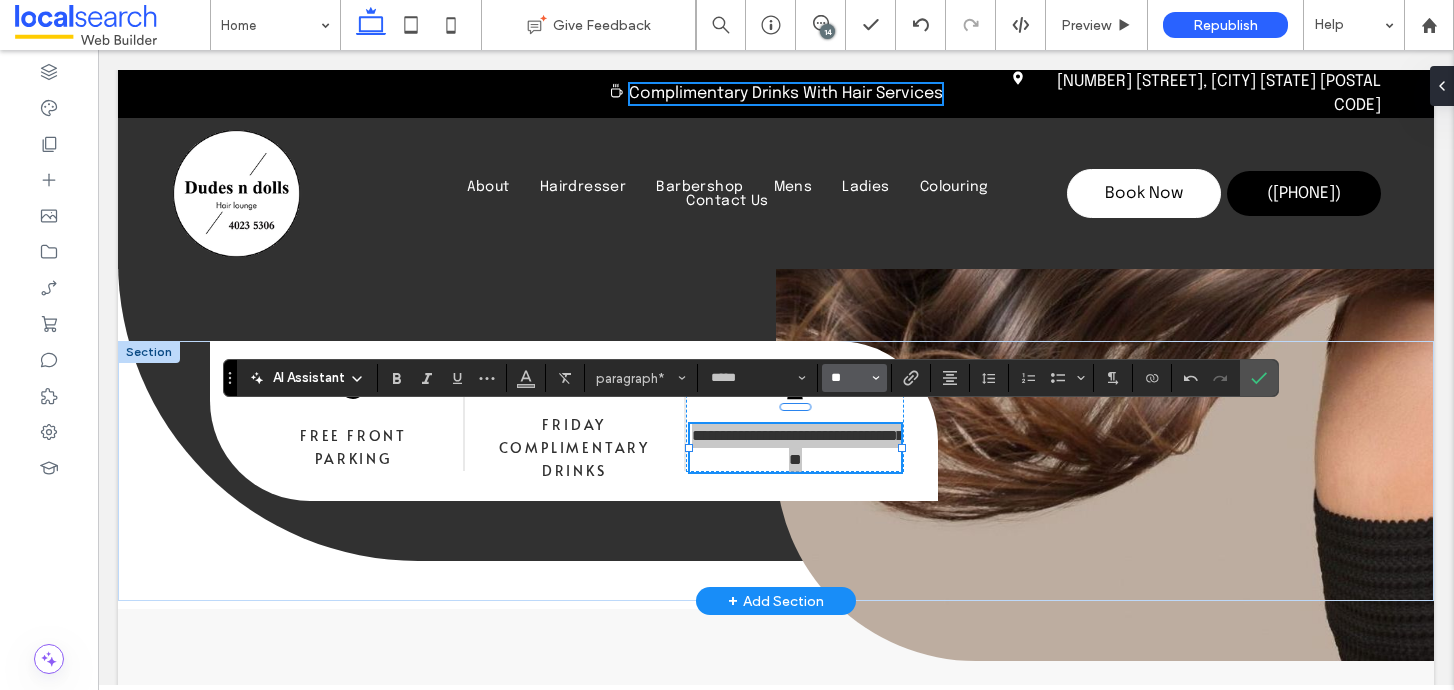 click on "**" at bounding box center (848, 378) 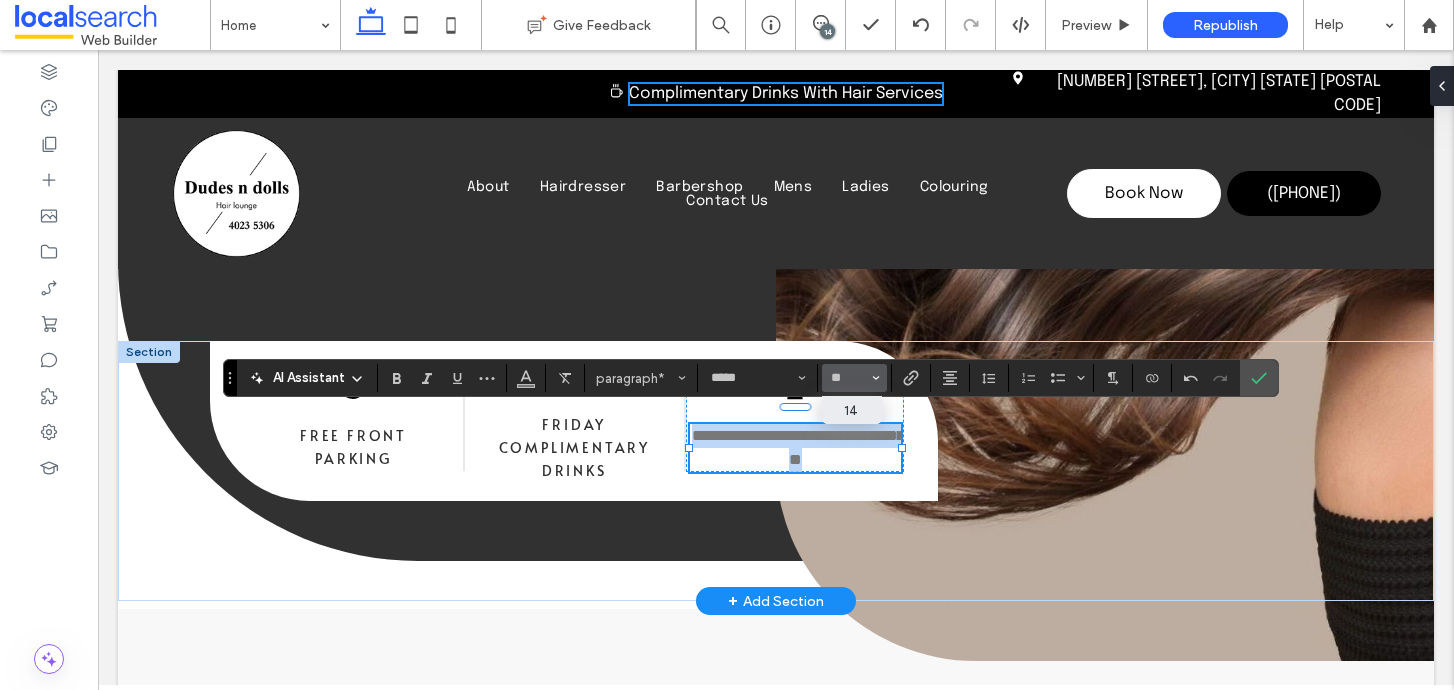 type on "**" 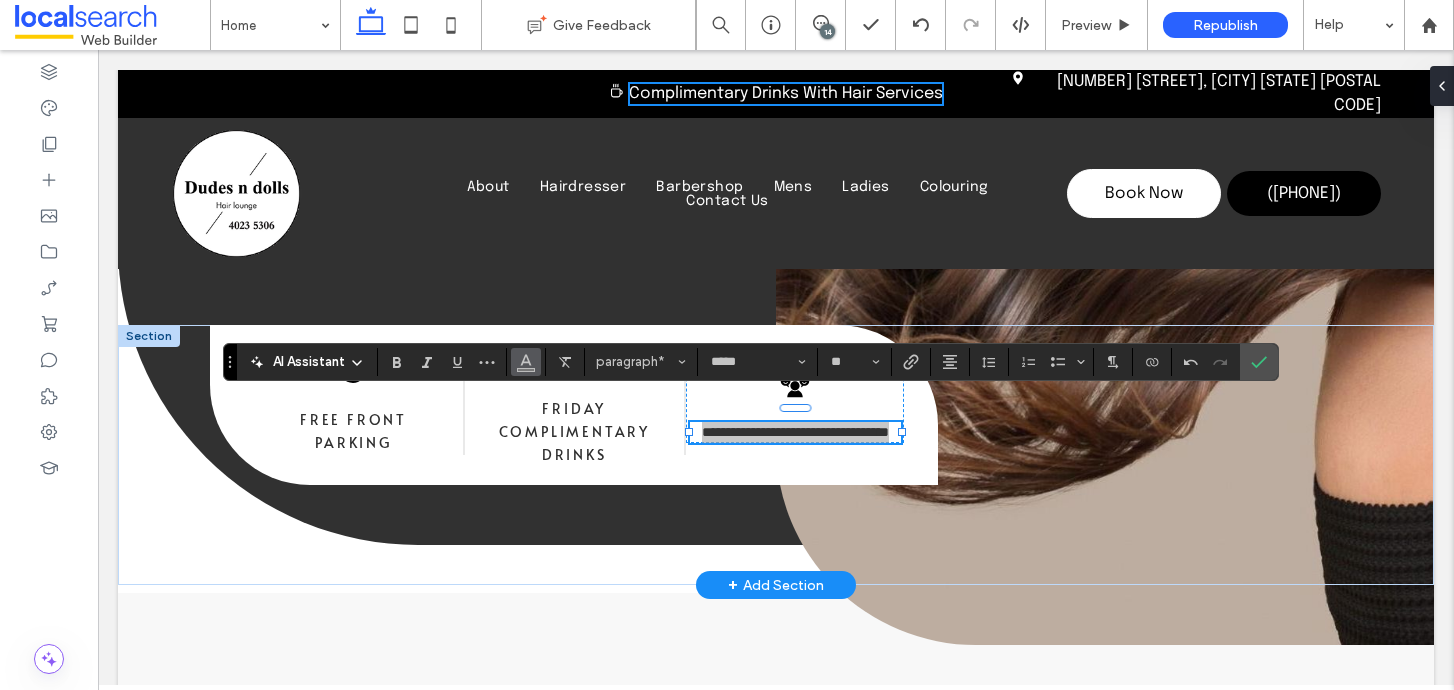 click 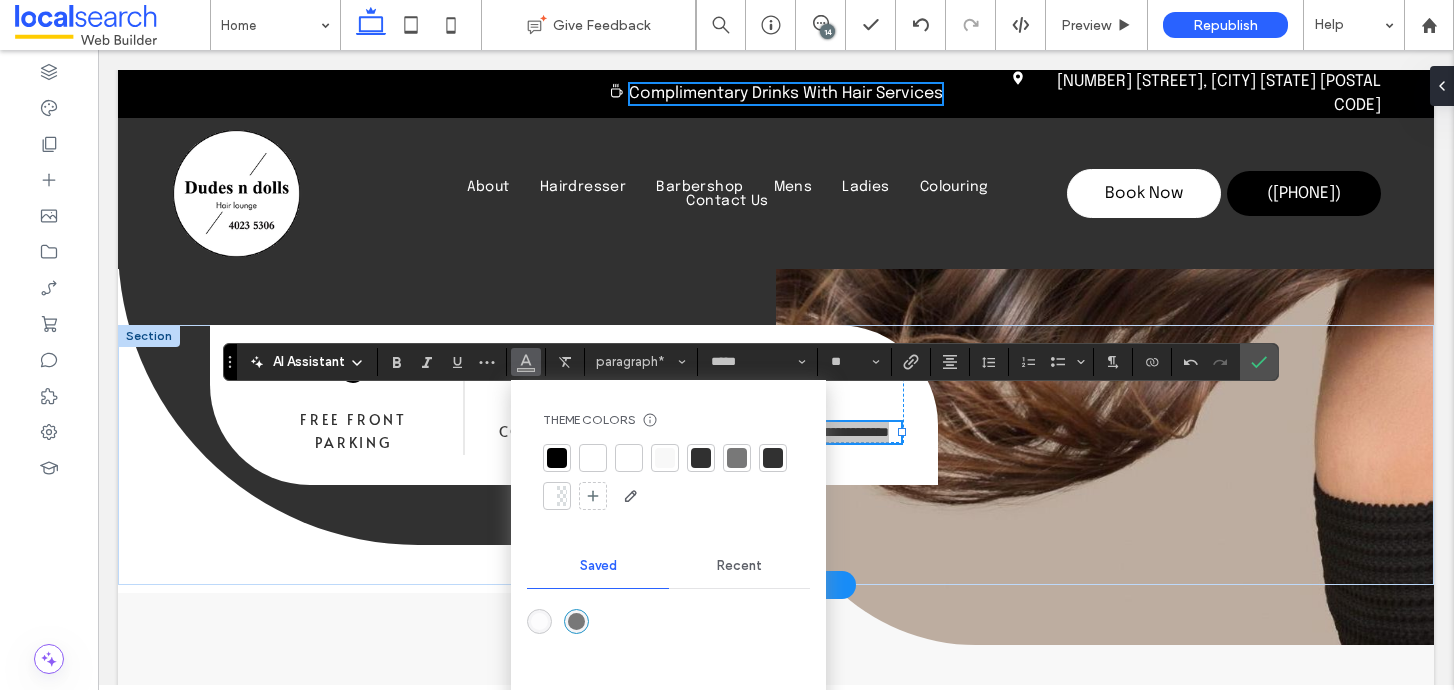 click at bounding box center [557, 458] 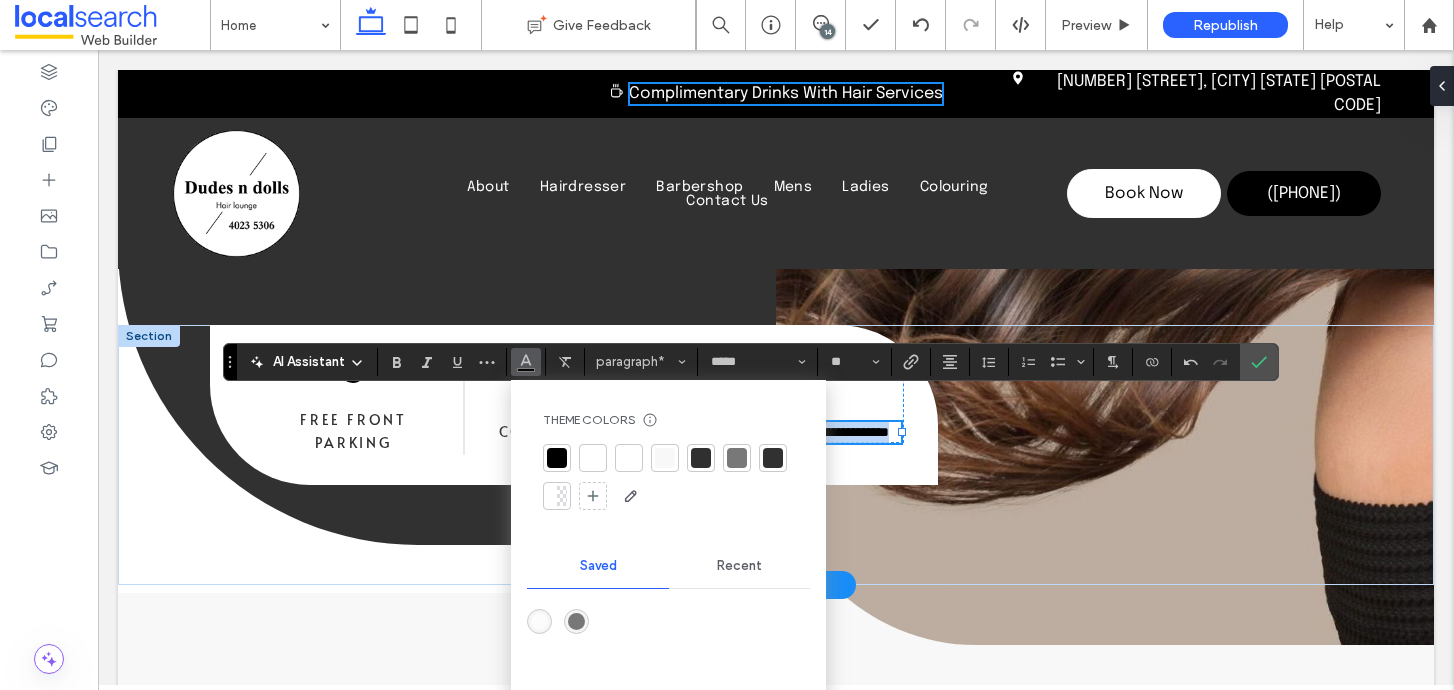 click on "**********" at bounding box center (795, 432) 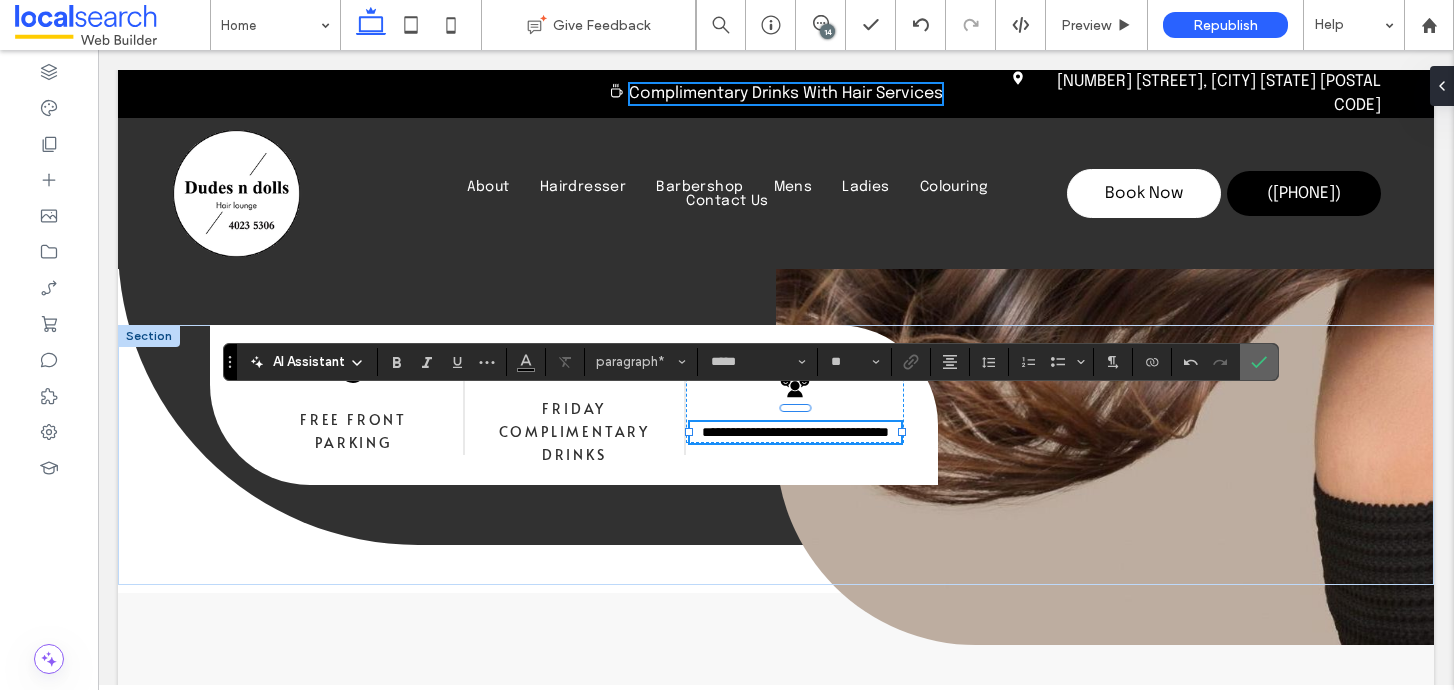 click at bounding box center (1259, 362) 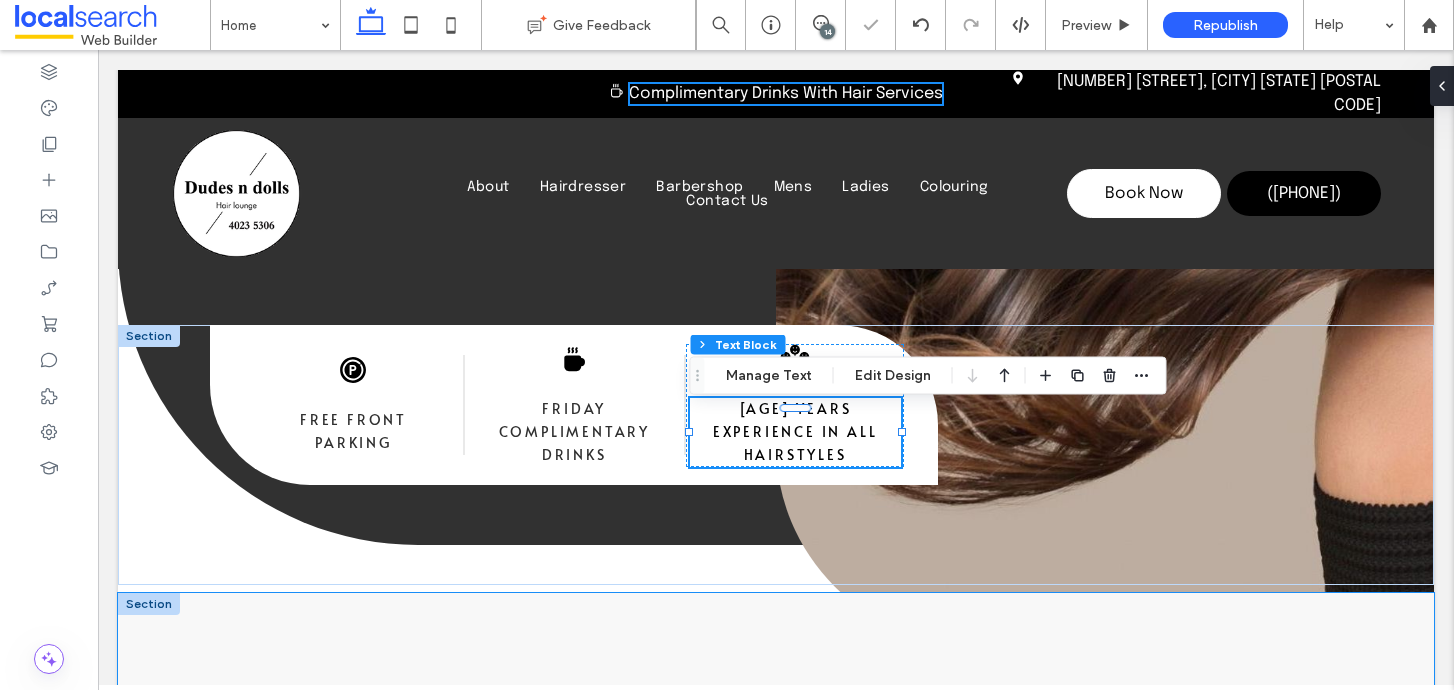 click on "[CITY] Hair Salon
[BUSINESS_NAME] in [CITY] is all about great hair, good vibes and friendly faces, with a coffee machine on hand to make your visit even more relaxing. We’re a local hair salon where everyone can come in, unwind and walk out feeling fresh, confident and looked after. We take bookings and walk-ins for your convenience.
Scissors Icon
Plenty of Free Parking
We make it easy to visit with plenty of free parking right at the door. No meters, no walking—just convenient, straight-in access to your next haircut or colour.
Scissors Icon
A Team of All-Rounders
Scissors Icon
LAID-BACK LOCAL FEEL
Book Now" at bounding box center [776, 1186] 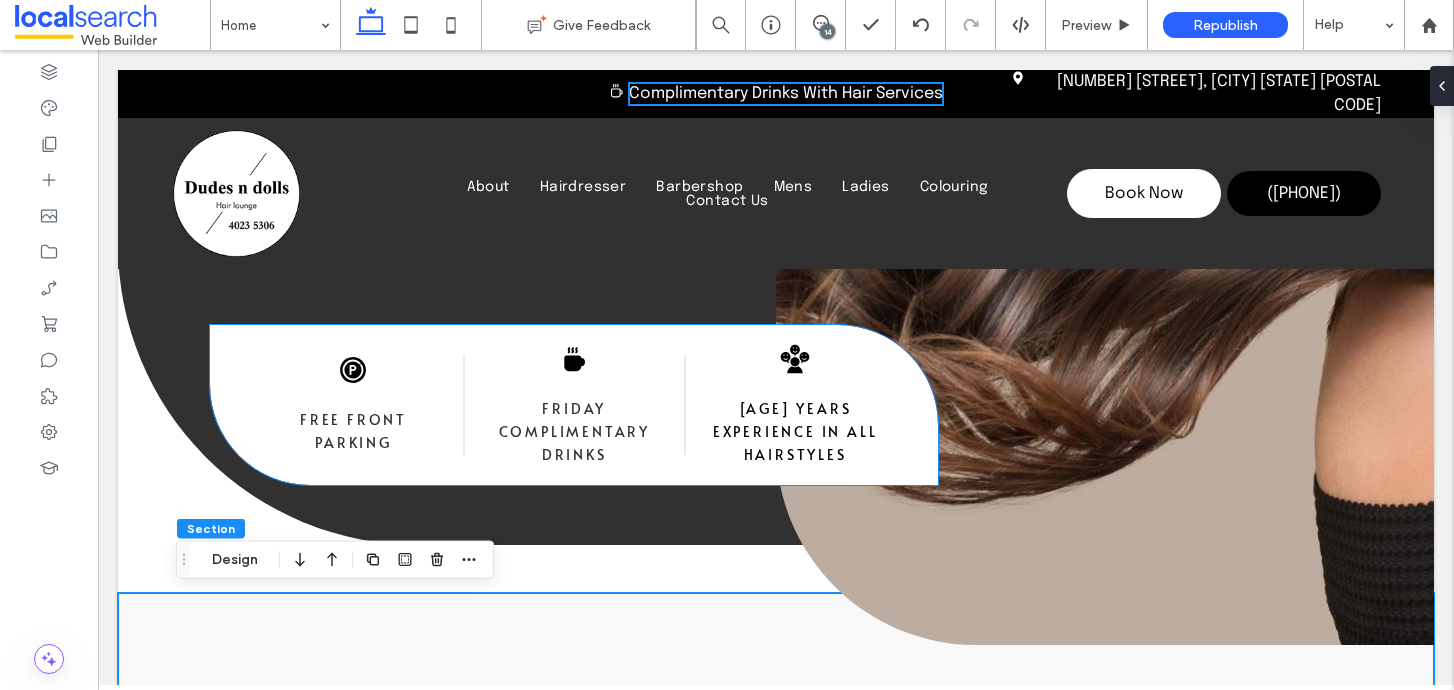 click on "Friday Complimentary Drinks" at bounding box center [574, 431] 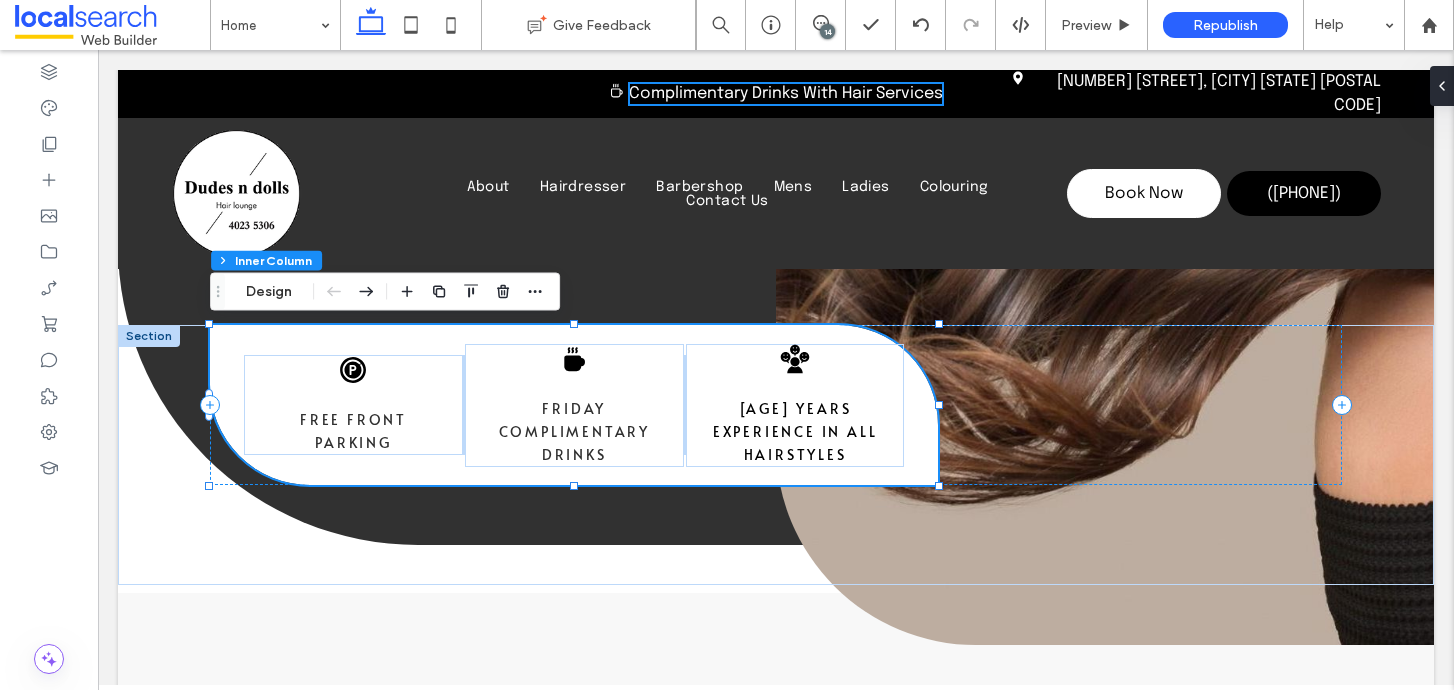 click on "Friday Complimentary Drinks" at bounding box center (574, 431) 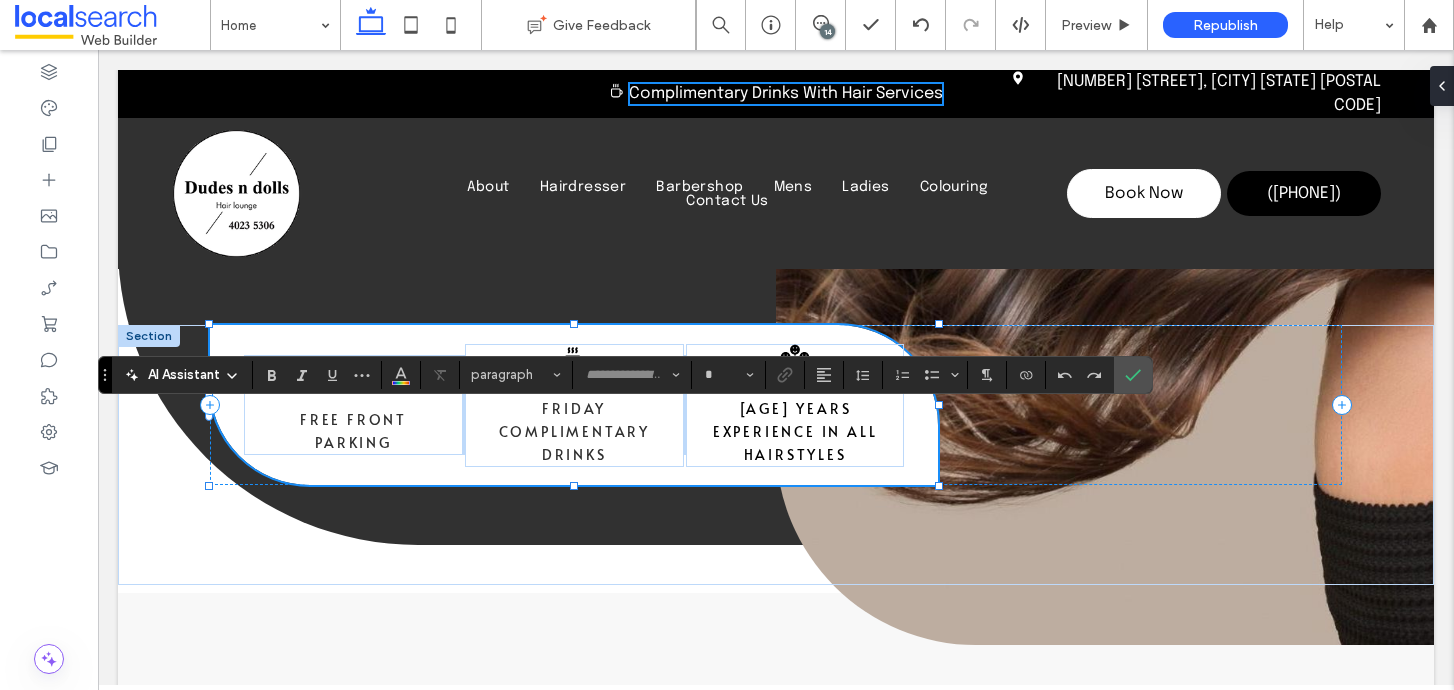 type on "*****" 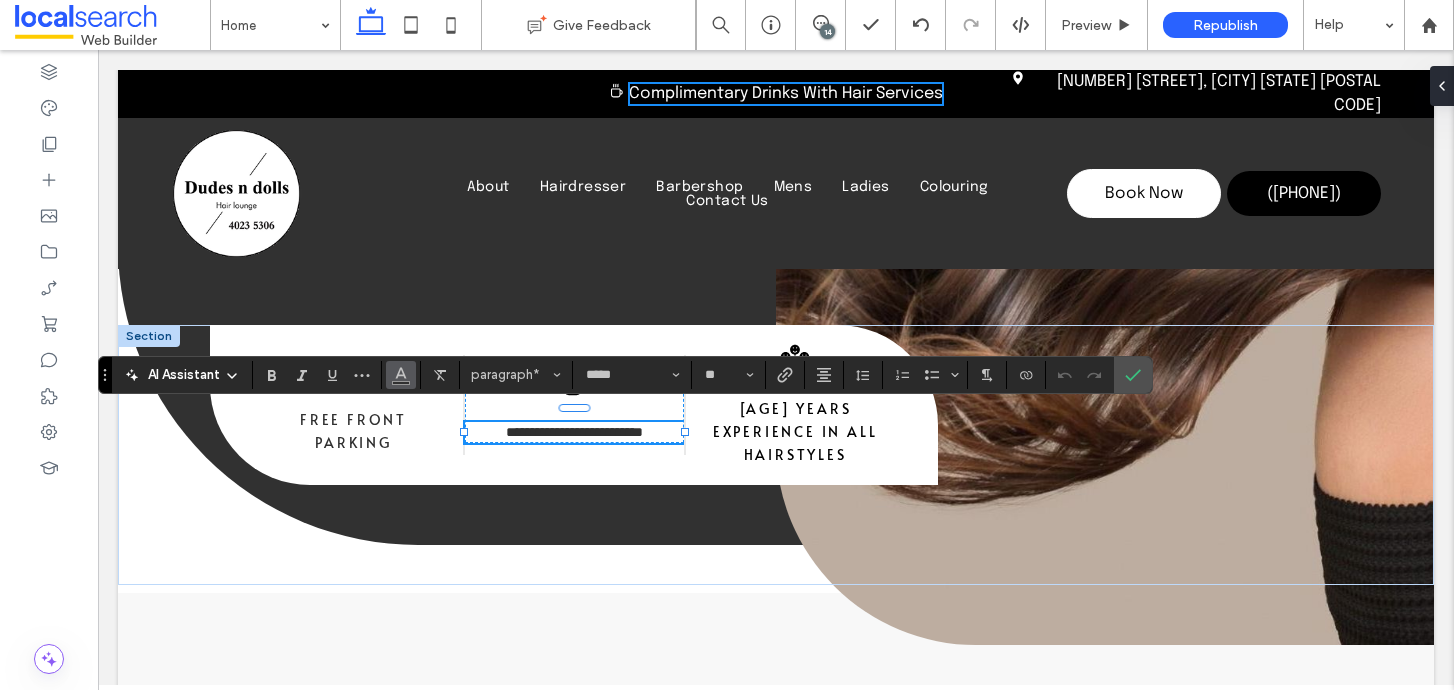 click 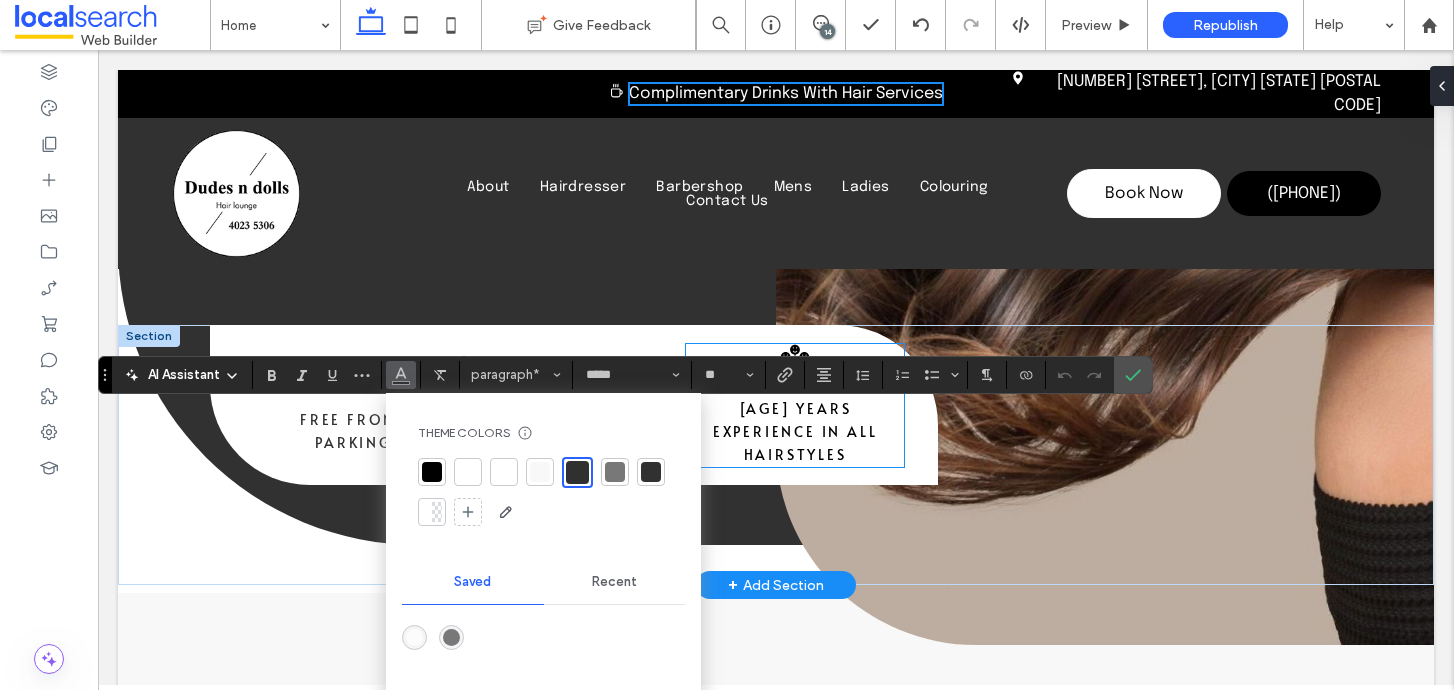 click on "[AGE] years experience in all hairstyles" at bounding box center (795, 431) 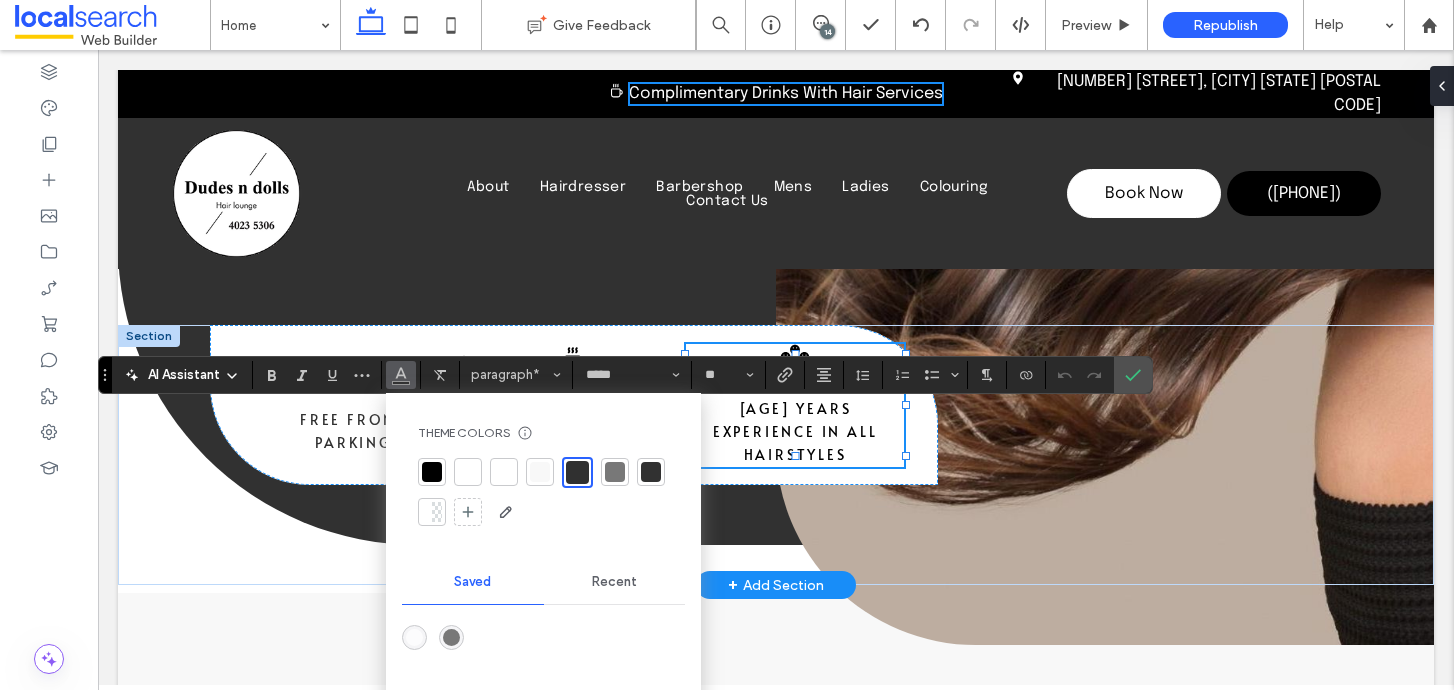 click on "[AGE] years experience in all hairstyles" at bounding box center (795, 431) 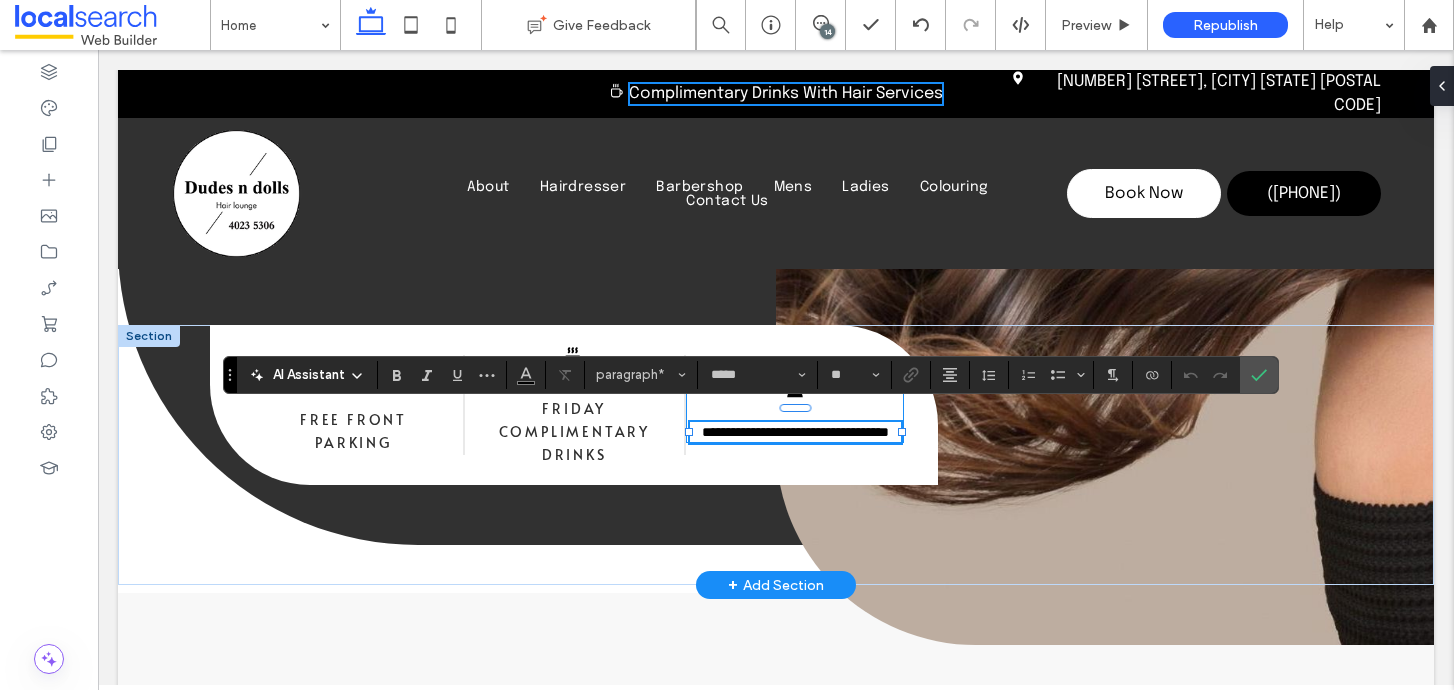 click on "**********" at bounding box center [795, 432] 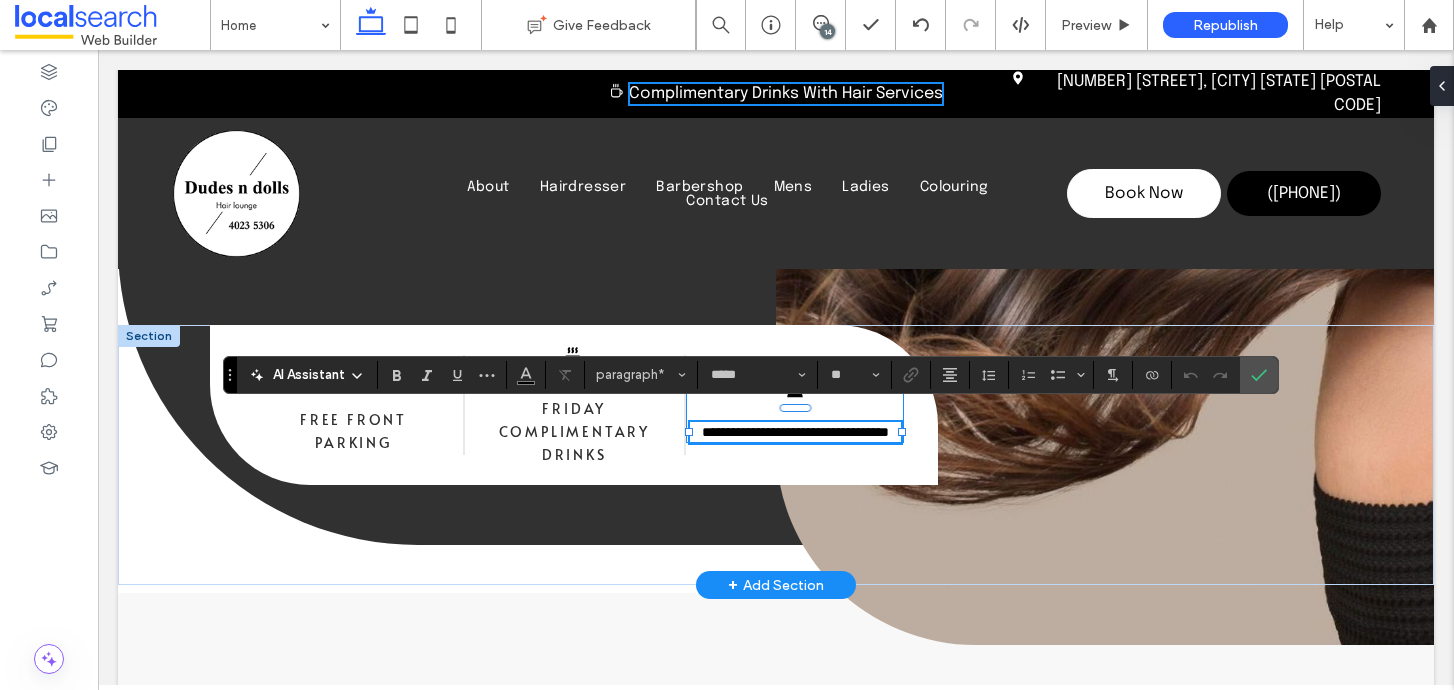 click on "**********" at bounding box center (795, 432) 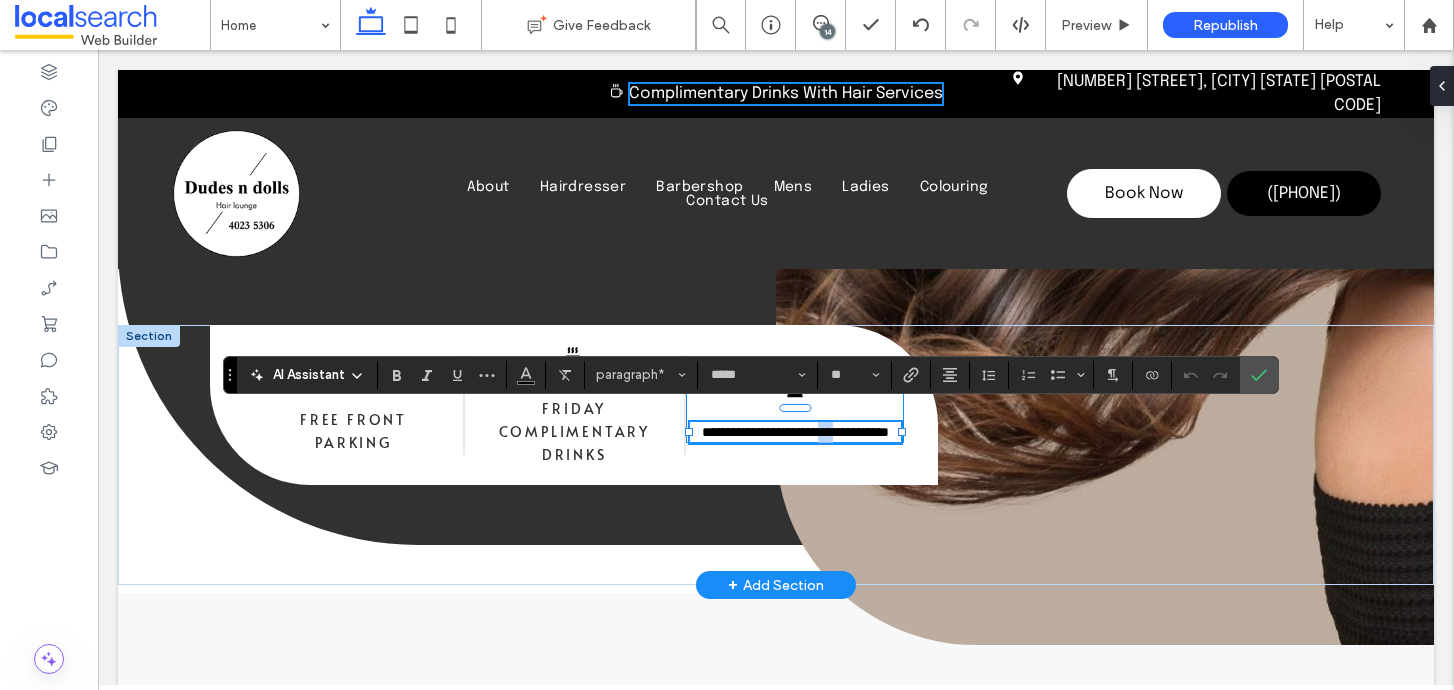 click on "**********" at bounding box center [795, 432] 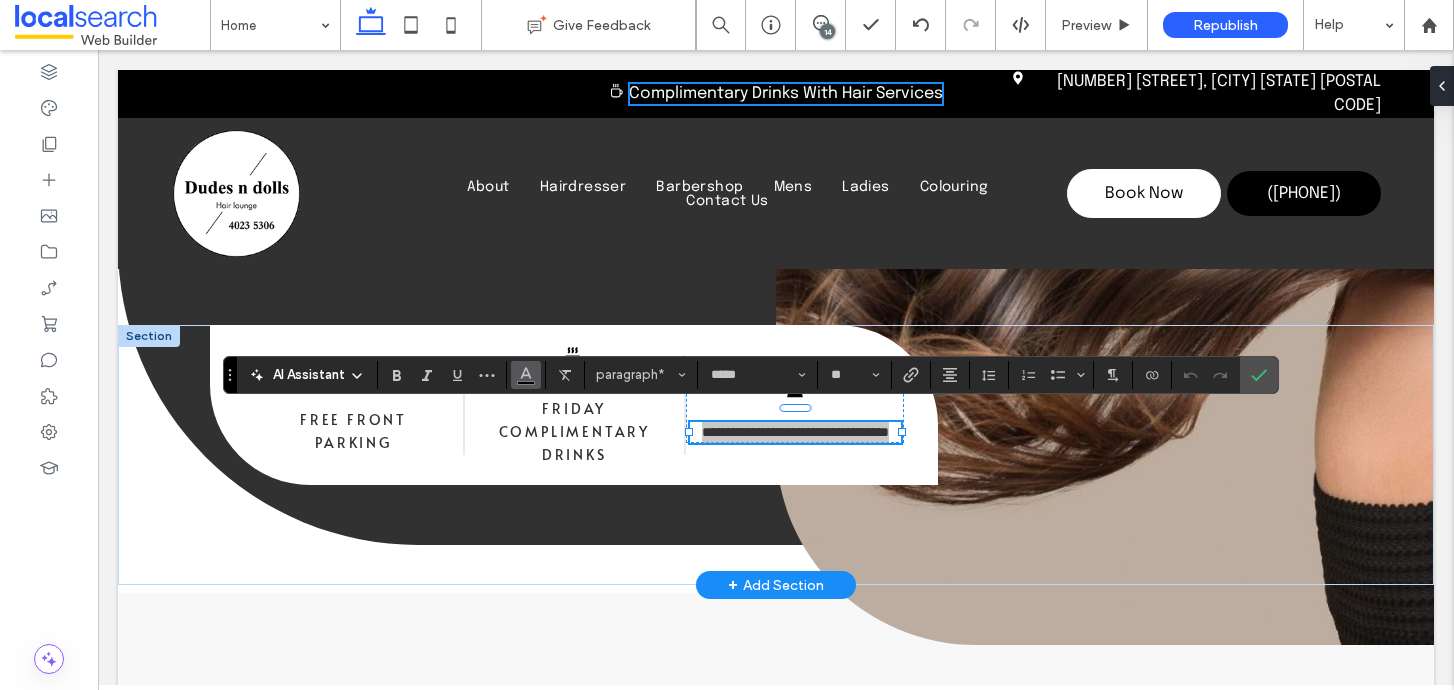 click 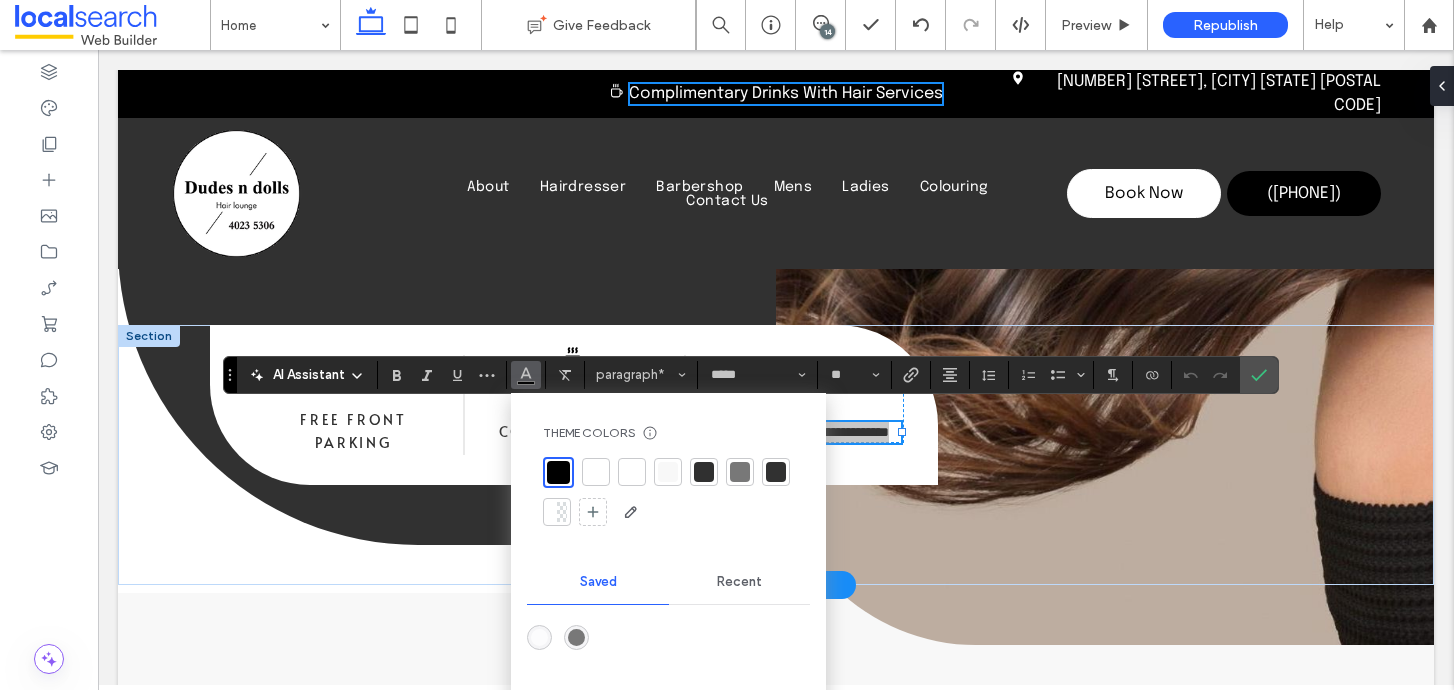 click at bounding box center [704, 472] 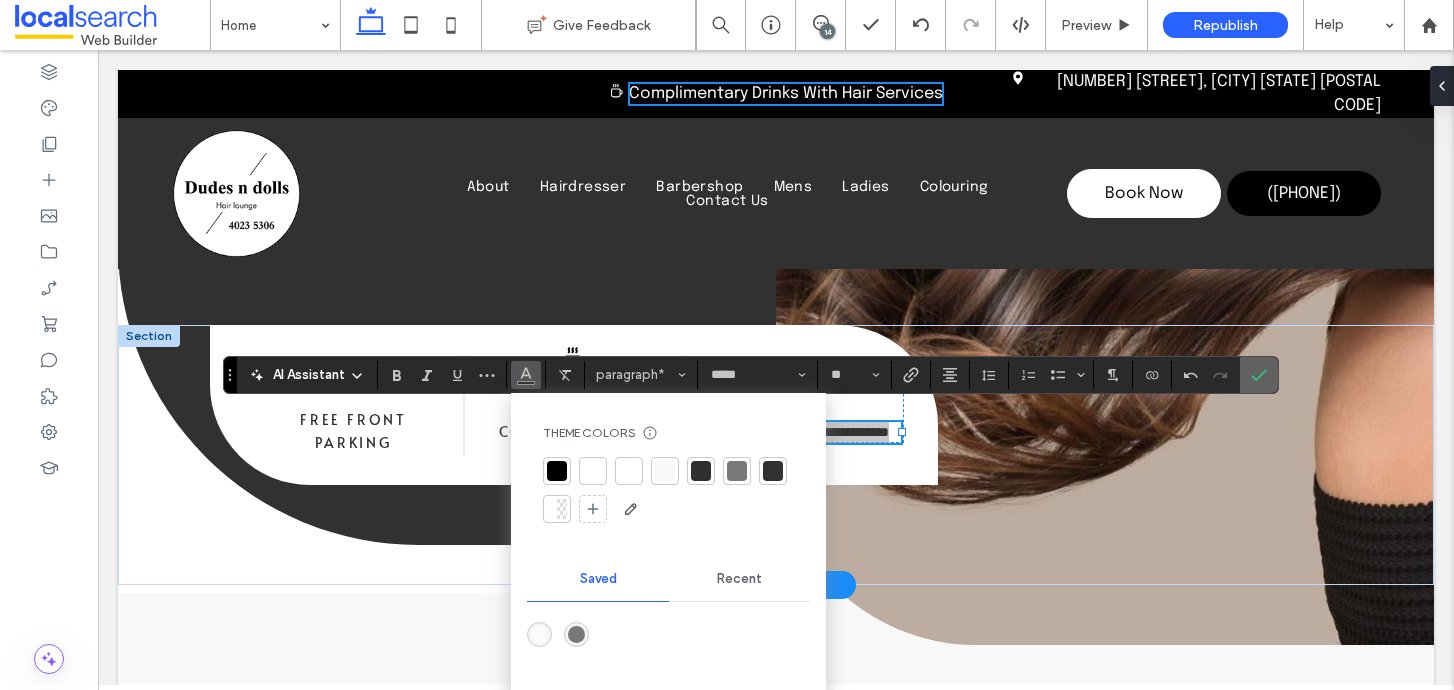 click at bounding box center [1259, 375] 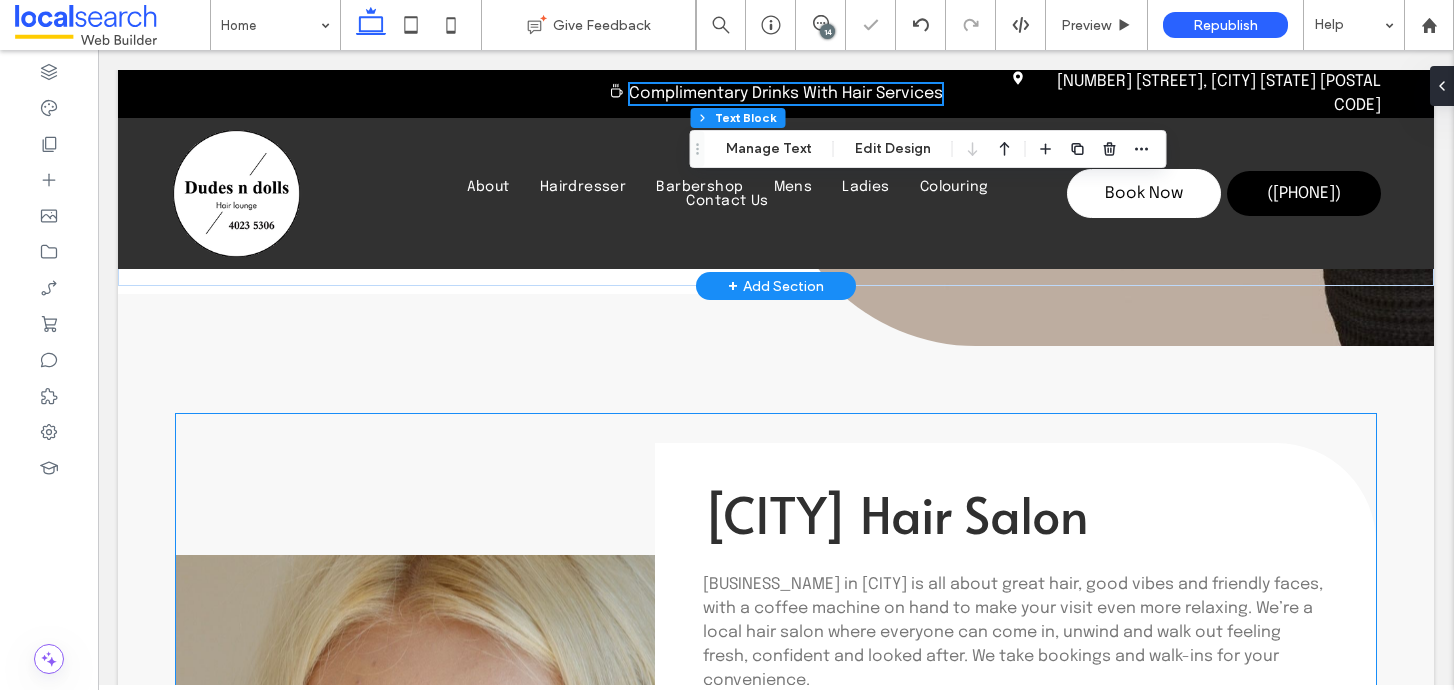 scroll, scrollTop: 744, scrollLeft: 0, axis: vertical 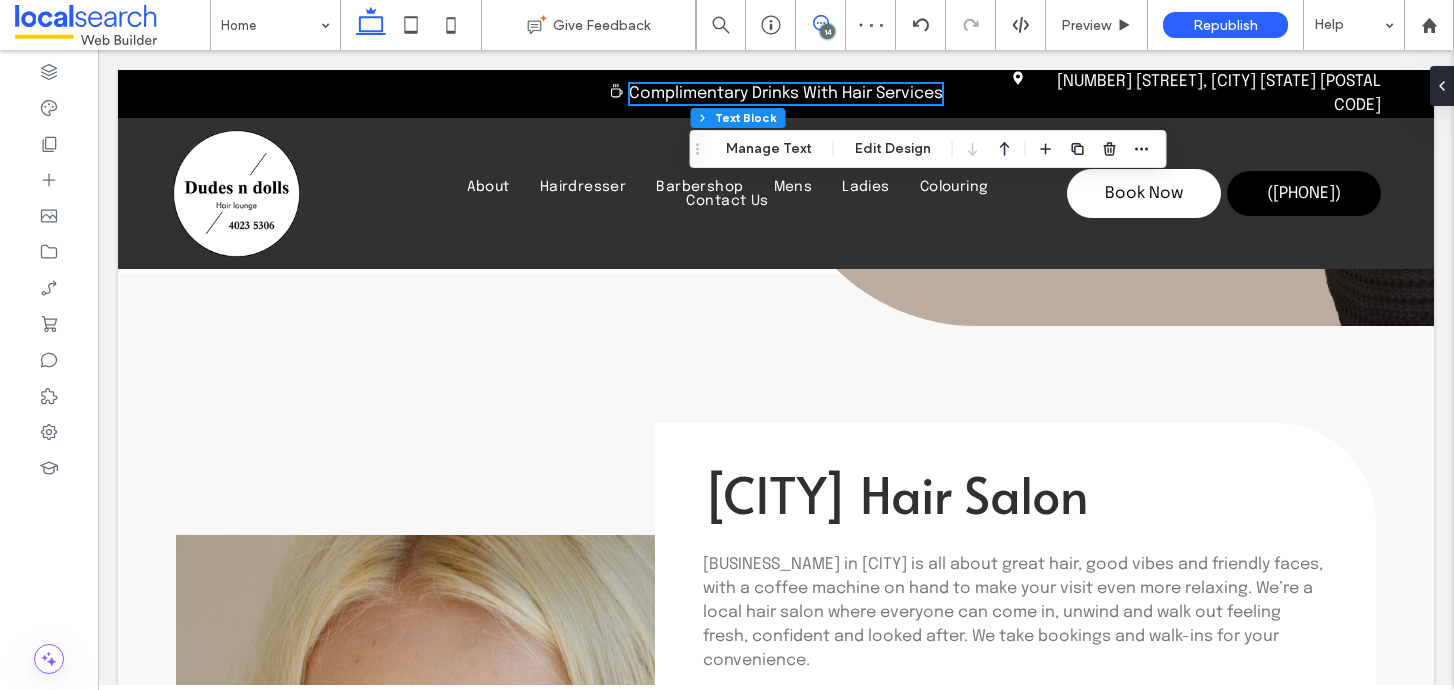 click 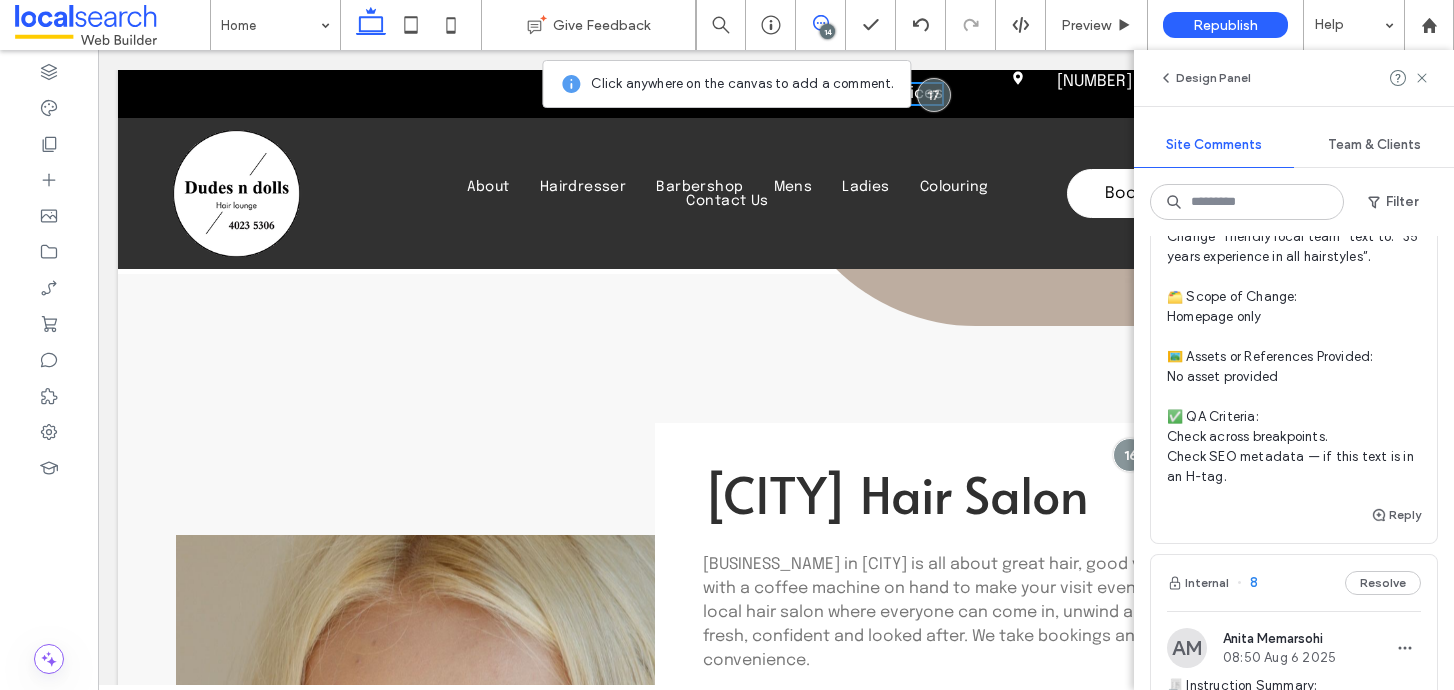 scroll, scrollTop: 4187, scrollLeft: 0, axis: vertical 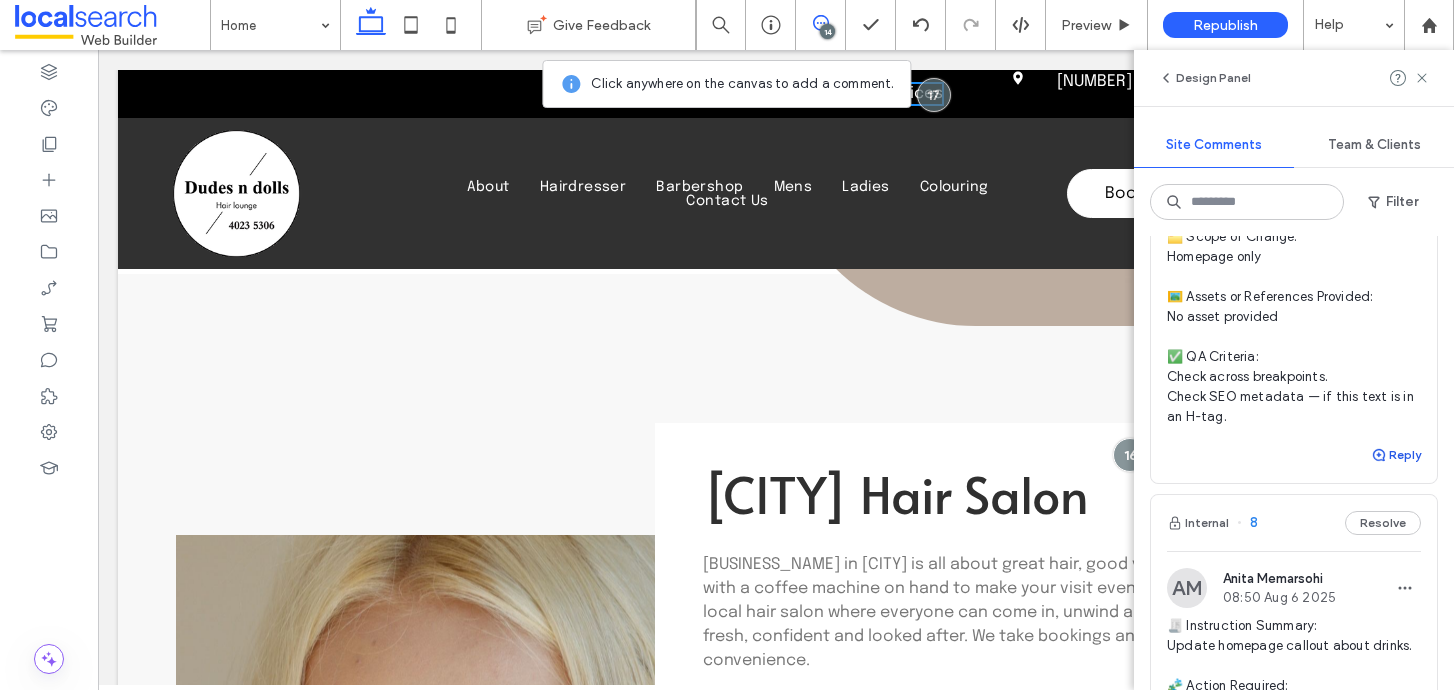 click 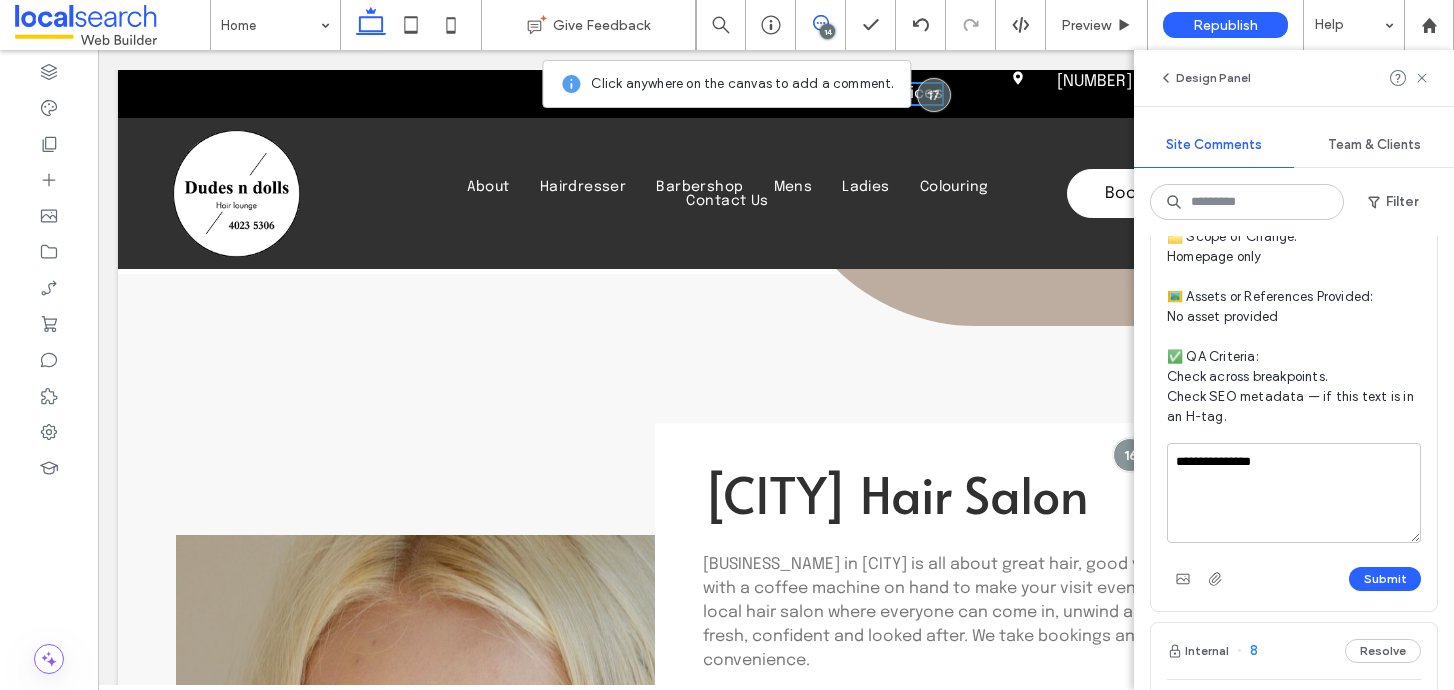 type on "**********" 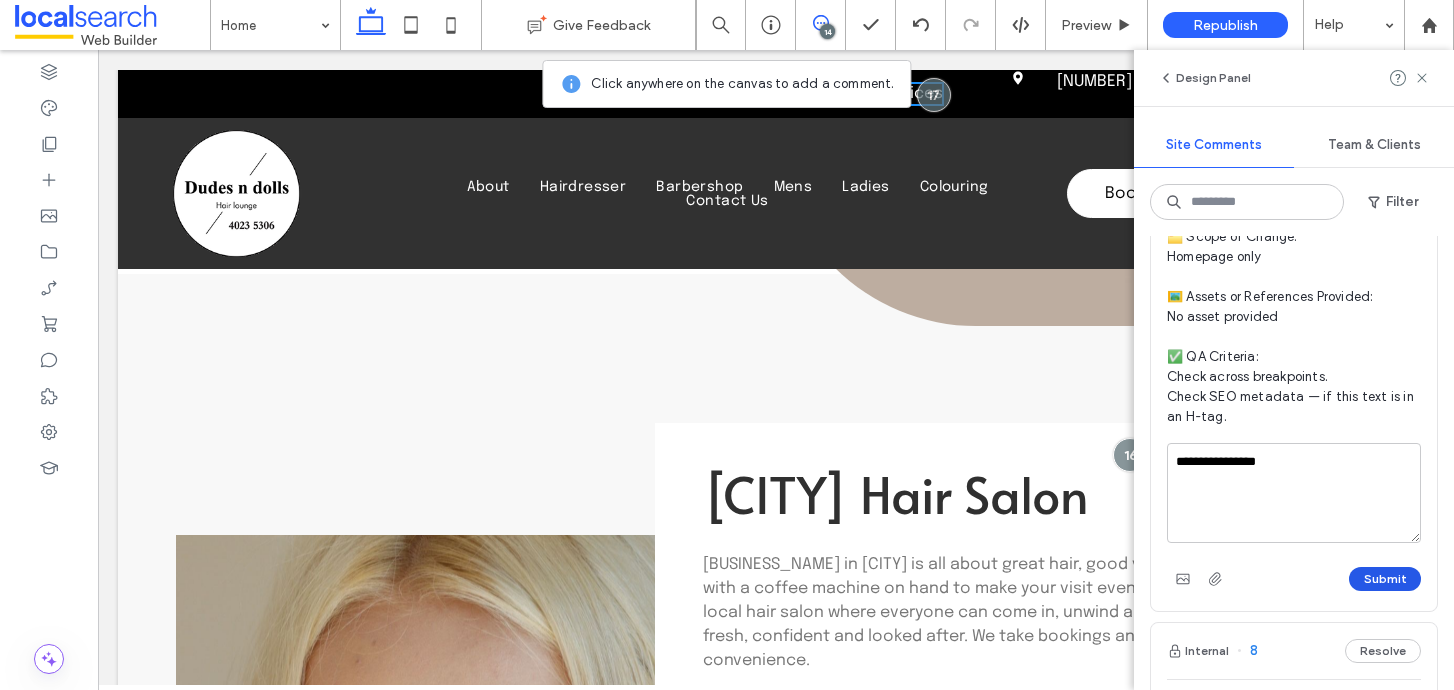 click on "Submit" at bounding box center [1385, 579] 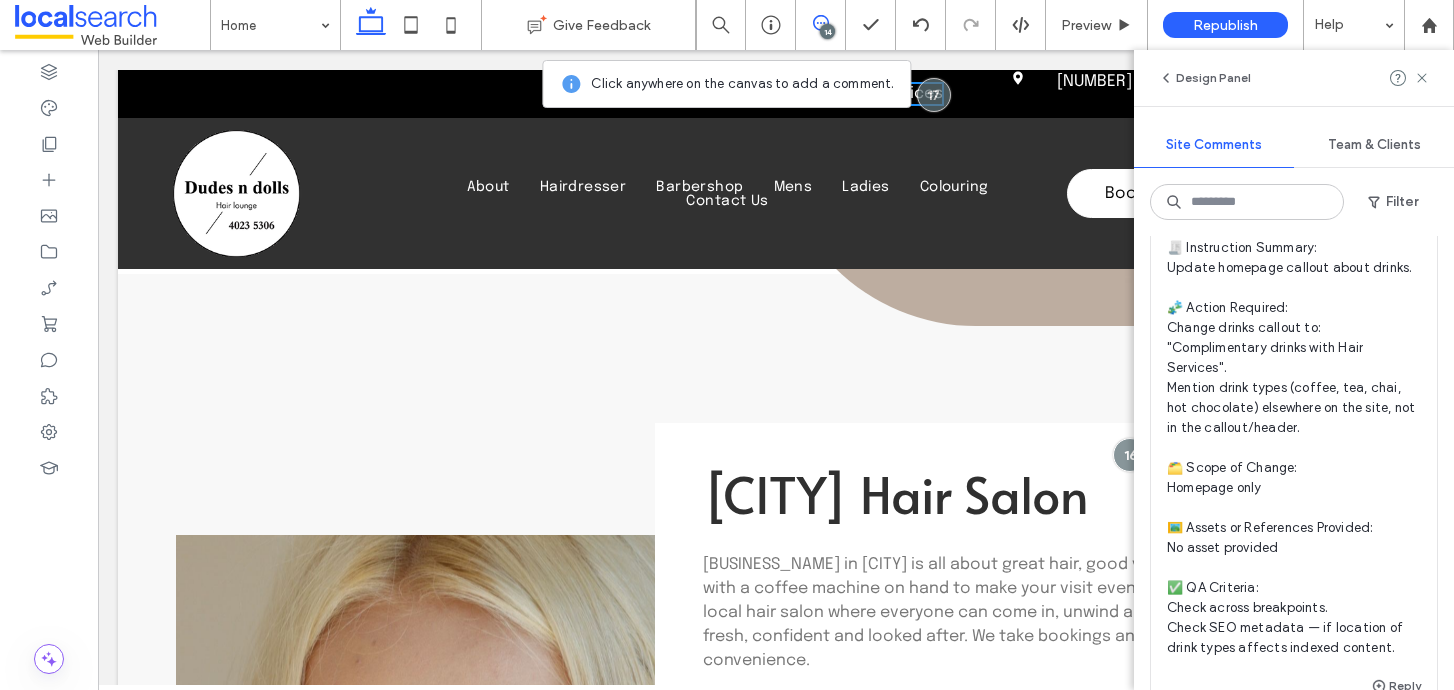 scroll, scrollTop: 4673, scrollLeft: 0, axis: vertical 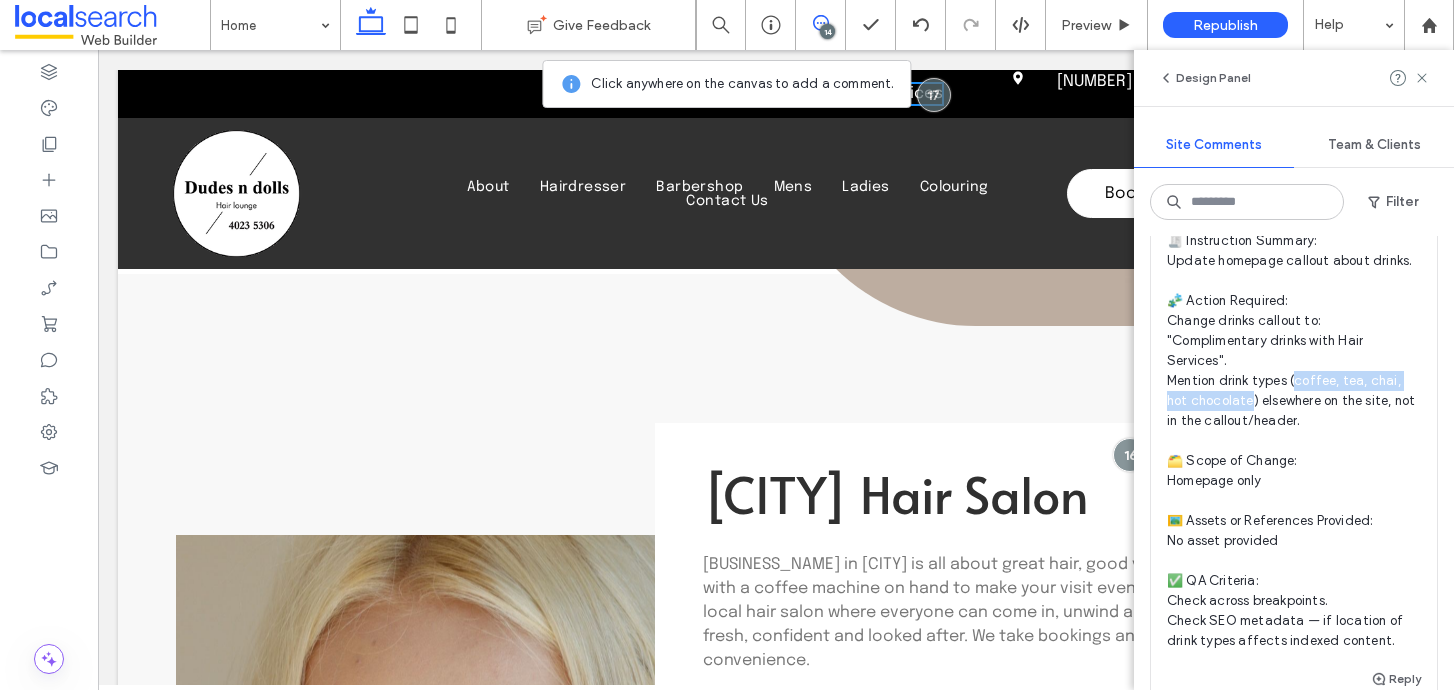 drag, startPoint x: 1296, startPoint y: 377, endPoint x: 1228, endPoint y: 398, distance: 71.168816 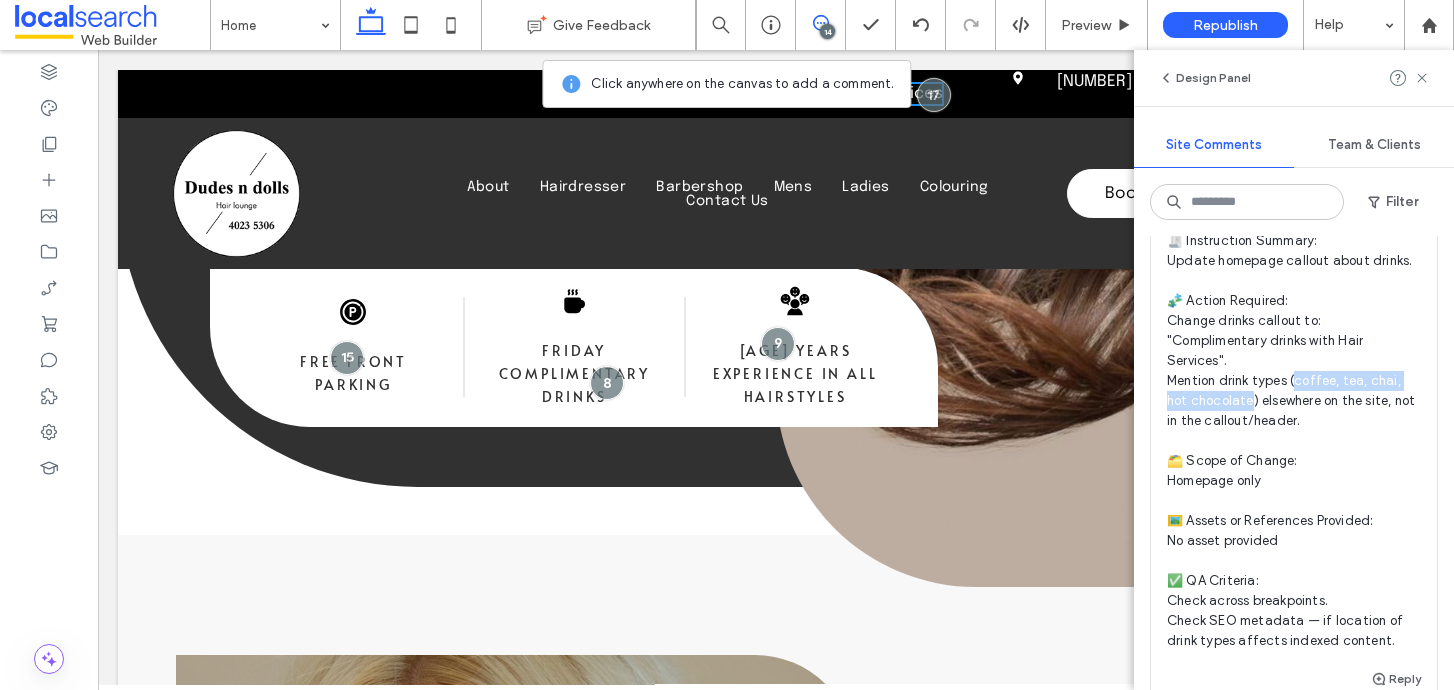scroll, scrollTop: 439, scrollLeft: 0, axis: vertical 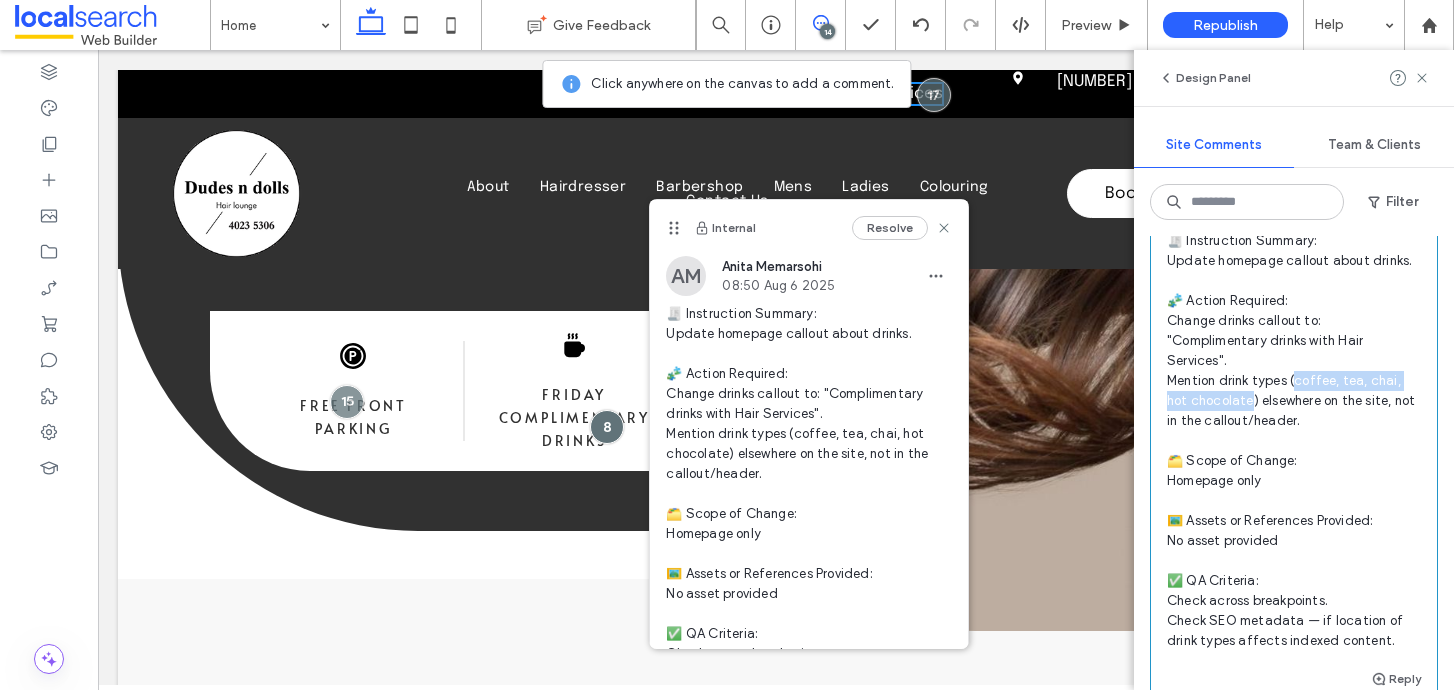 copy on "ffee, tea, chai, hot chocolate)" 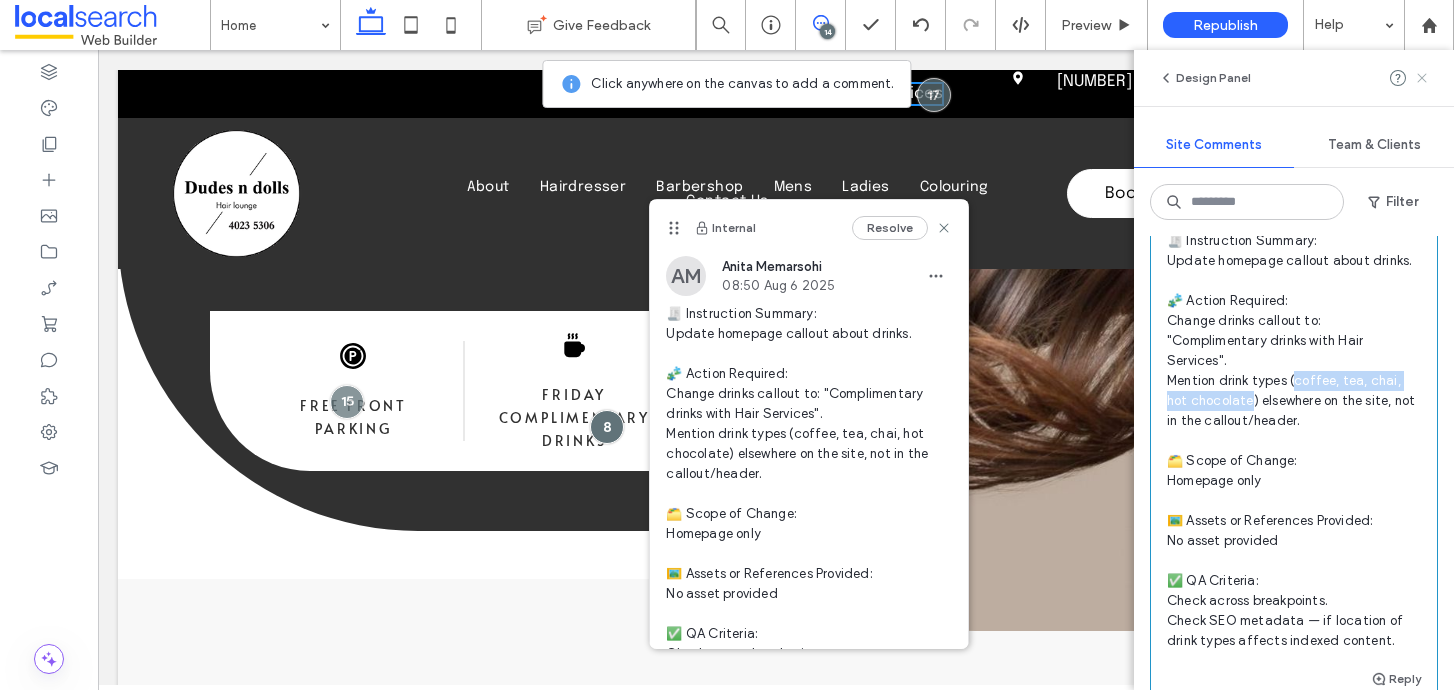 click 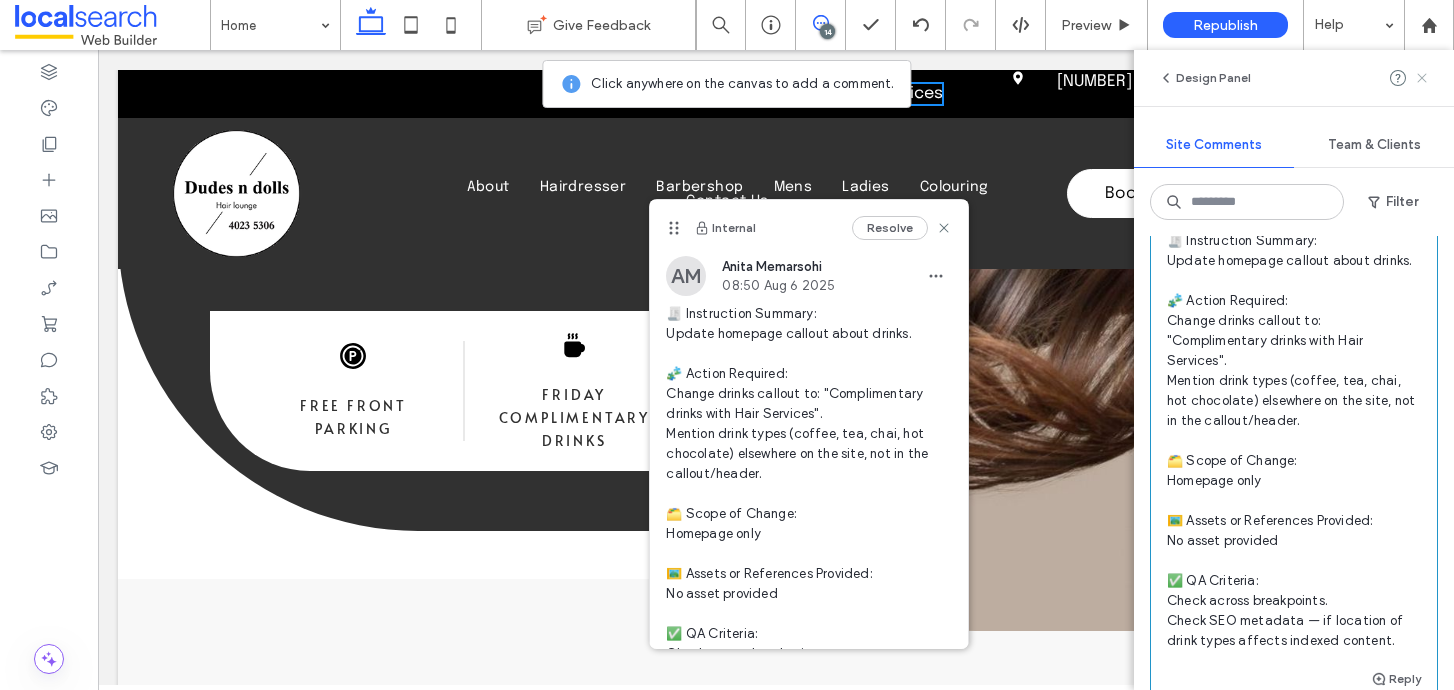 scroll, scrollTop: 0, scrollLeft: 0, axis: both 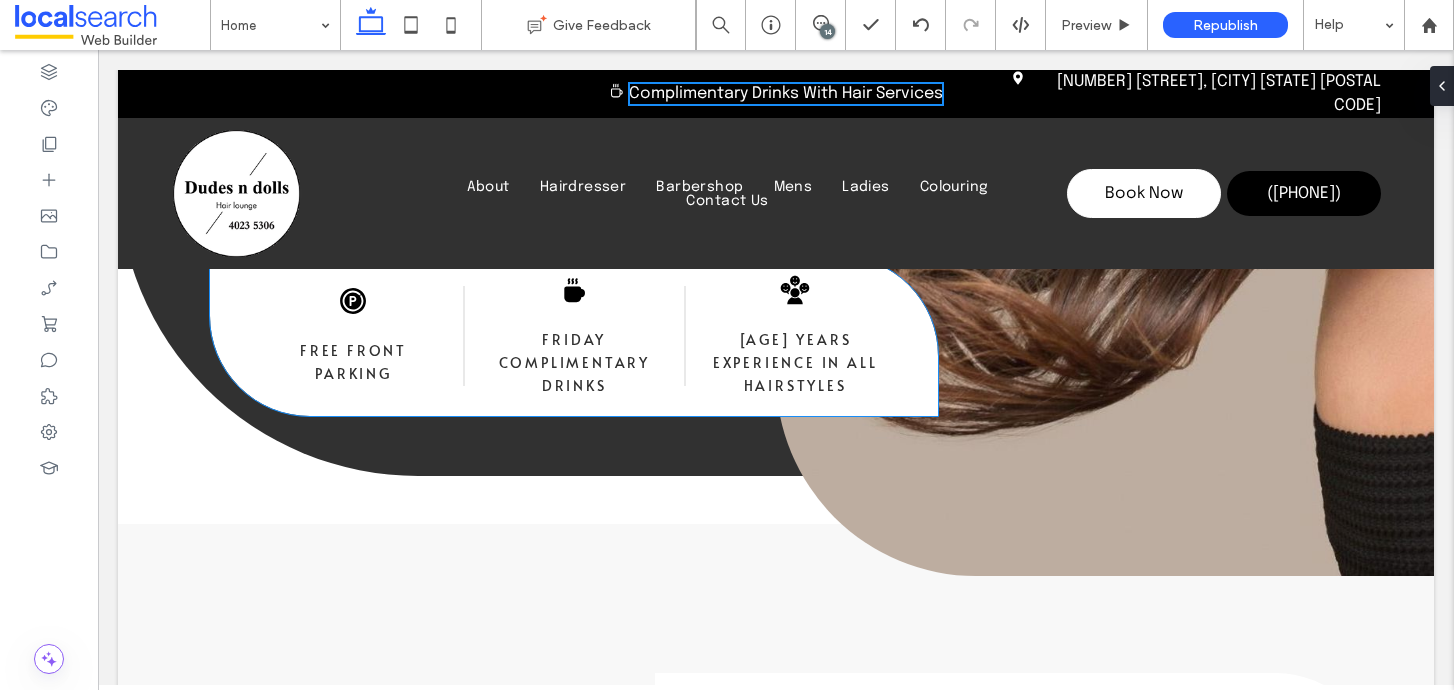 click on "Friday Complimentary Drinks" at bounding box center (574, 363) 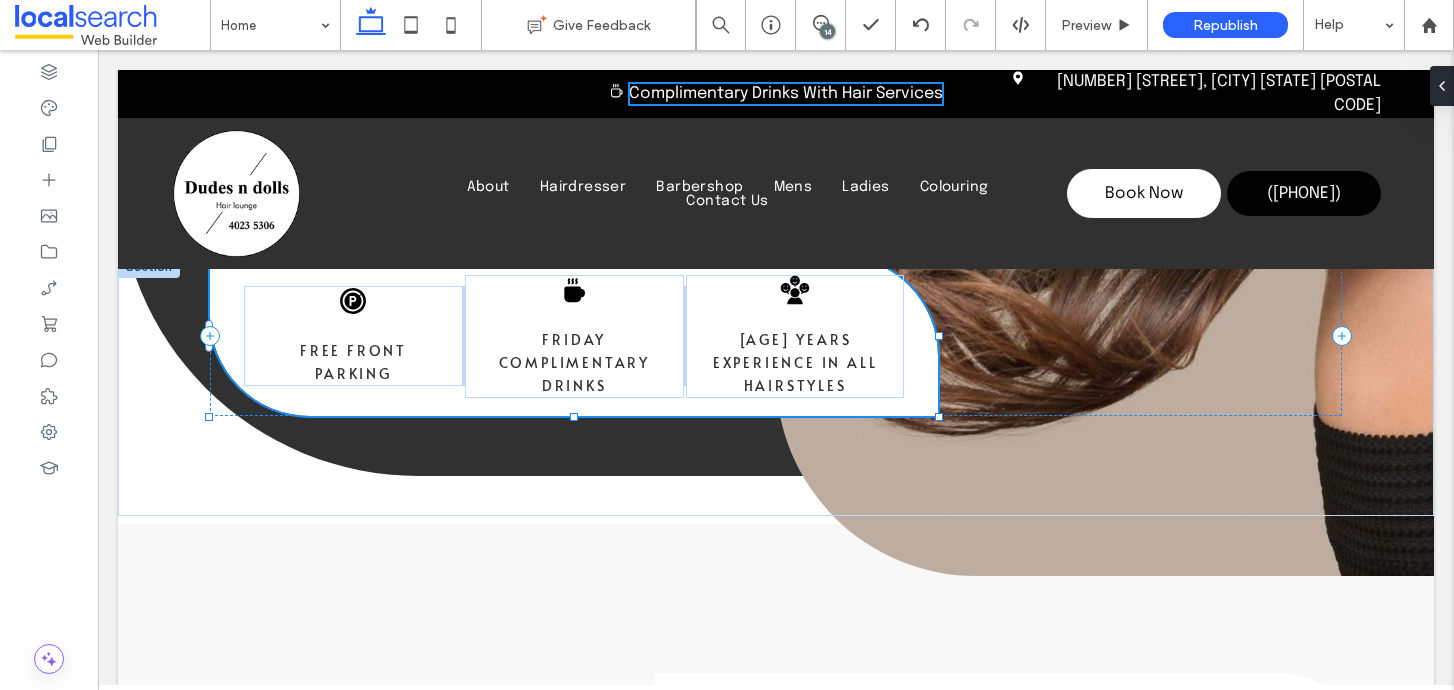 click on "Friday Complimentary Drinks" at bounding box center (574, 363) 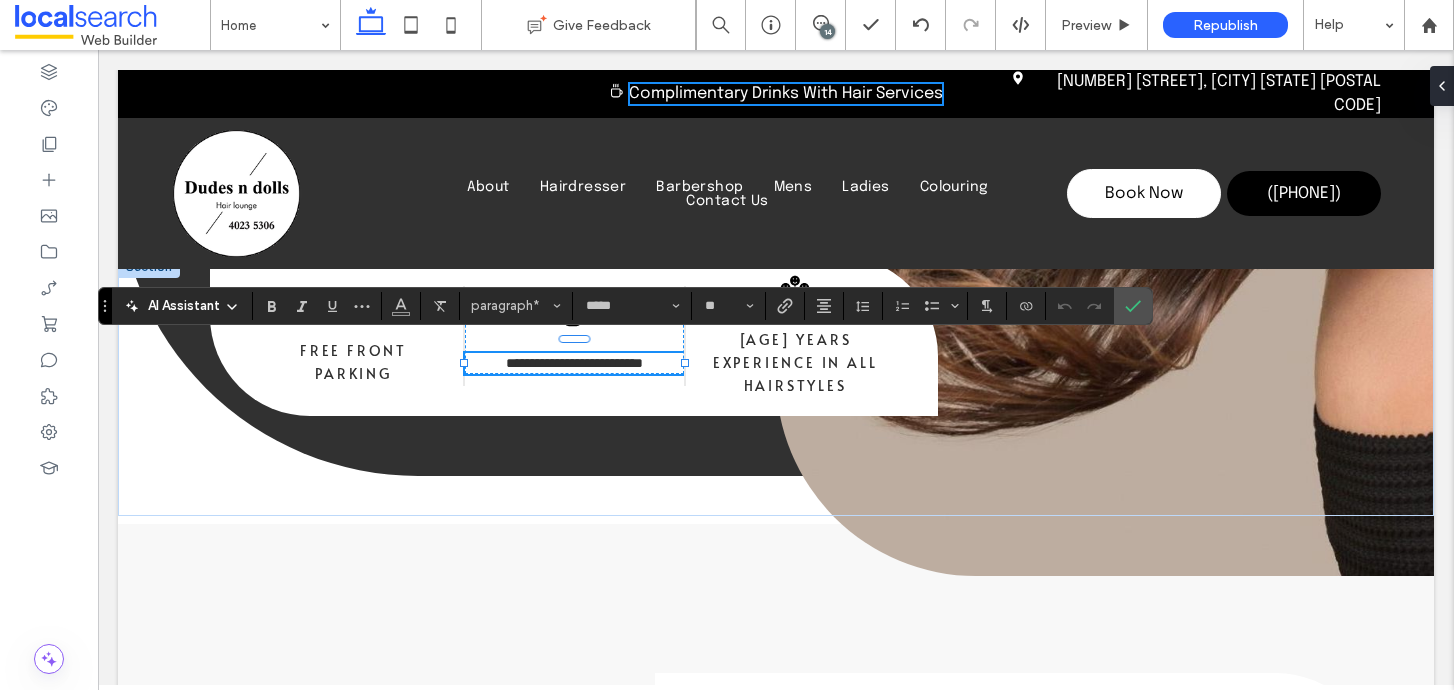 click on "**********" at bounding box center (574, 363) 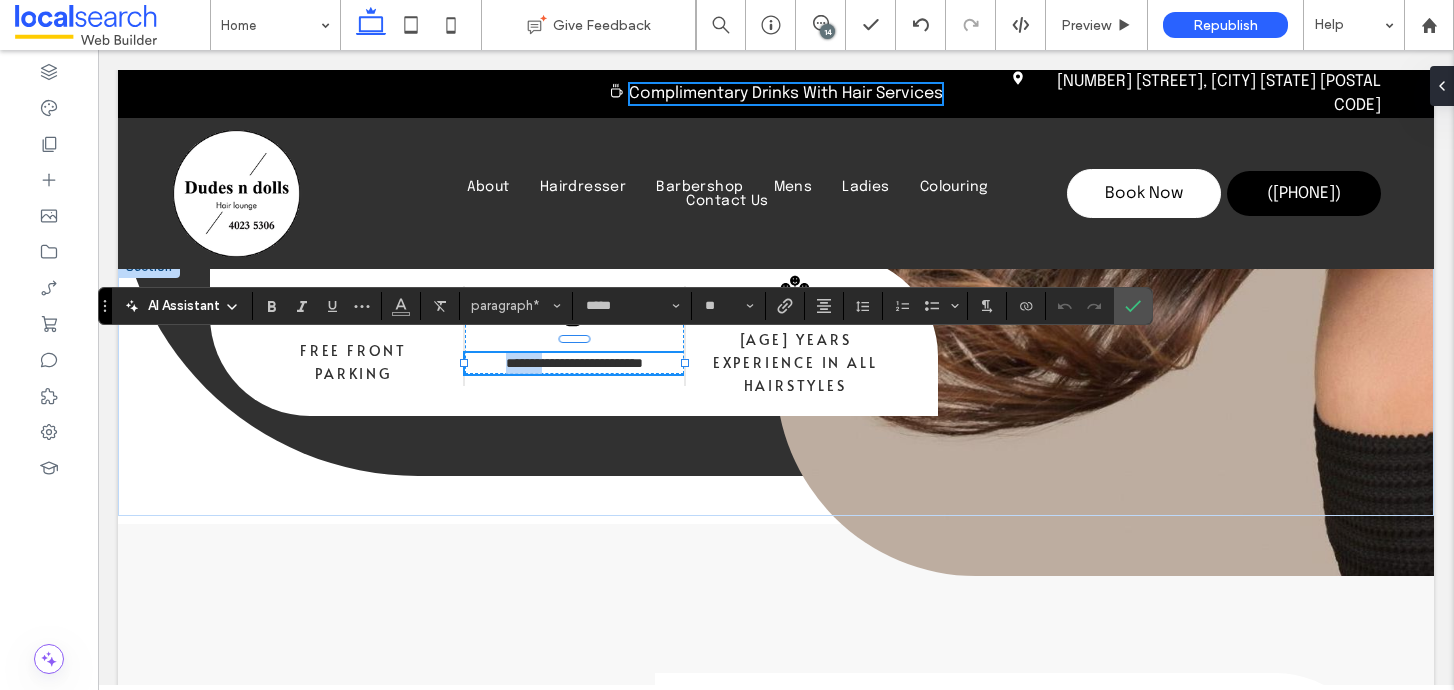 drag, startPoint x: 536, startPoint y: 350, endPoint x: 470, endPoint y: 349, distance: 66.007576 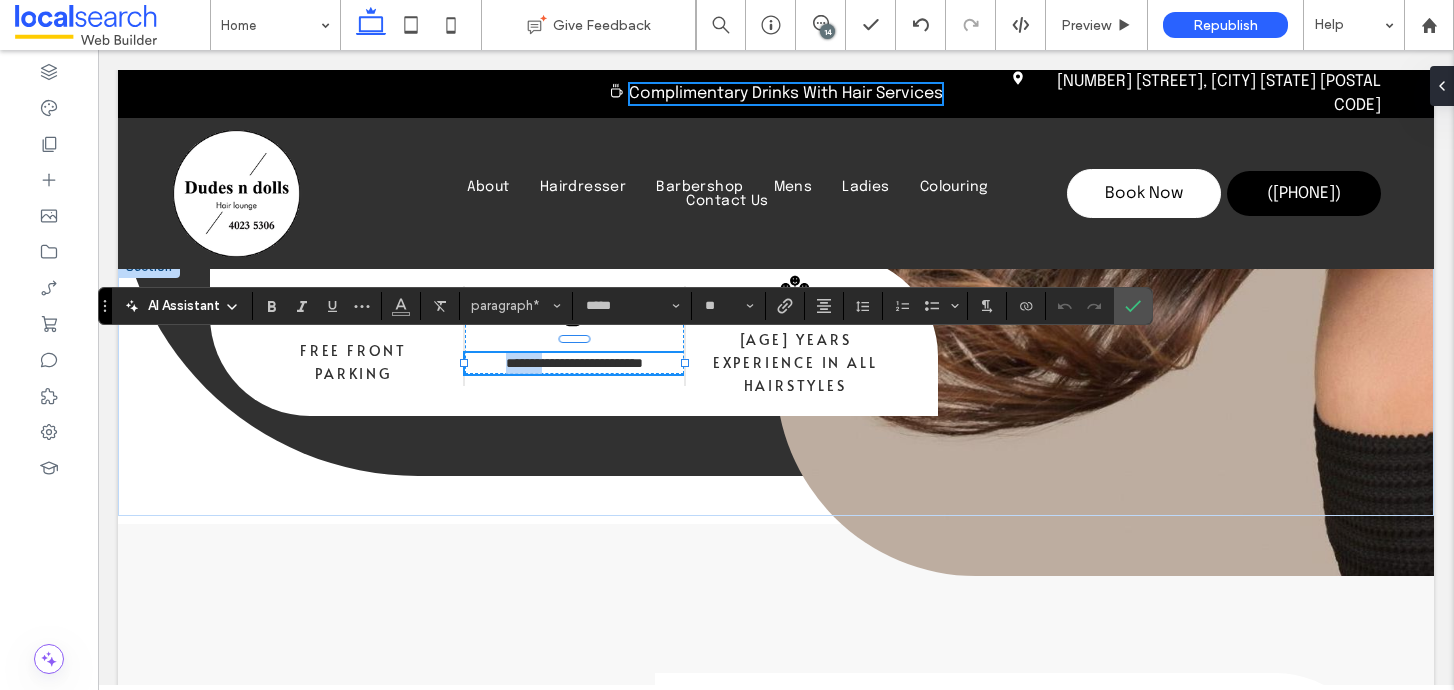click on "**********" at bounding box center (574, 363) 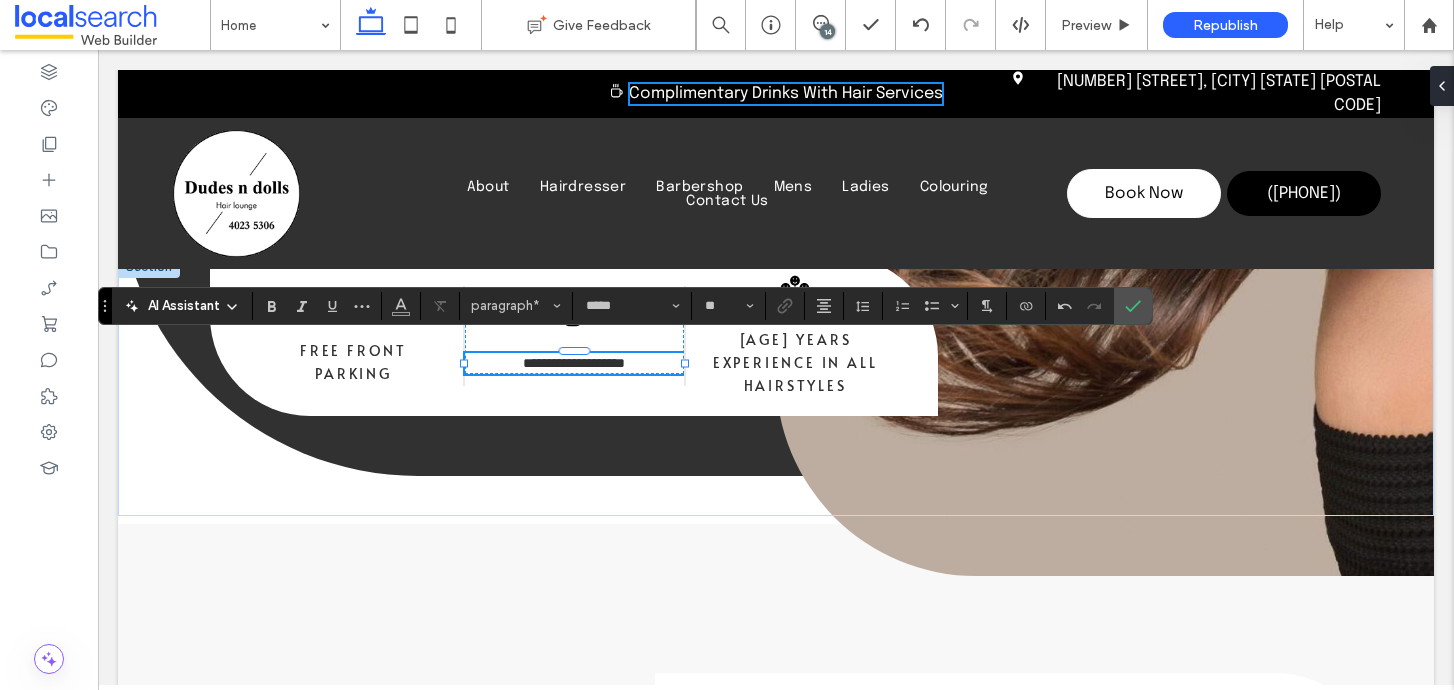 click on "**********" at bounding box center [574, 363] 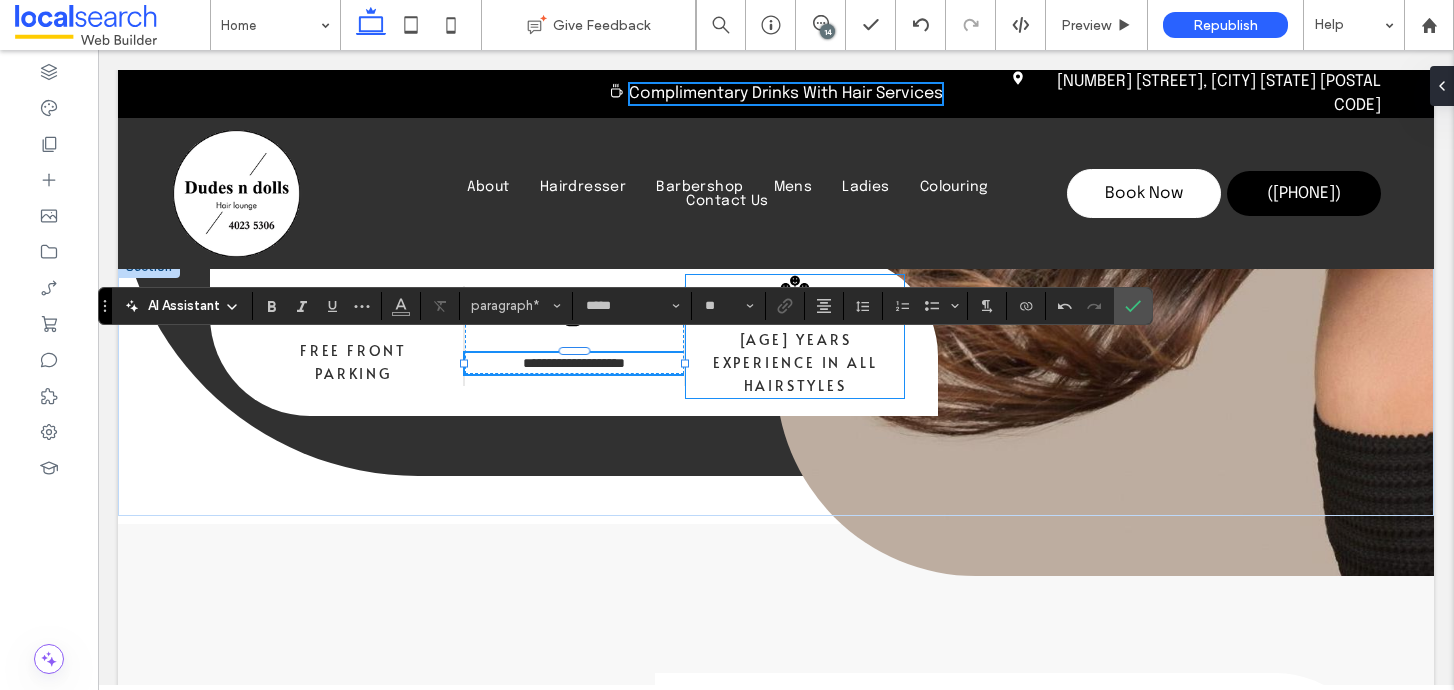 type 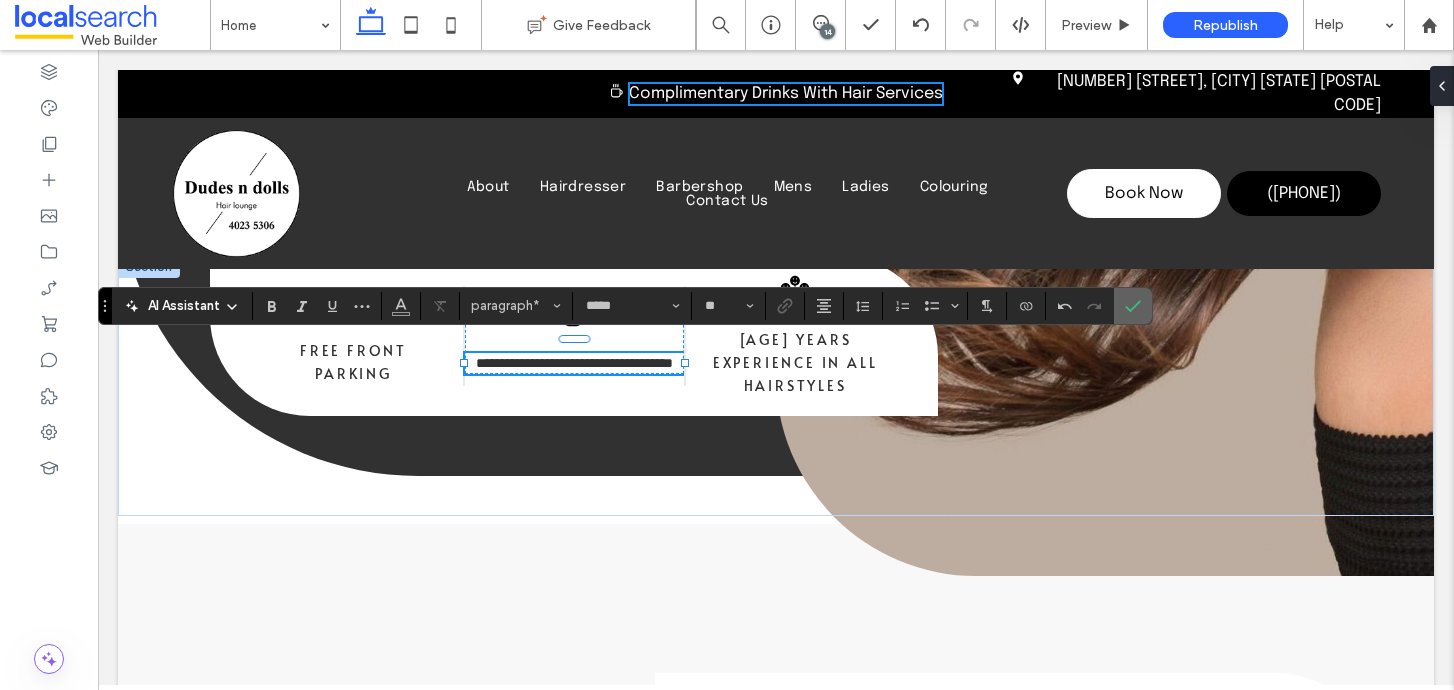 click at bounding box center (1133, 306) 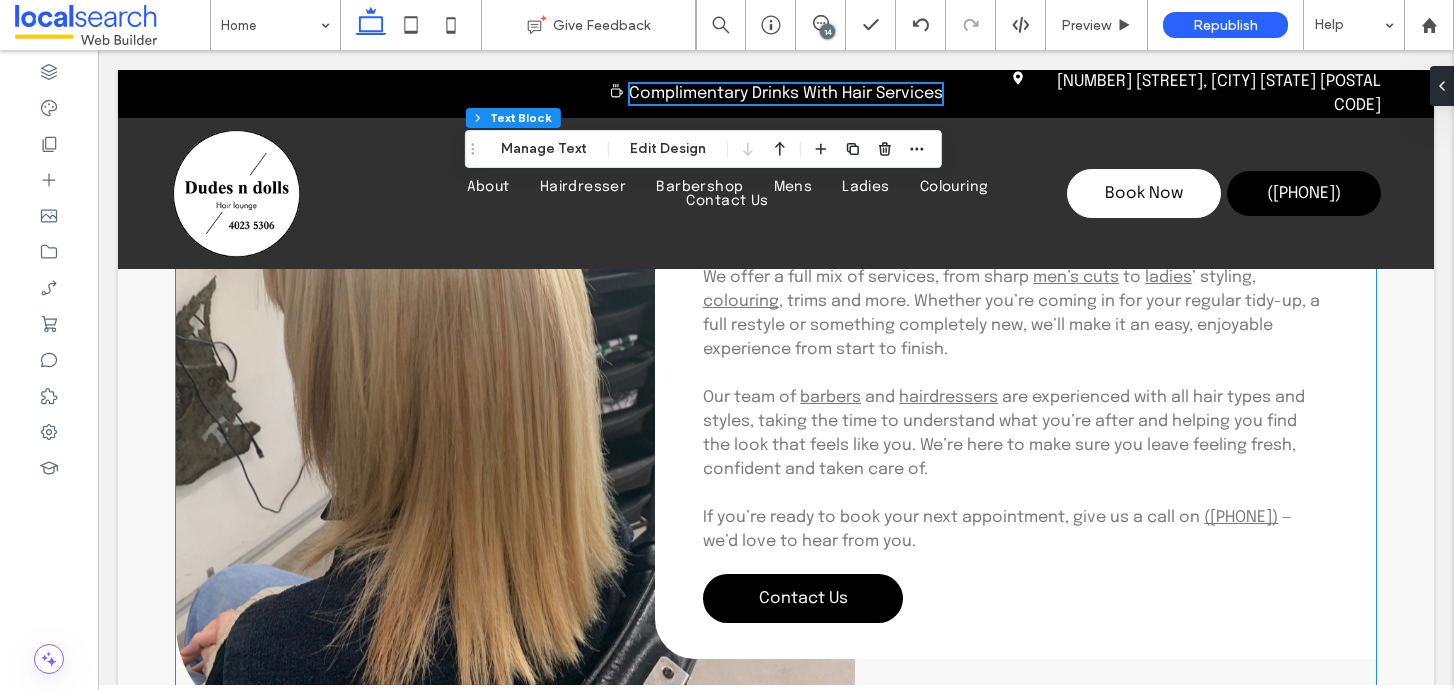 scroll, scrollTop: 4651, scrollLeft: 0, axis: vertical 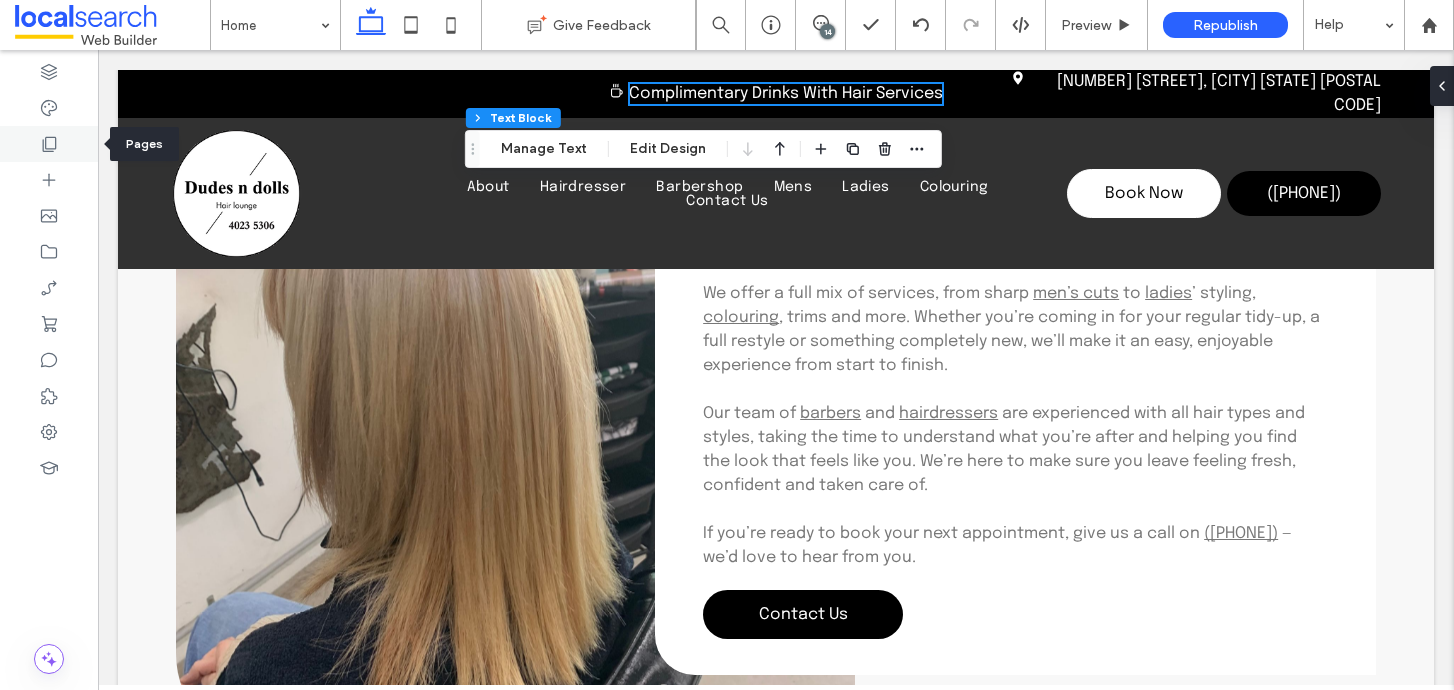 click at bounding box center (49, 144) 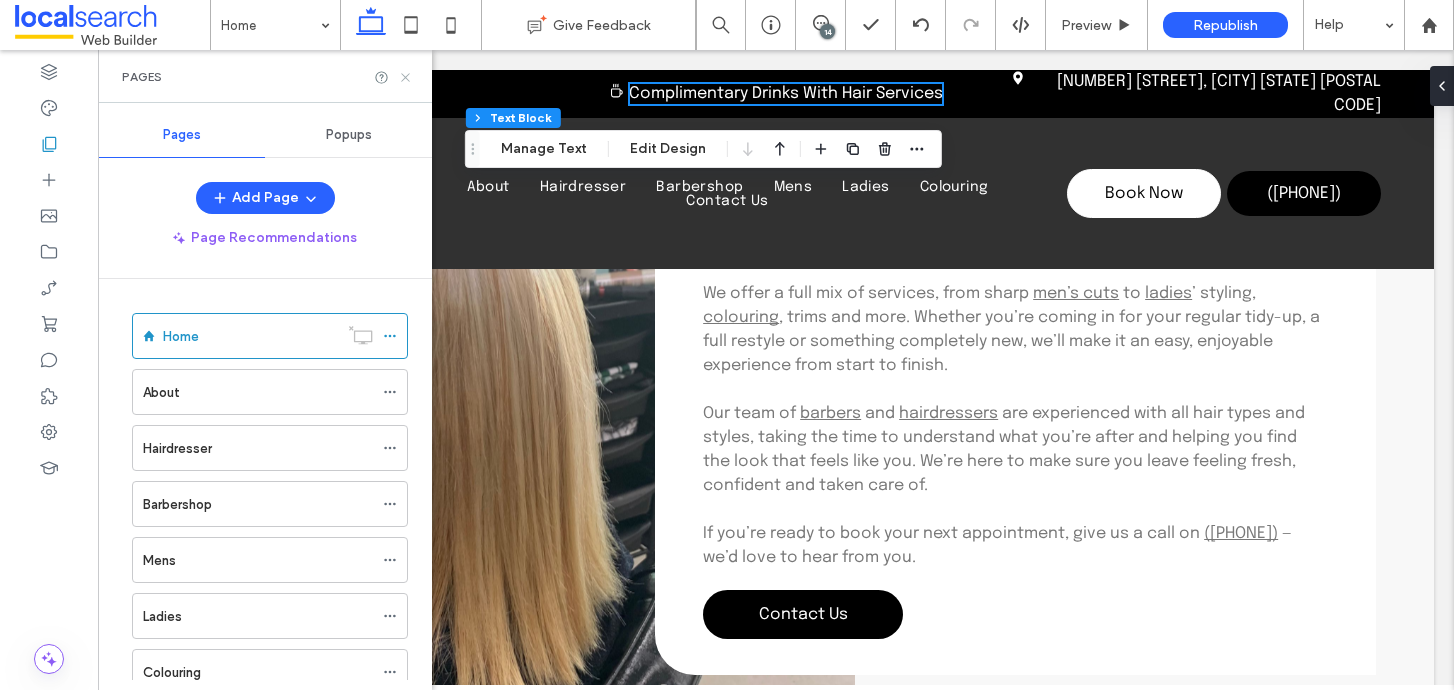 click 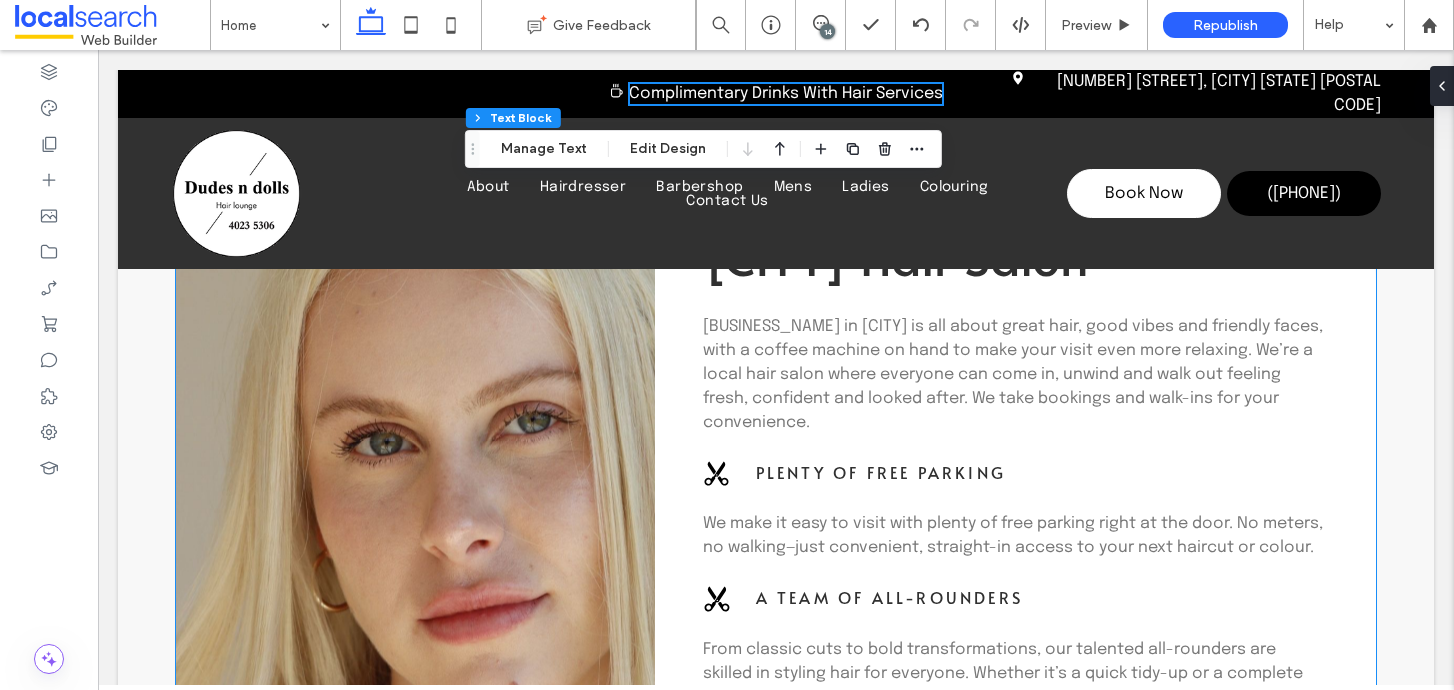 scroll, scrollTop: 925, scrollLeft: 0, axis: vertical 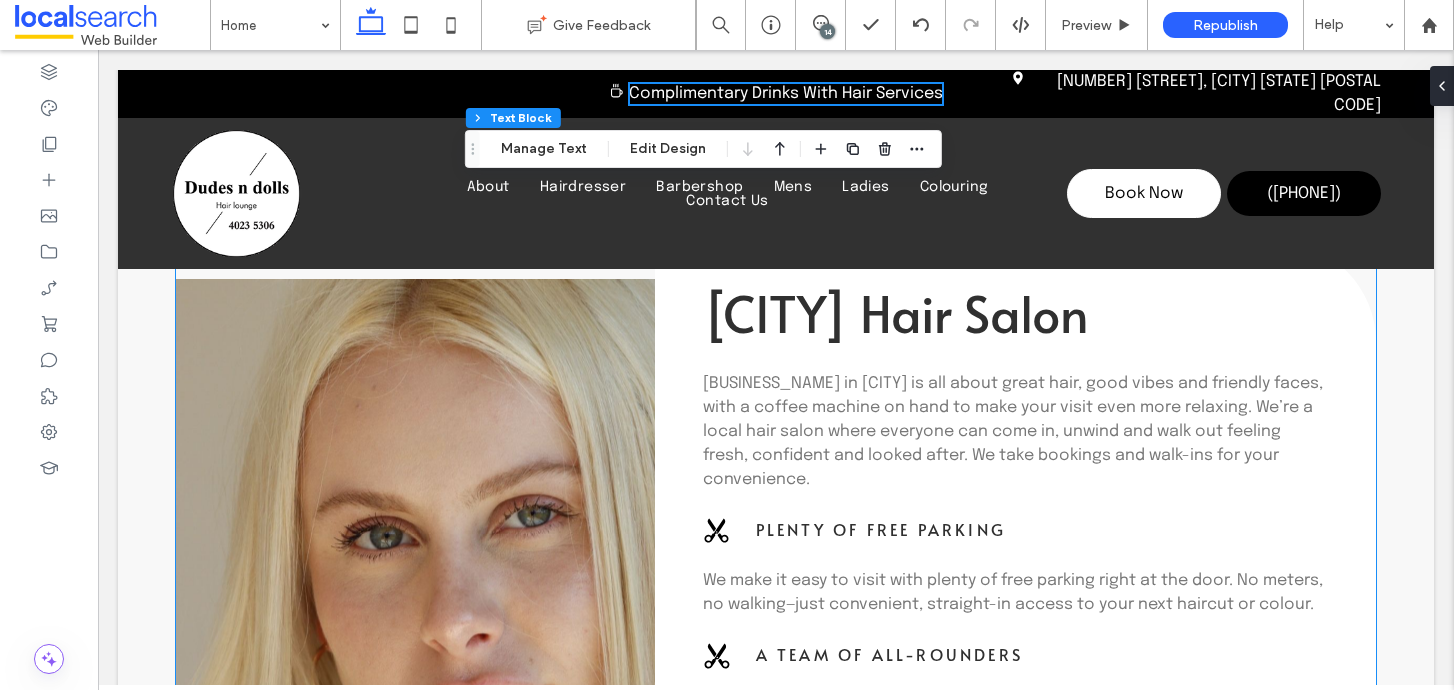 click on "[BUSINESS_NAME] in [CITY] is all about great hair, good vibes and friendly faces, with a coffee machine on hand to make your visit even more relaxing. We’re a local hair salon where everyone can come in, unwind and walk out feeling fresh, confident and looked after. We take bookings and walk-ins for your convenience." at bounding box center (1015, 432) 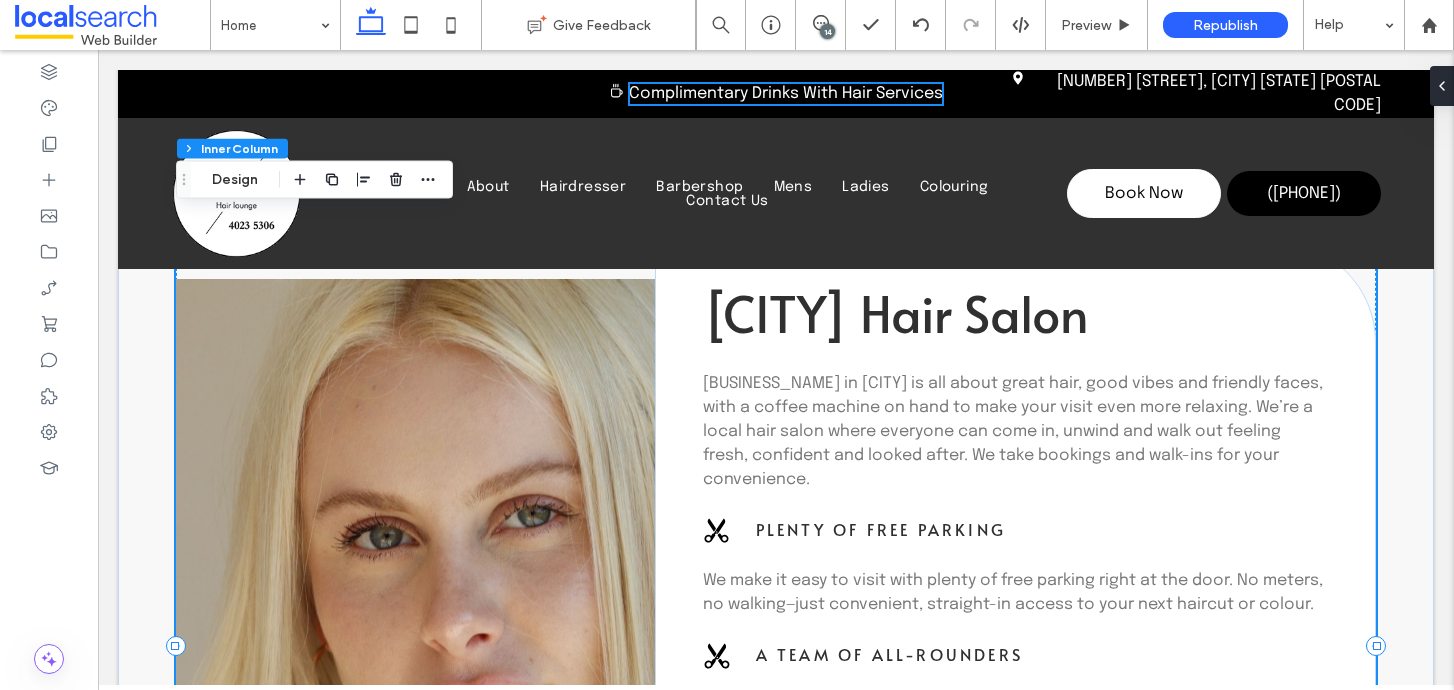 click on "[BUSINESS_NAME] in [CITY] is all about great hair, good vibes and friendly faces, with a coffee machine on hand to make your visit even more relaxing. We’re a local hair salon where everyone can come in, unwind and walk out feeling fresh, confident and looked after. We take bookings and walk-ins for your convenience." at bounding box center [1015, 432] 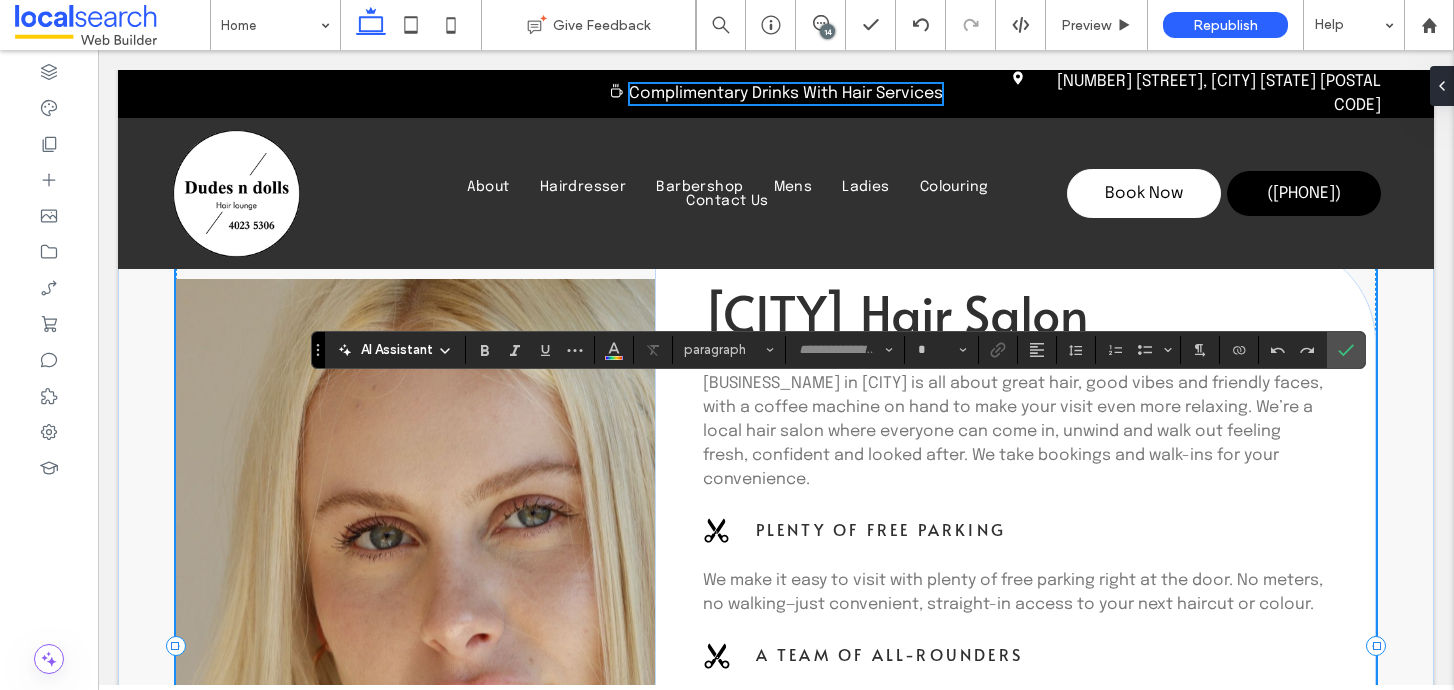 type on "********" 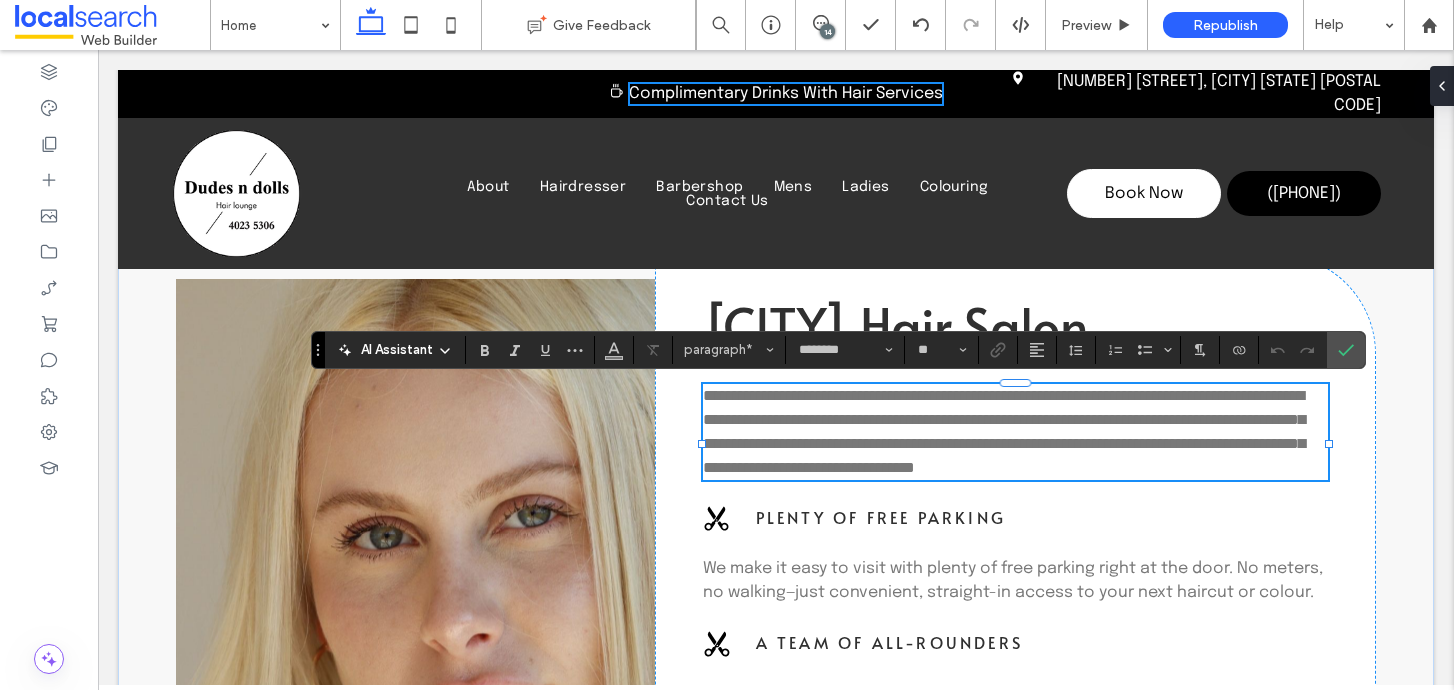 click on "**********" at bounding box center (1015, 432) 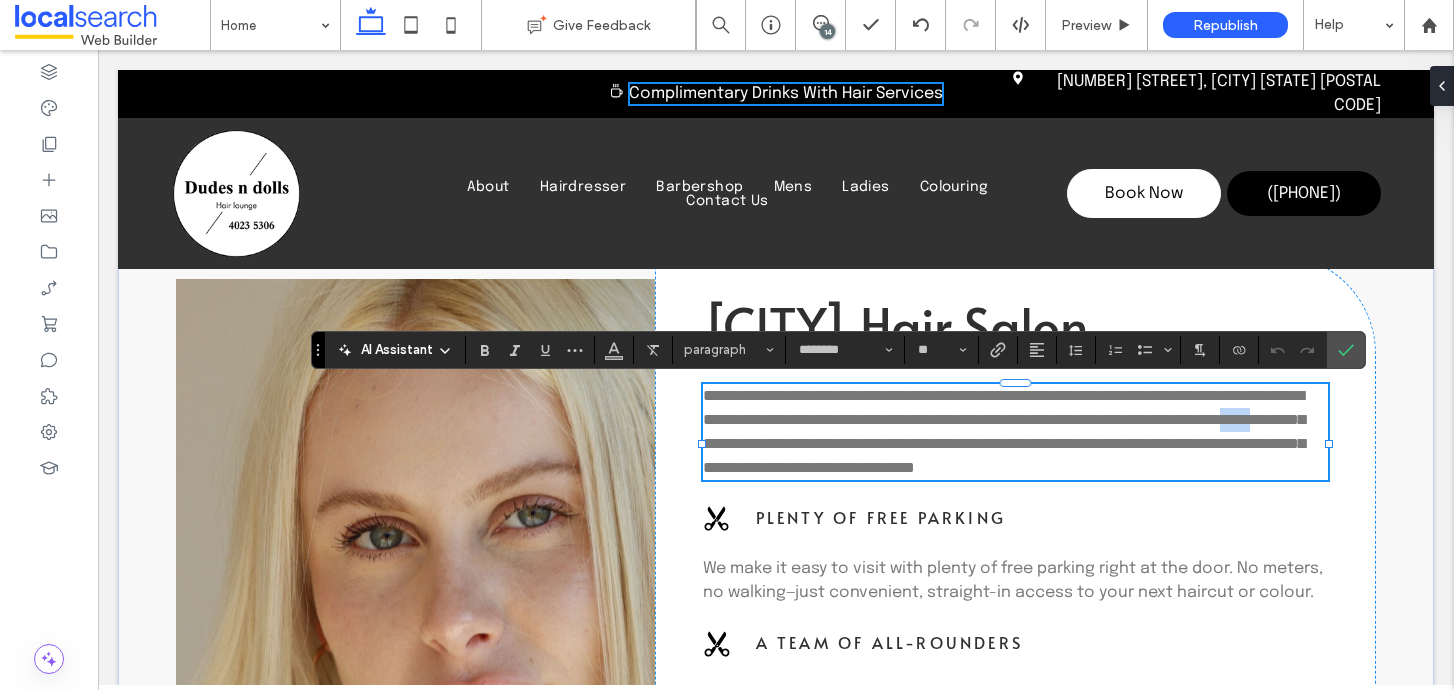 click on "**********" at bounding box center [1015, 432] 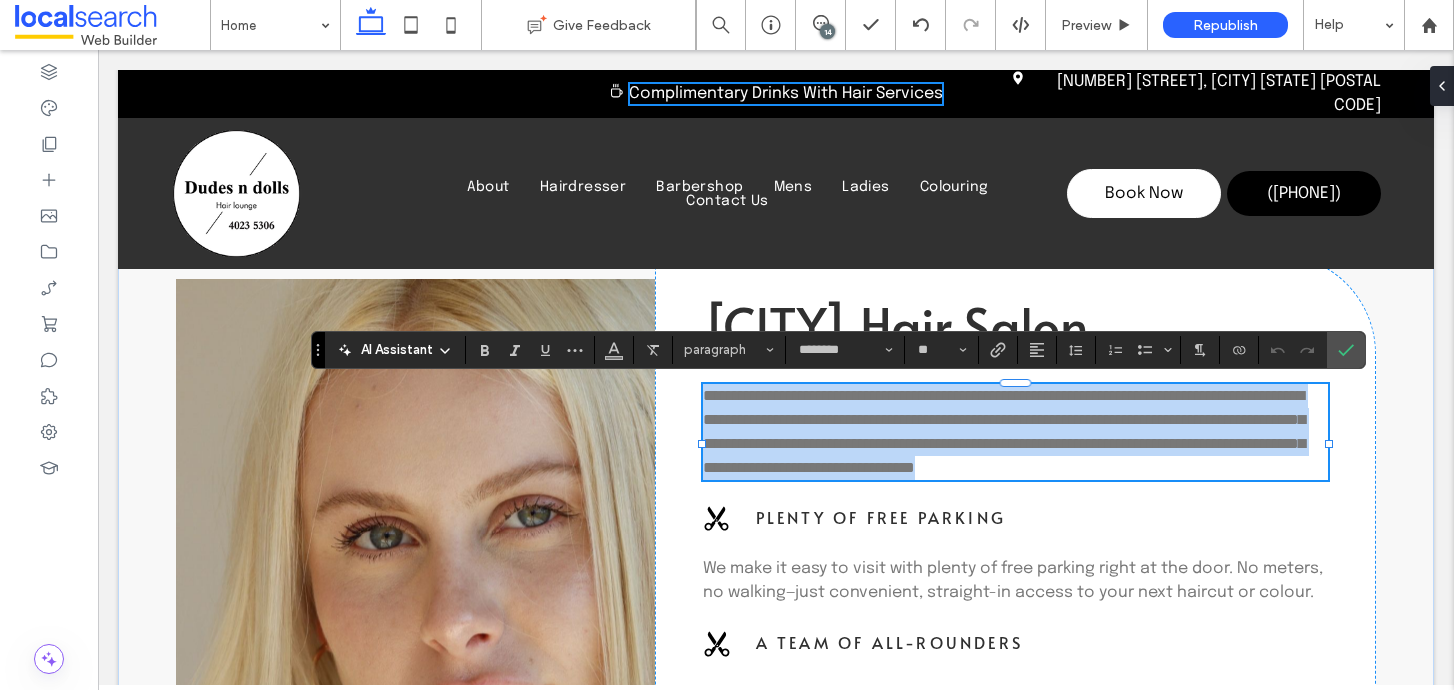 click on "**********" at bounding box center (1015, 432) 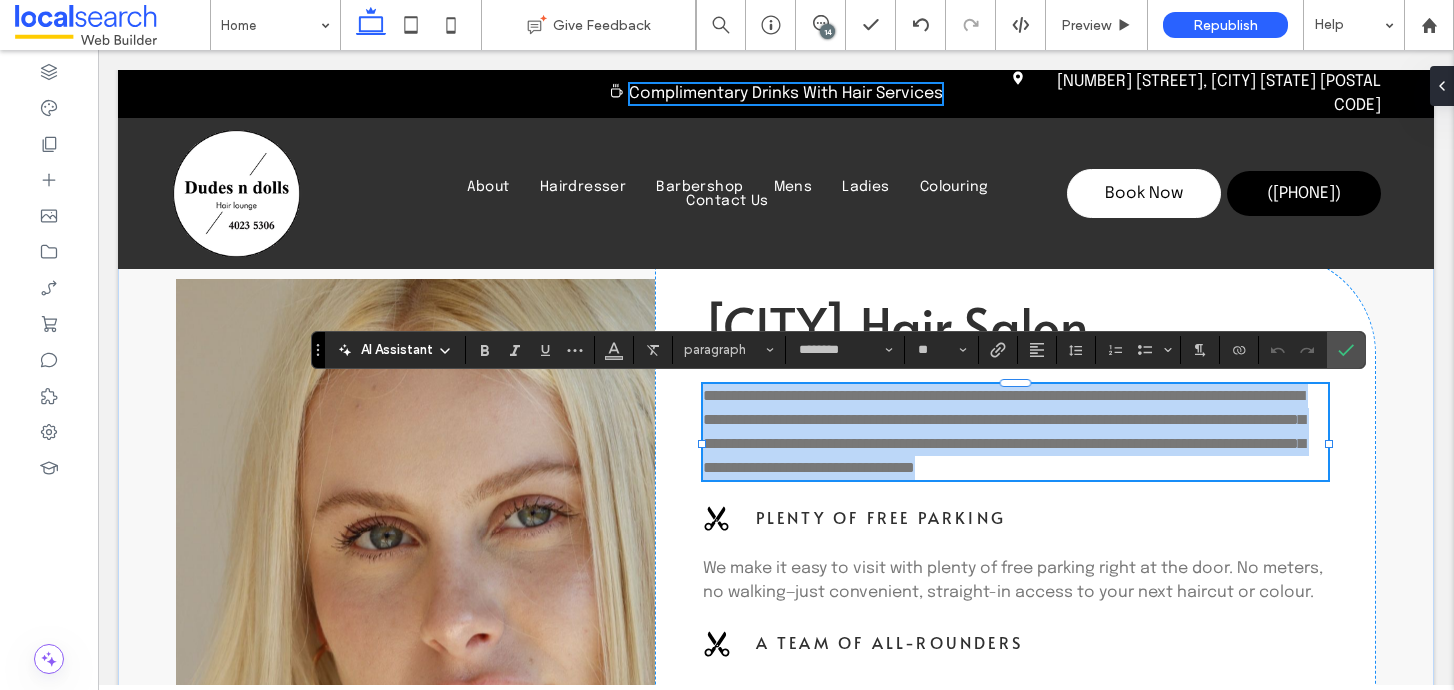 copy on "*****" 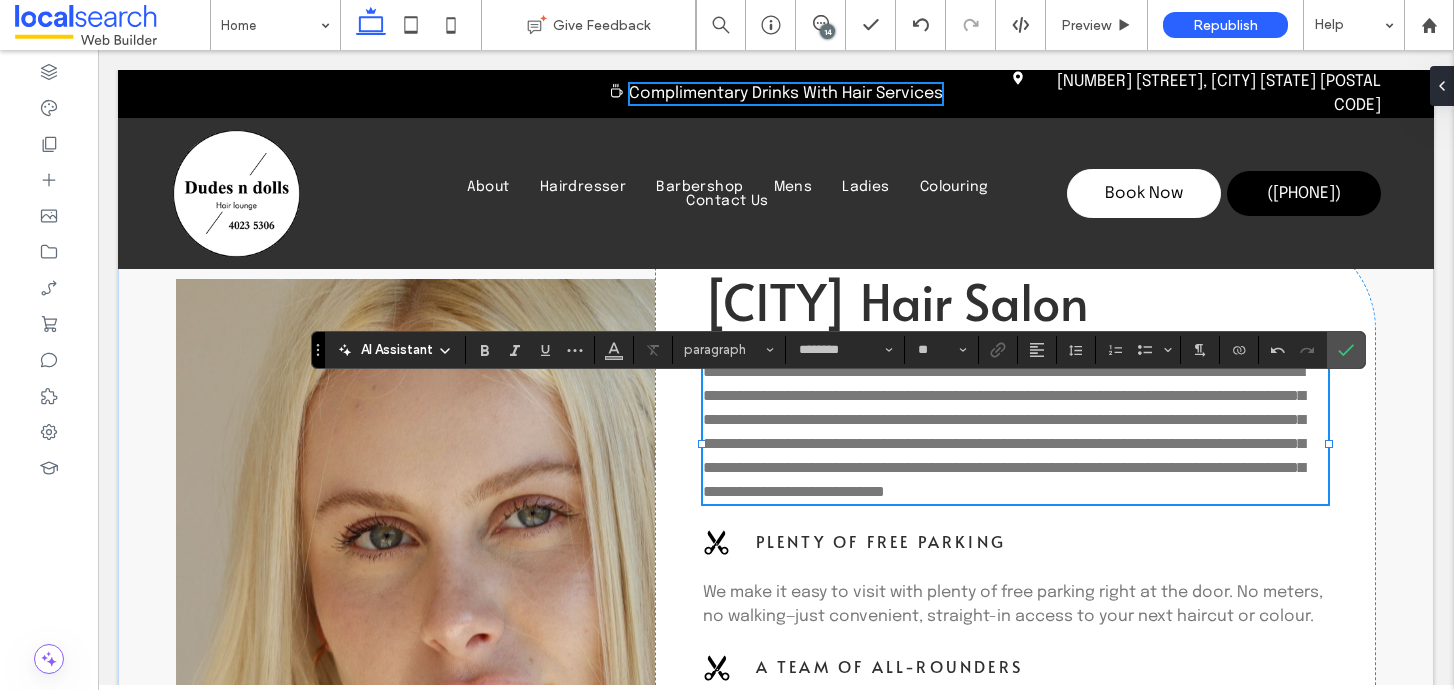 type on "**" 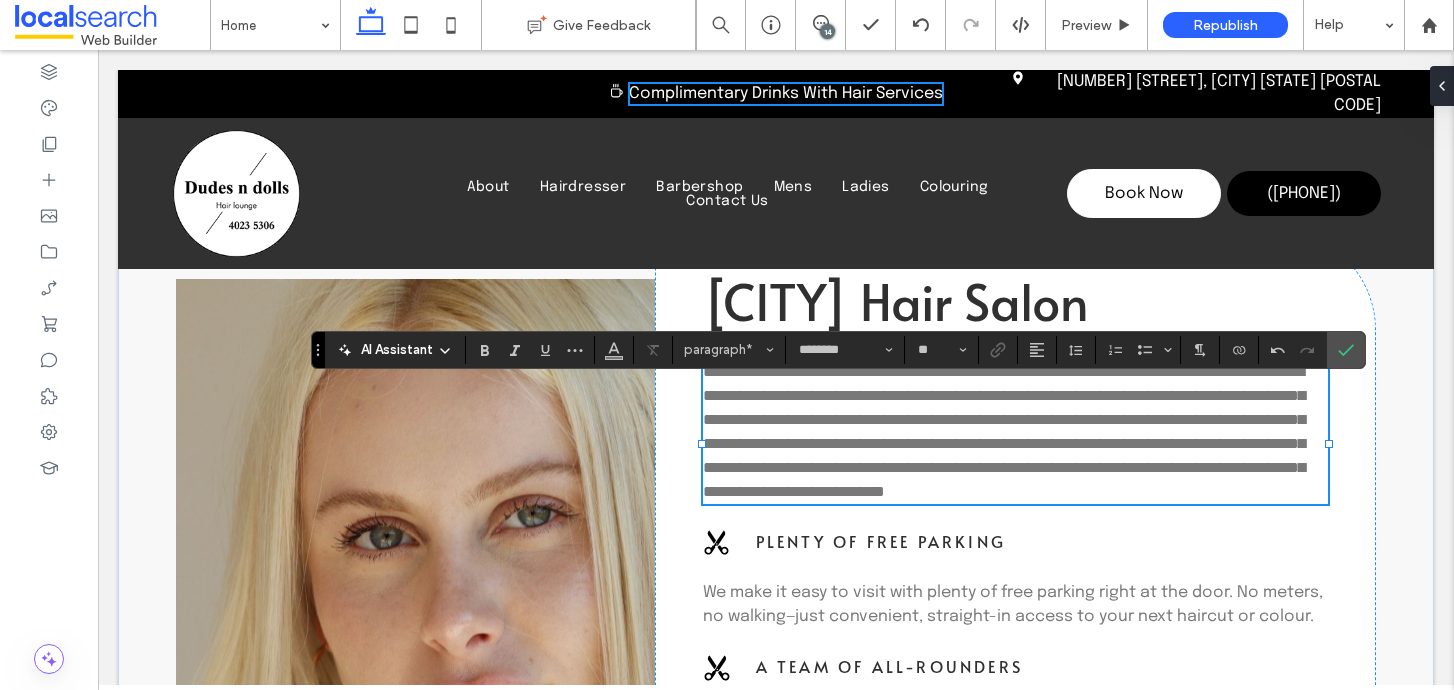 click on "**********" at bounding box center (1004, 431) 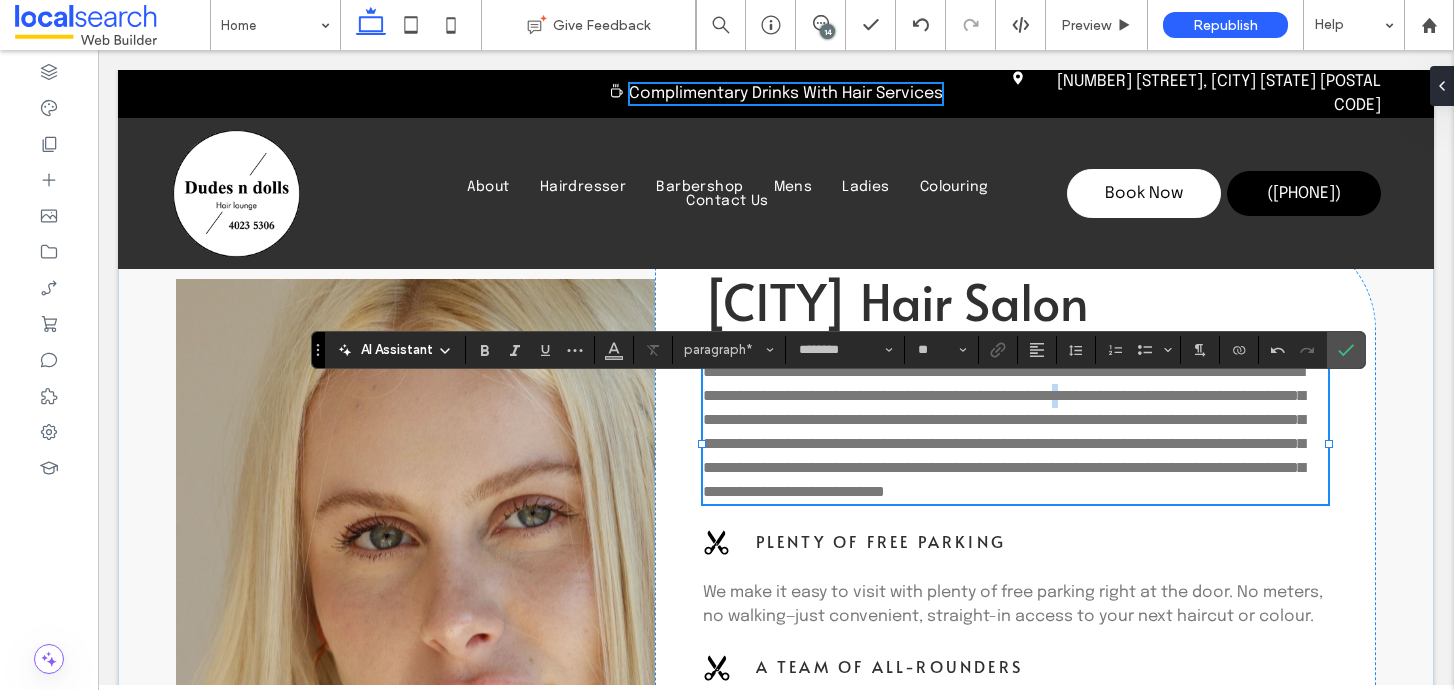 type 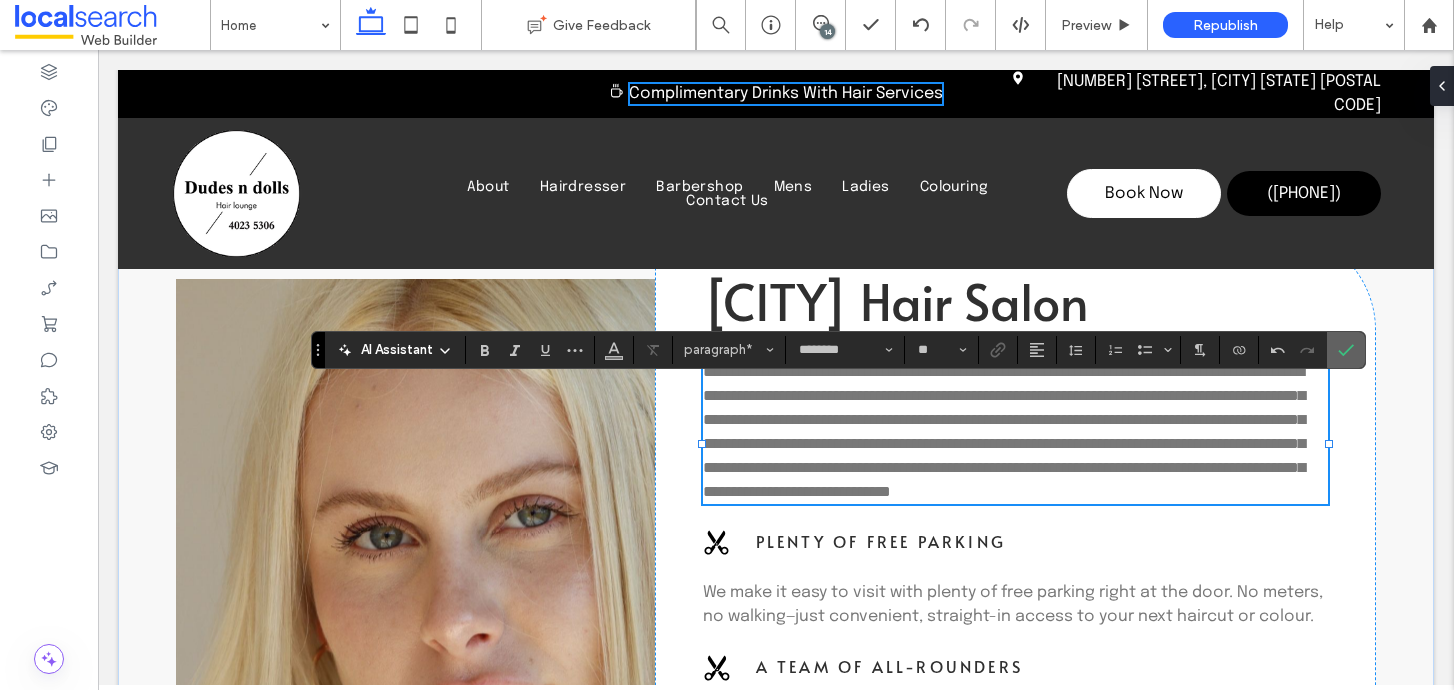 click at bounding box center [1346, 350] 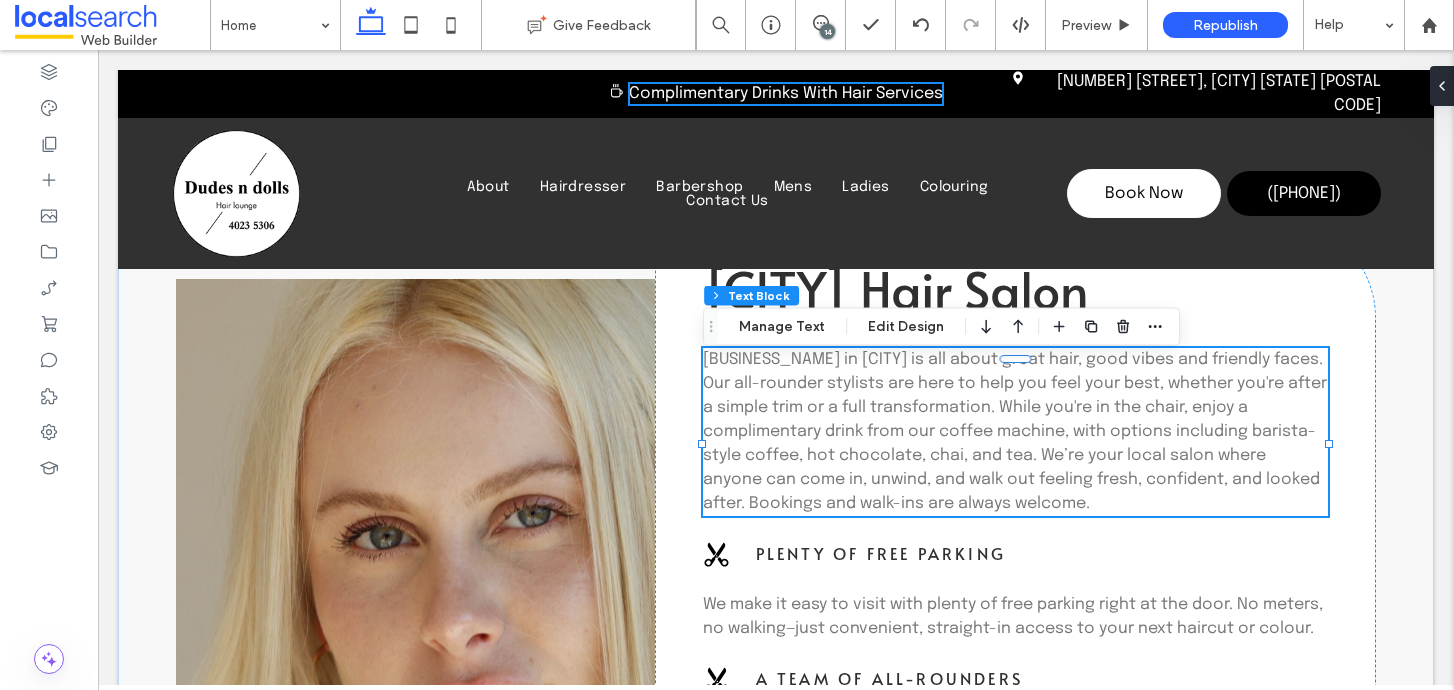 click on "14" at bounding box center (827, 31) 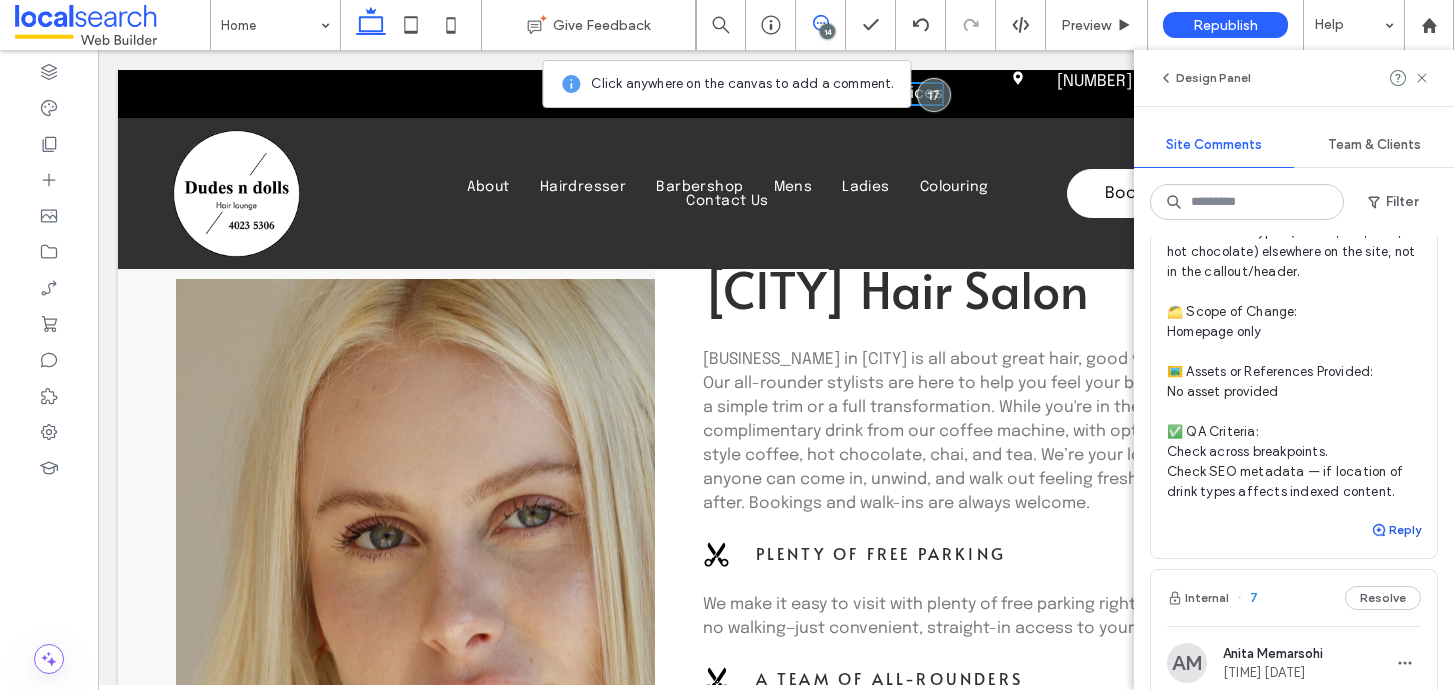 scroll, scrollTop: 4829, scrollLeft: 0, axis: vertical 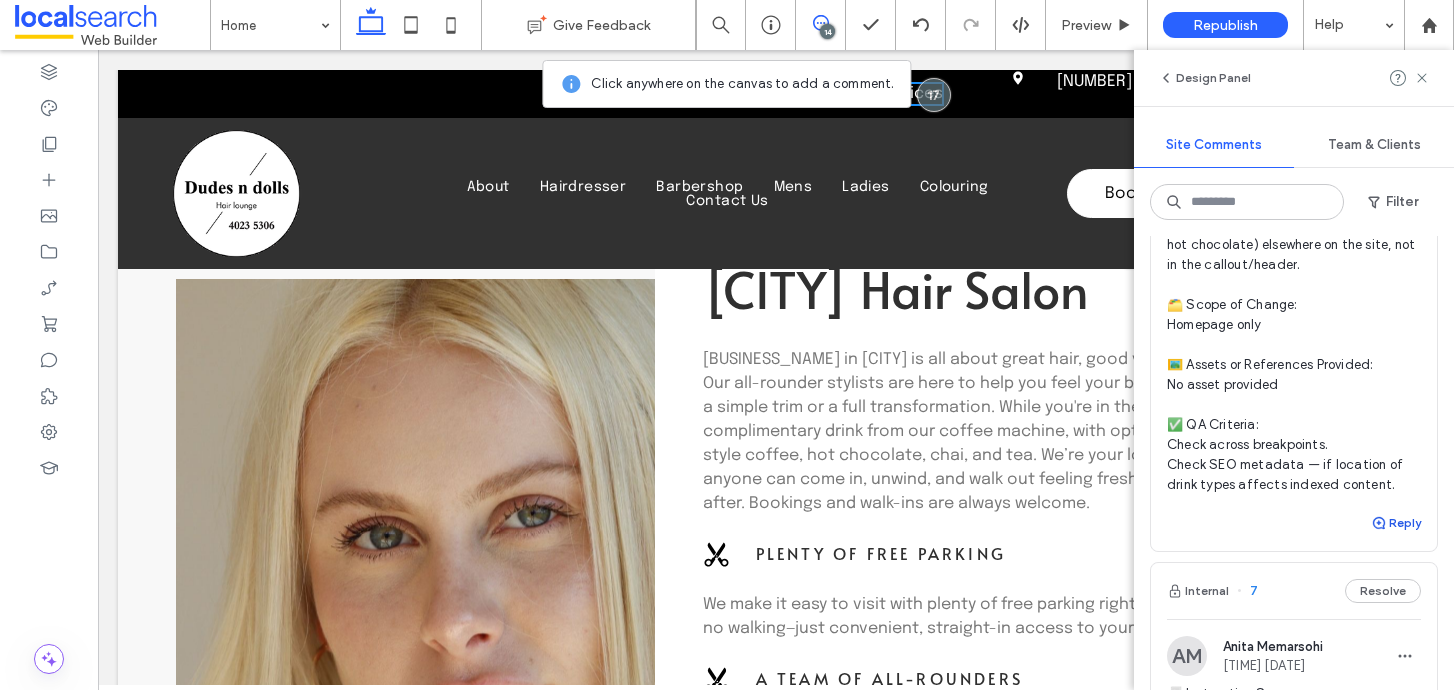 click at bounding box center [1380, 523] 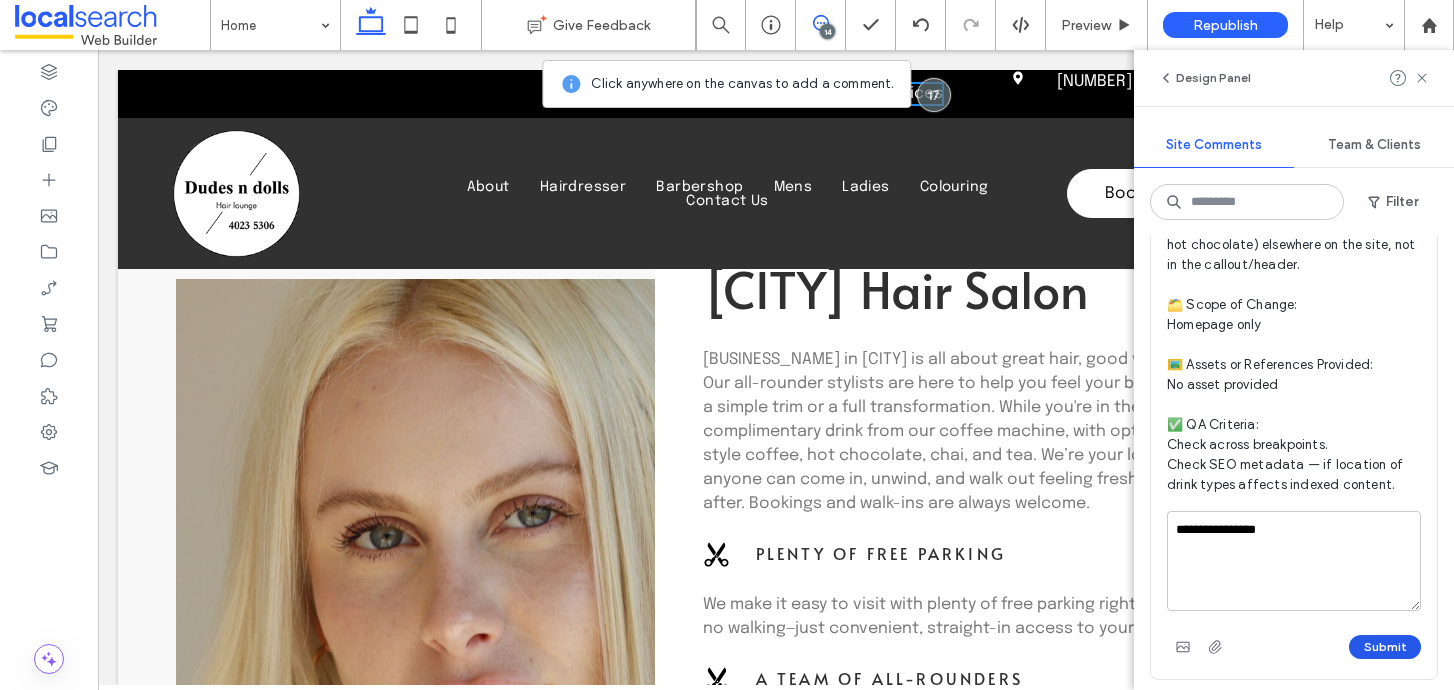 type on "**********" 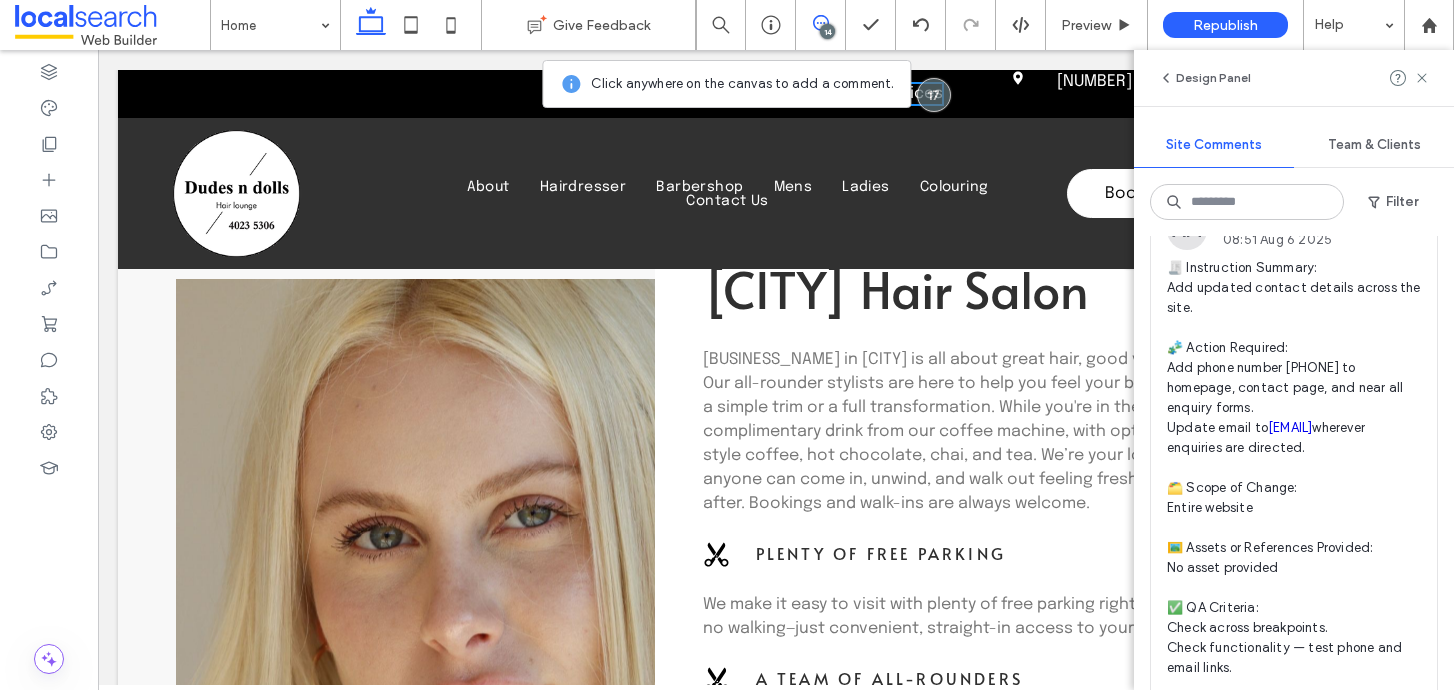 scroll, scrollTop: 3393, scrollLeft: 0, axis: vertical 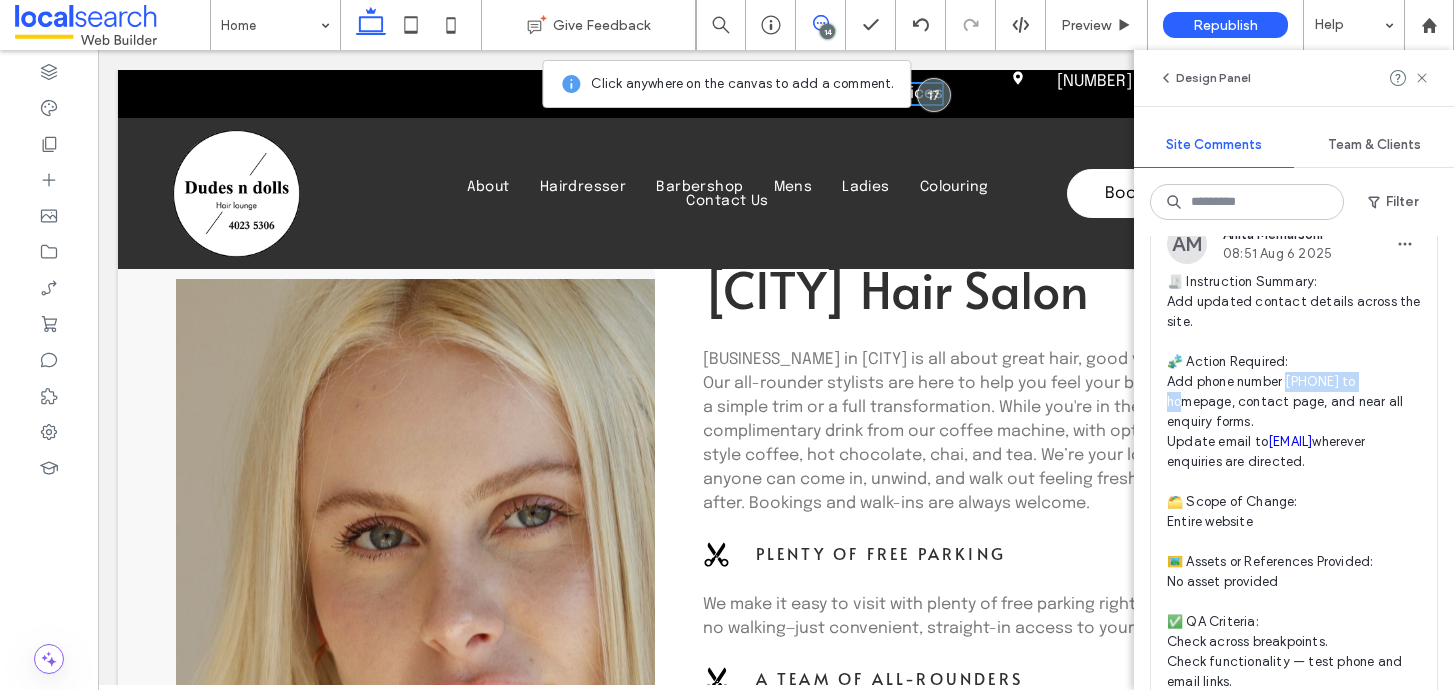 drag, startPoint x: 1289, startPoint y: 403, endPoint x: 1372, endPoint y: 404, distance: 83.00603 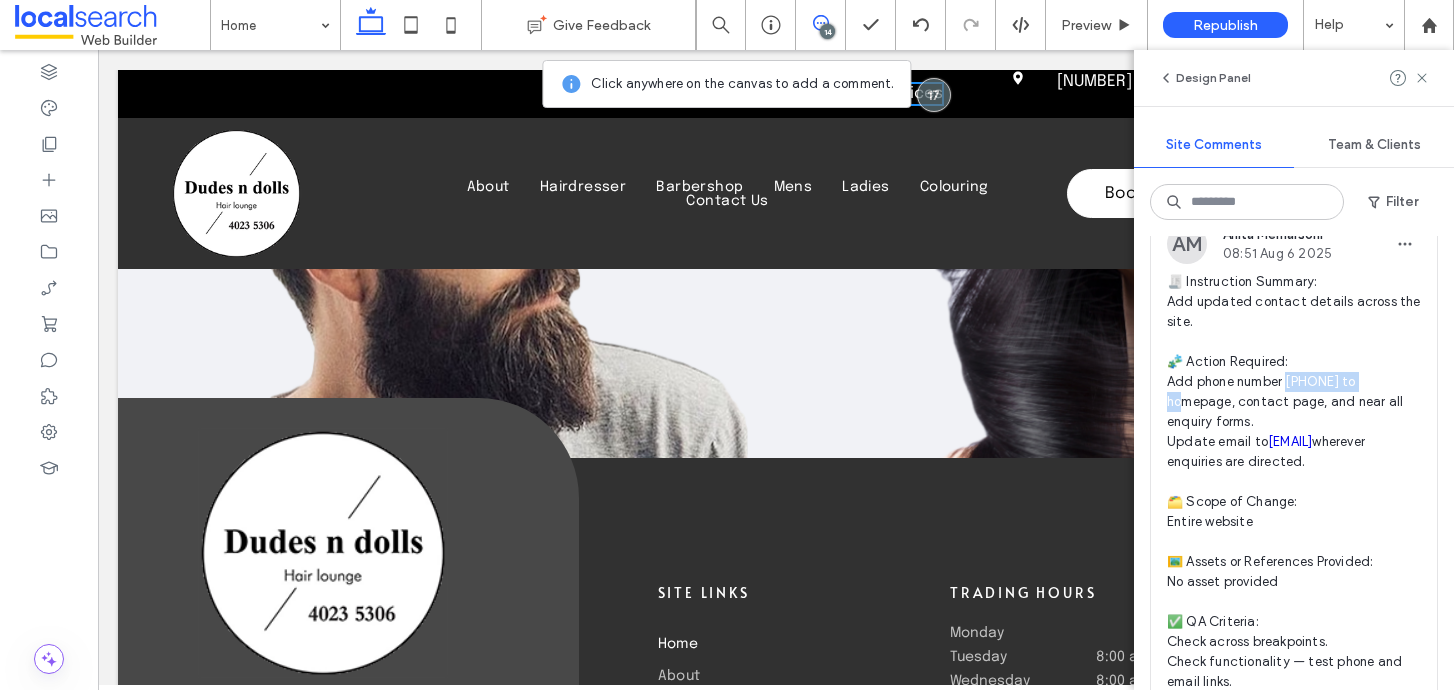 scroll, scrollTop: 5822, scrollLeft: 0, axis: vertical 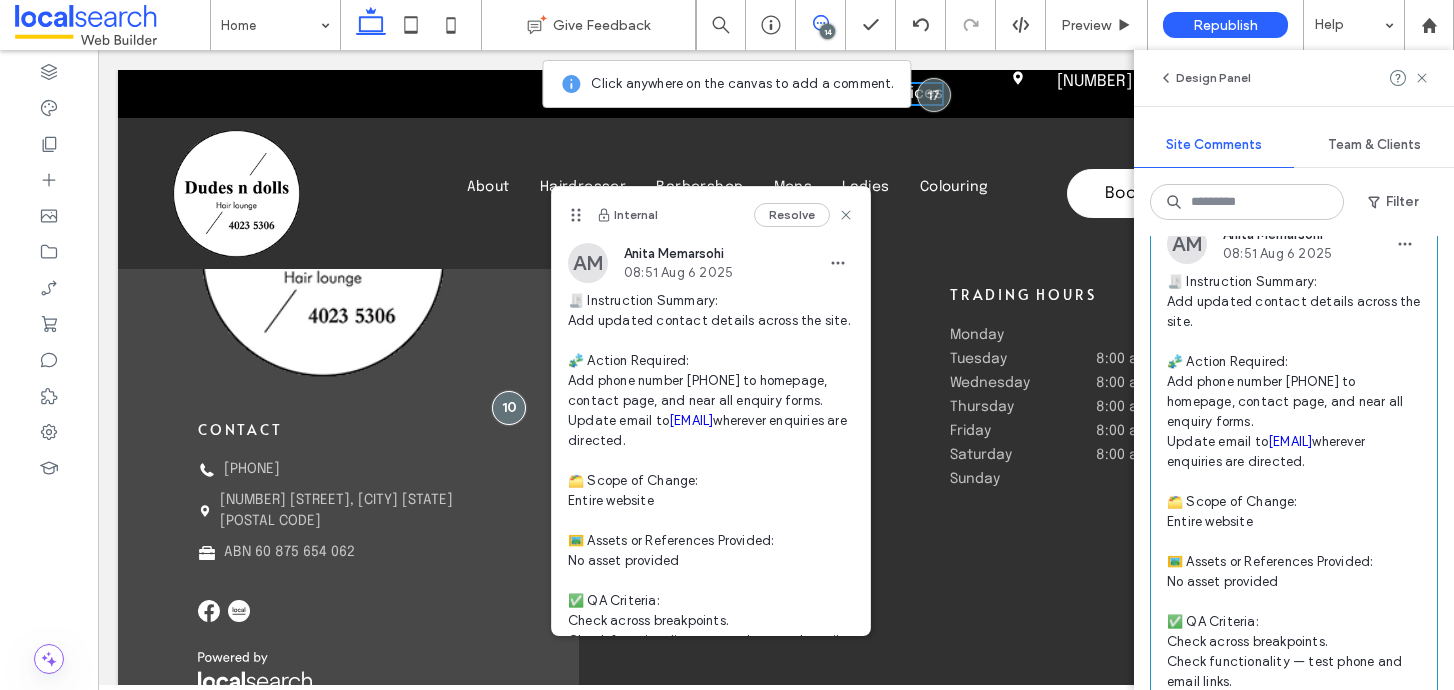 click on "🧾 Instruction Summary:
Add updated contact details across the site.
🧩 Action Required:
Add phone number [PHONE] to homepage, contact page, and near all enquiry forms.
Update email to [EMAIL] wherever enquiries are directed.
🗂️ Scope of Change:
Entire website
🖼️ Assets or References Provided:
No asset provided
✅ QA Criteria:
Check across breakpoints.
Check functionality — test phone and email links." at bounding box center [1294, 482] 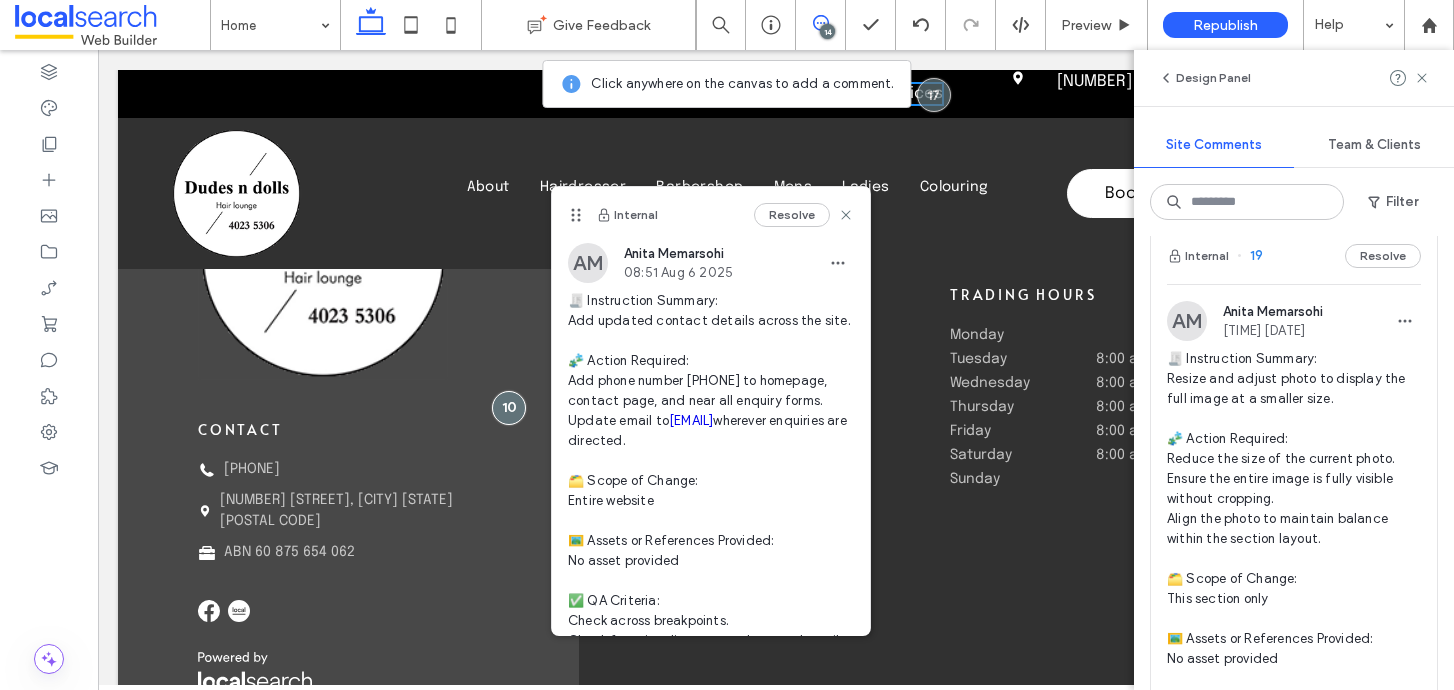 scroll, scrollTop: 0, scrollLeft: 0, axis: both 